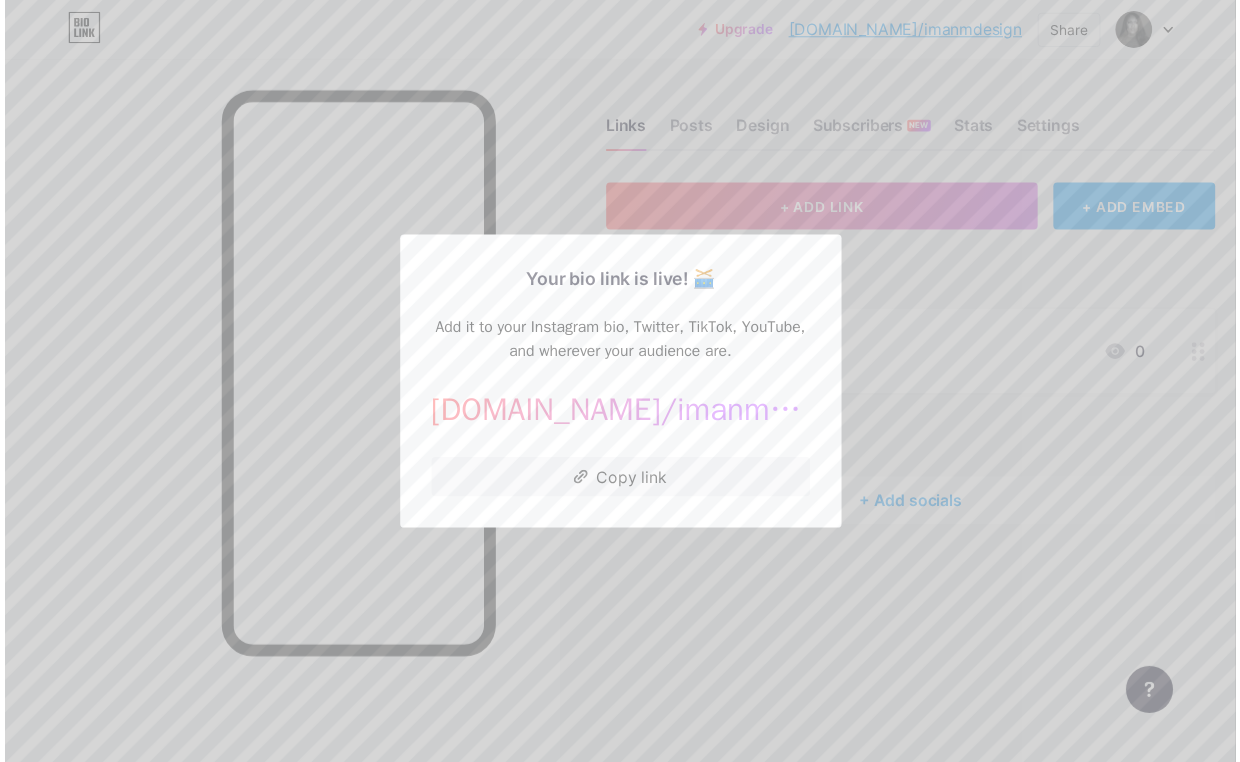 scroll, scrollTop: 0, scrollLeft: 0, axis: both 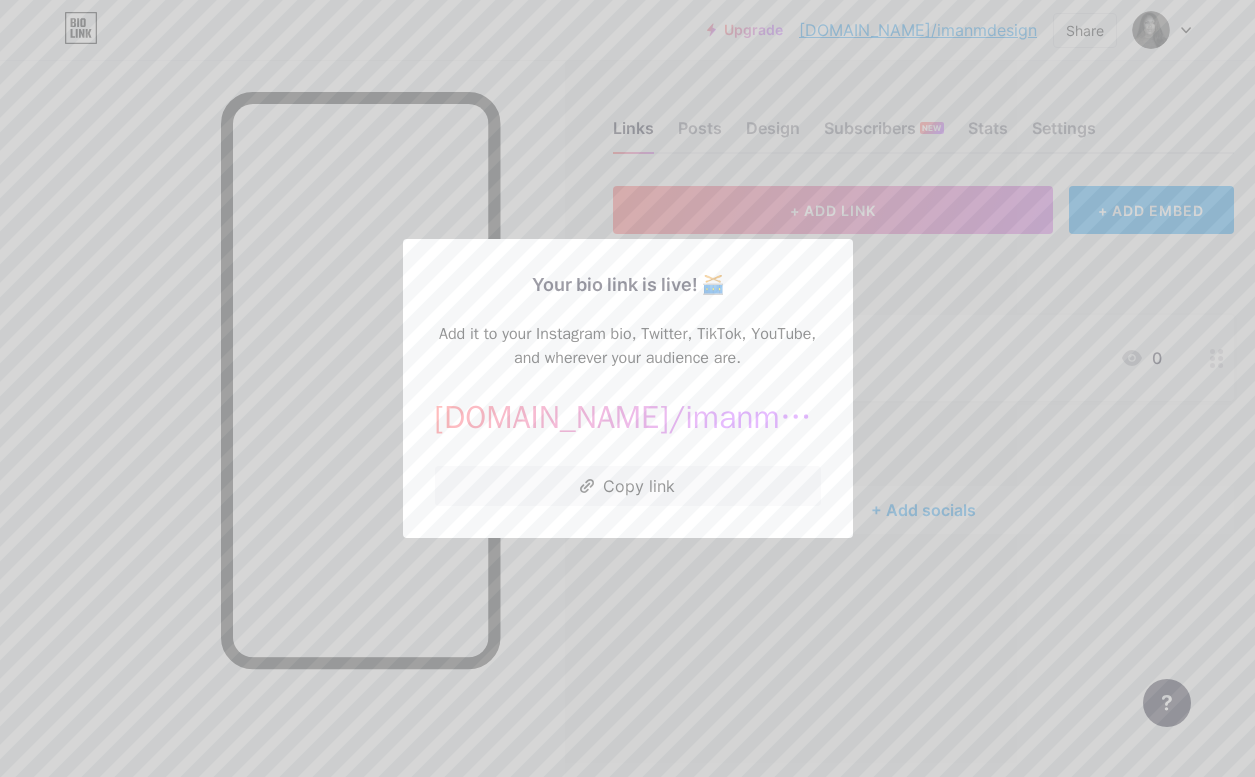 click at bounding box center (627, 388) 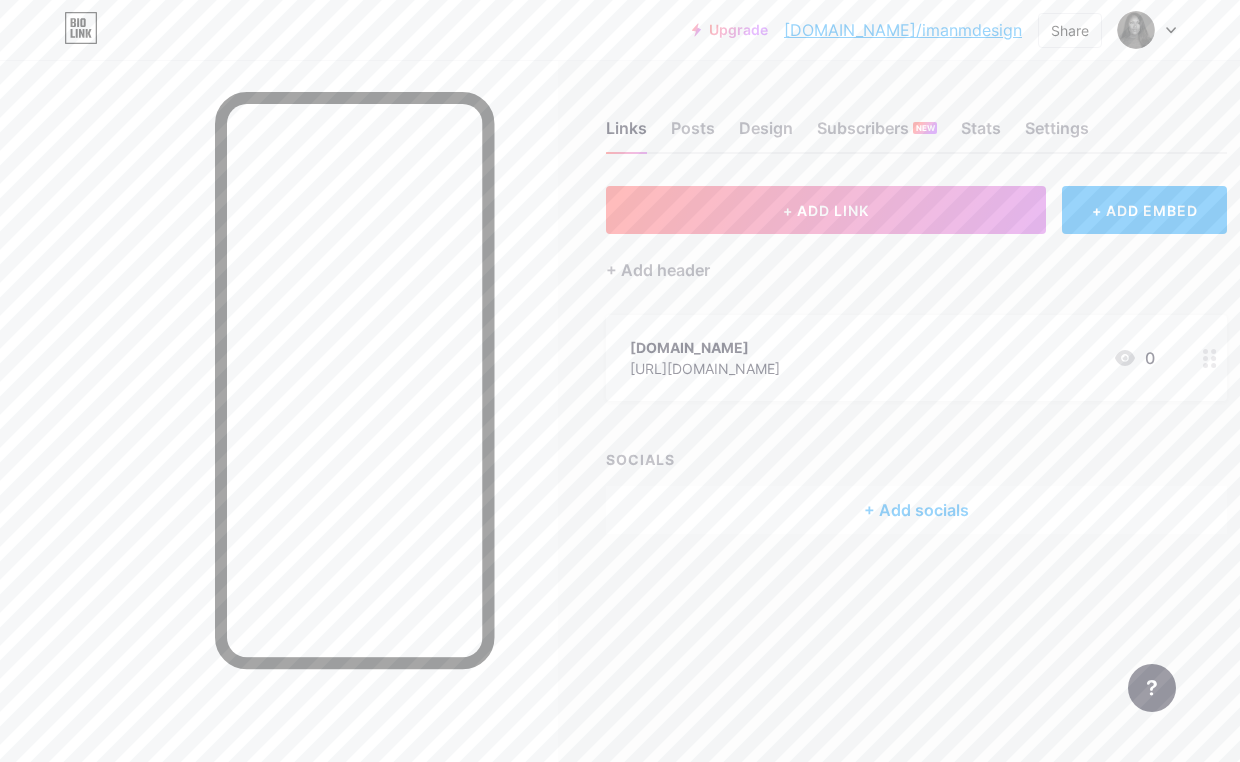 click on "+ Add socials" at bounding box center (916, 510) 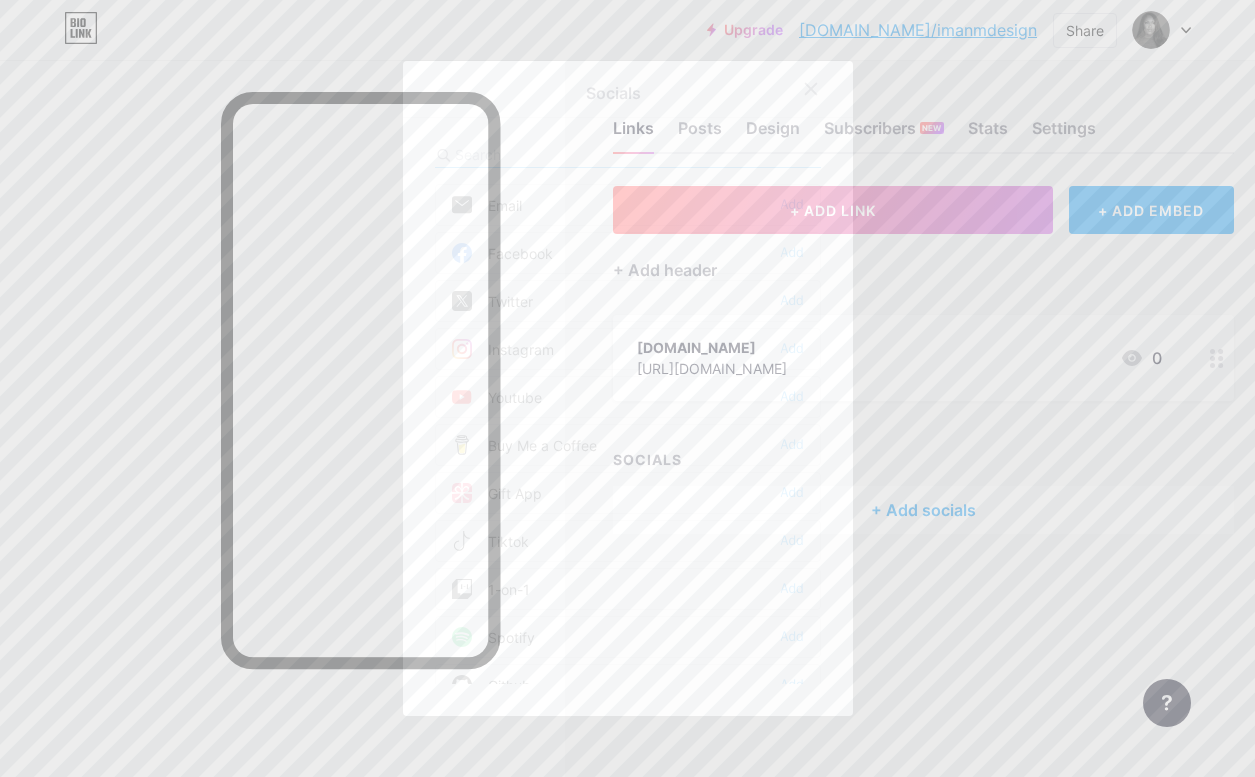 click at bounding box center (627, 388) 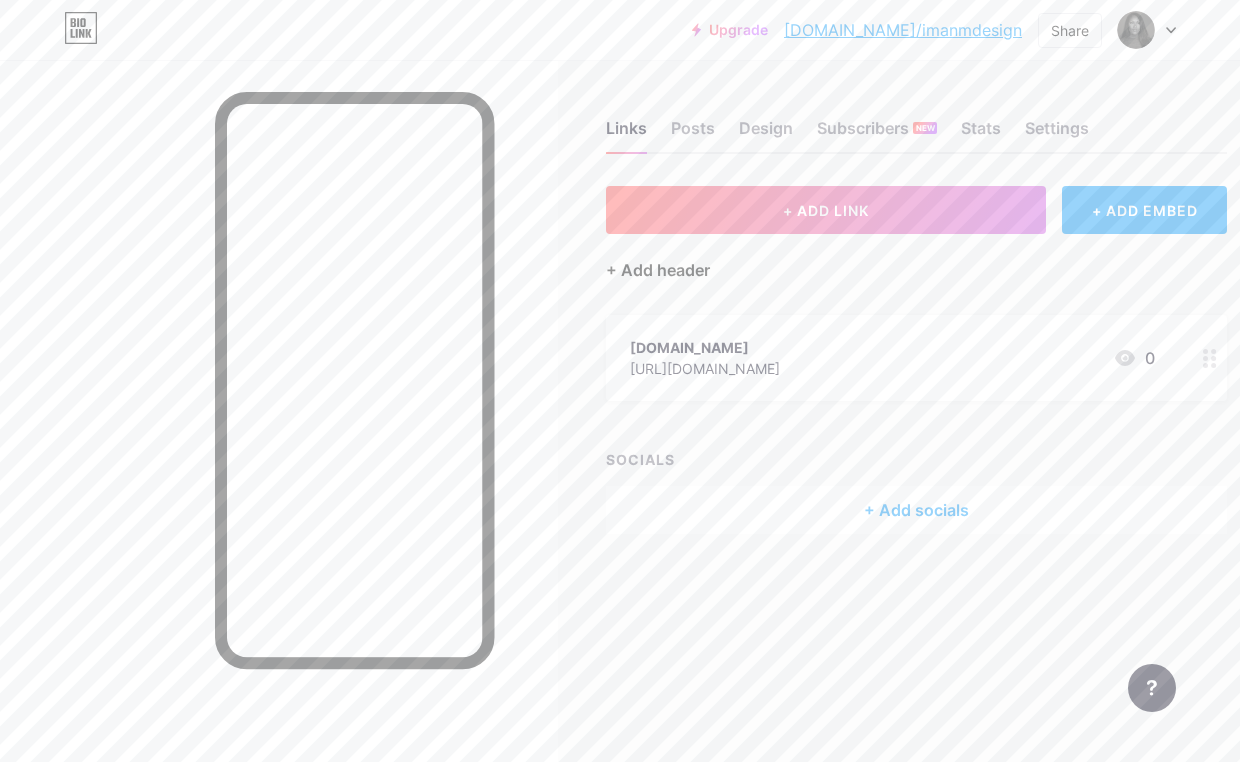 click on "+ Add header" at bounding box center (658, 270) 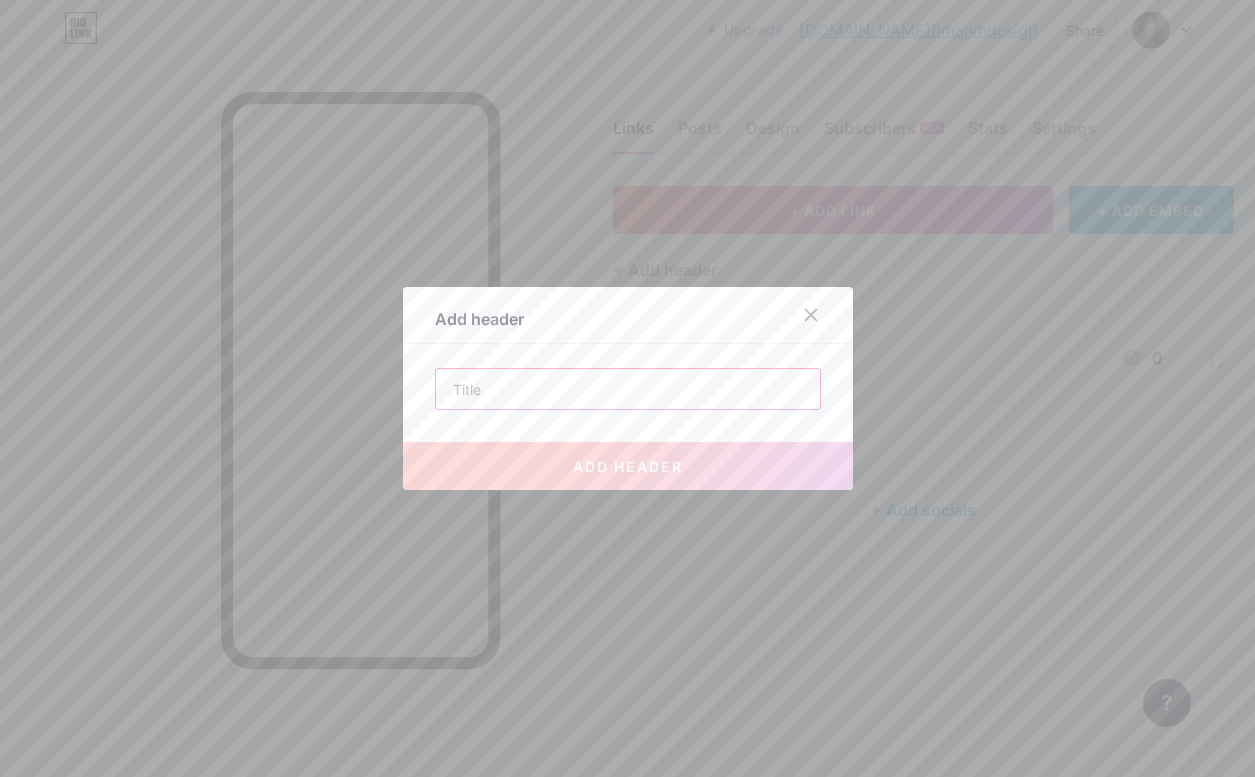 click at bounding box center (628, 389) 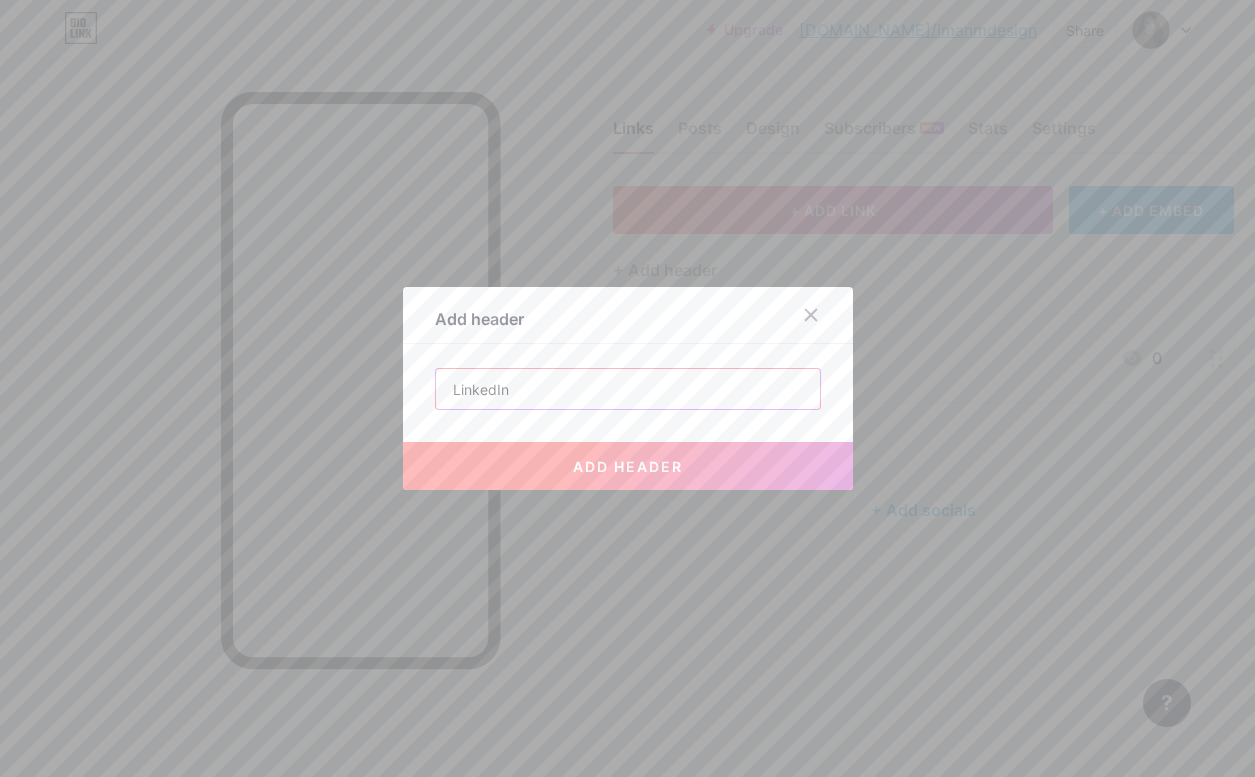 type on "LinkedIn" 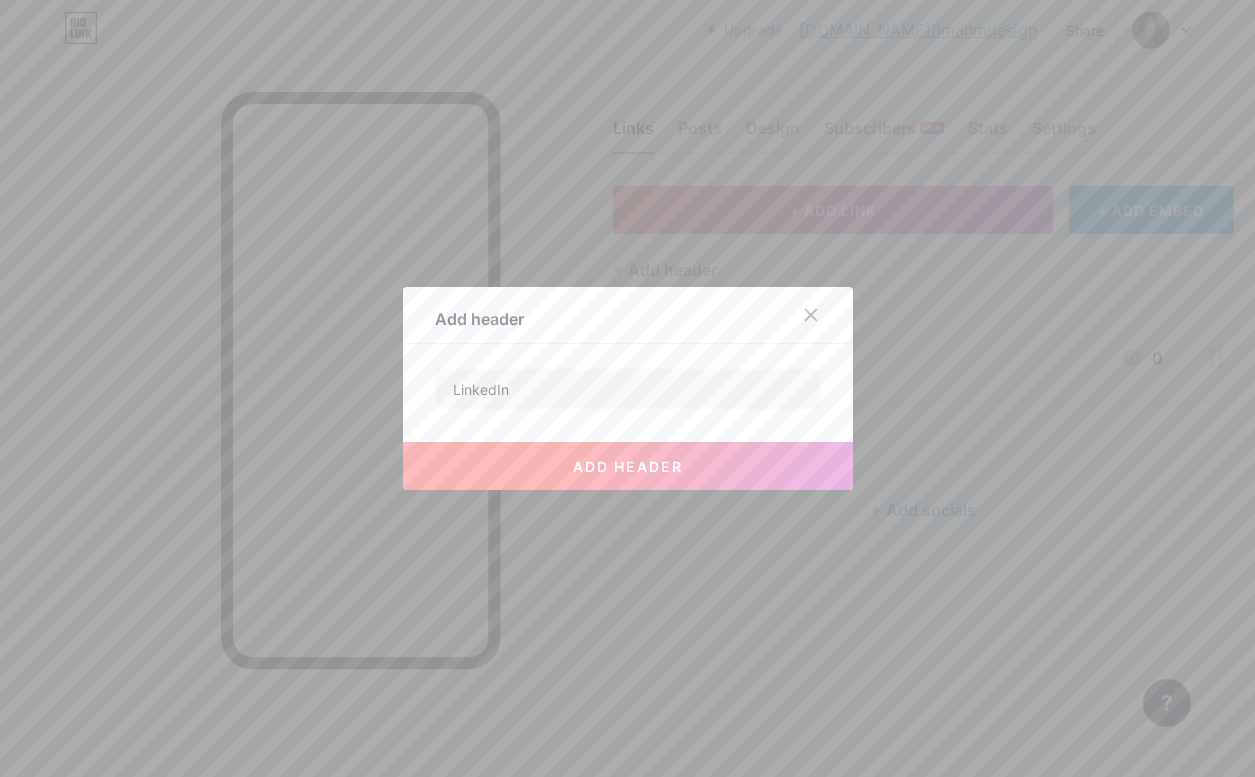 click on "add header" at bounding box center (628, 466) 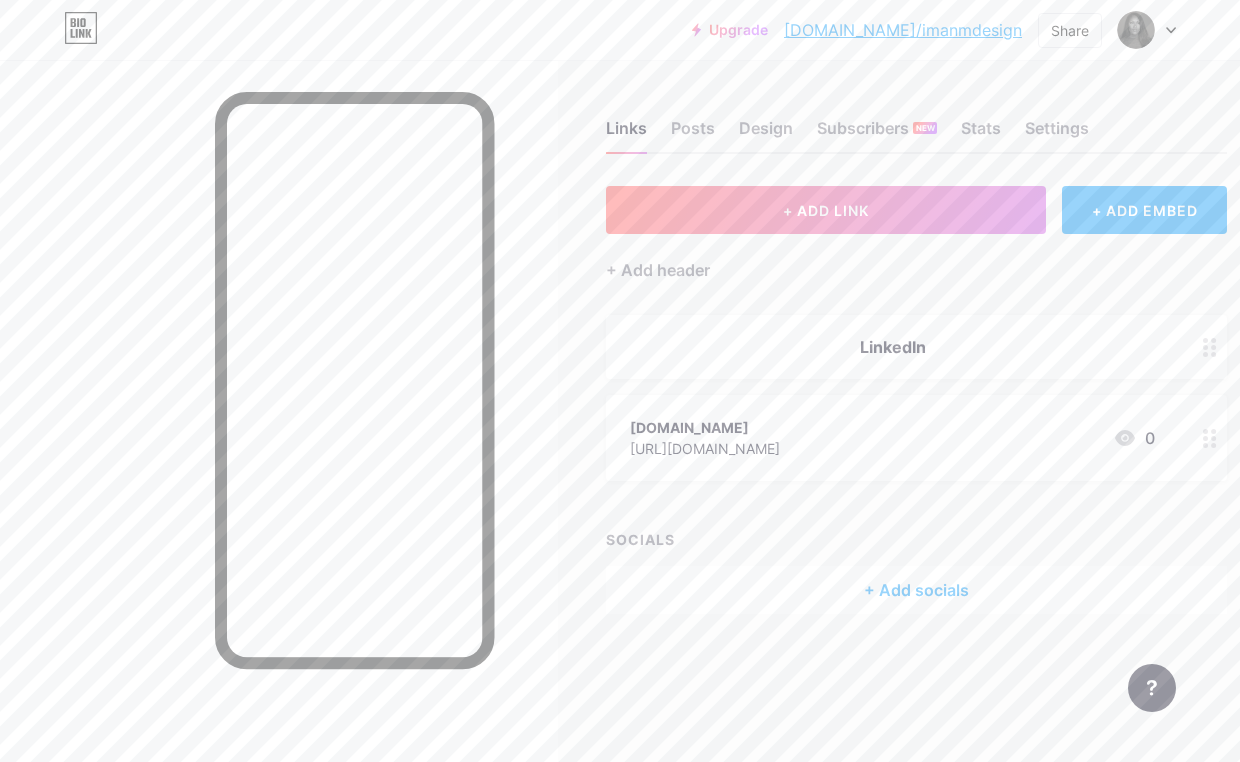 click 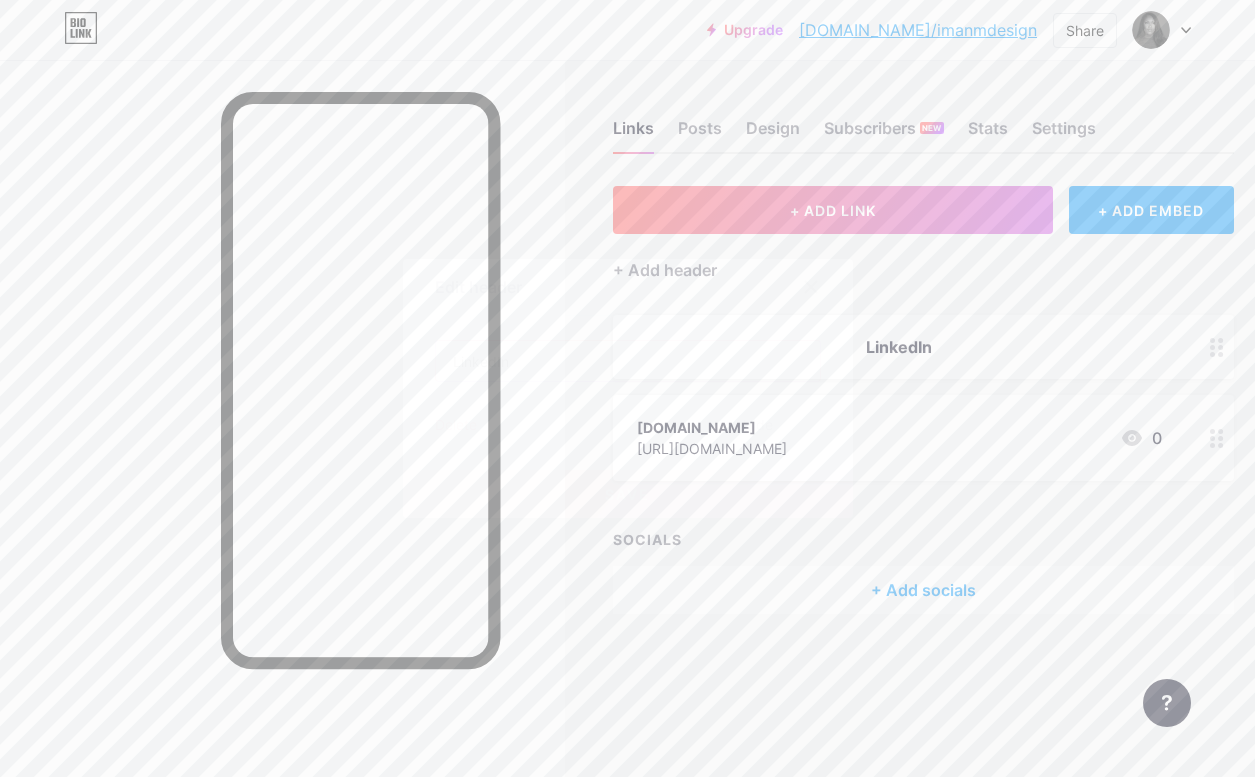 drag, startPoint x: 528, startPoint y: 353, endPoint x: 408, endPoint y: 356, distance: 120.03749 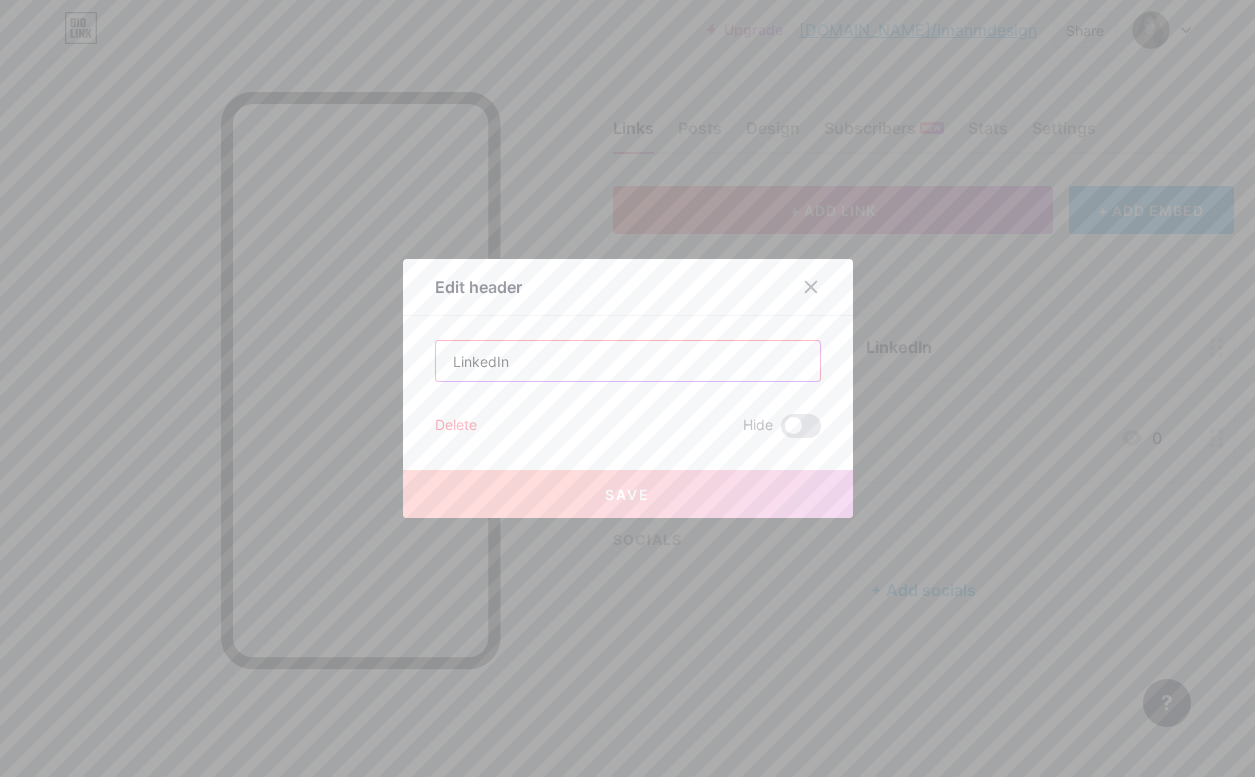 click on "Edit header       LinkedIn
Delete
Hide         Save" at bounding box center (628, 388) 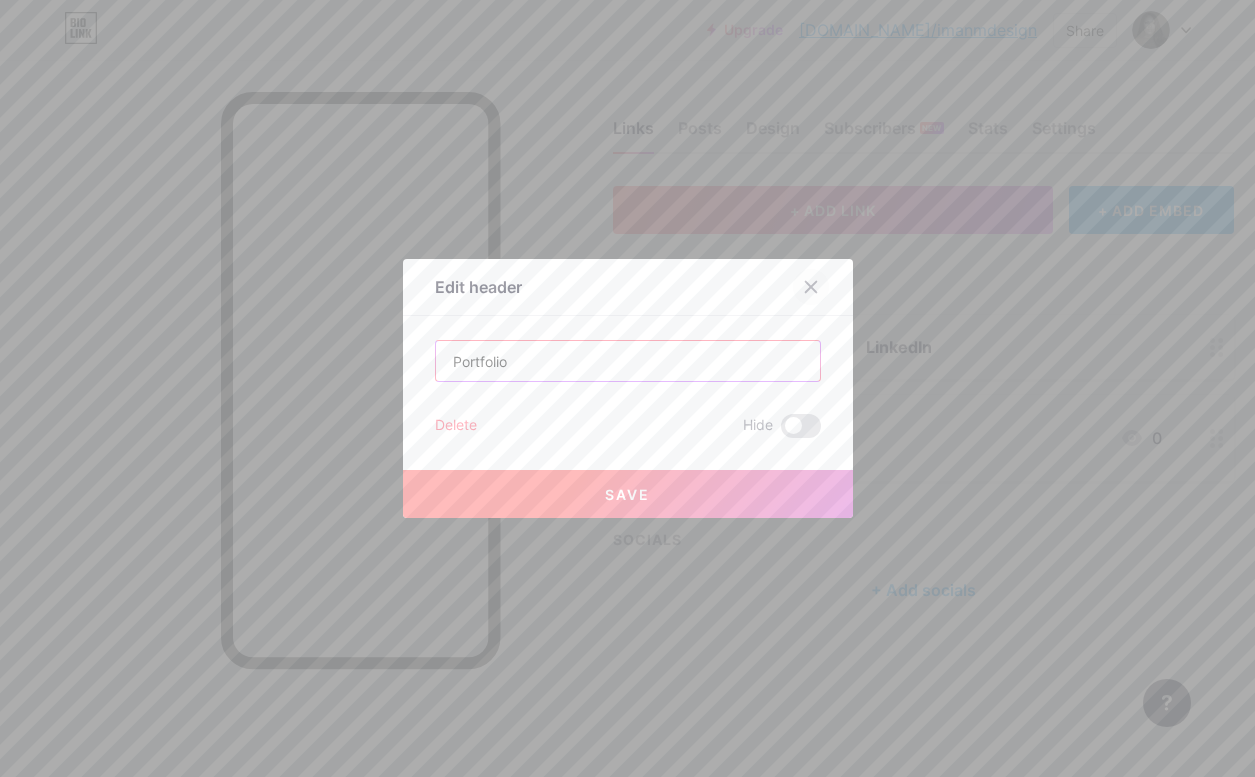 type on "Portfolio" 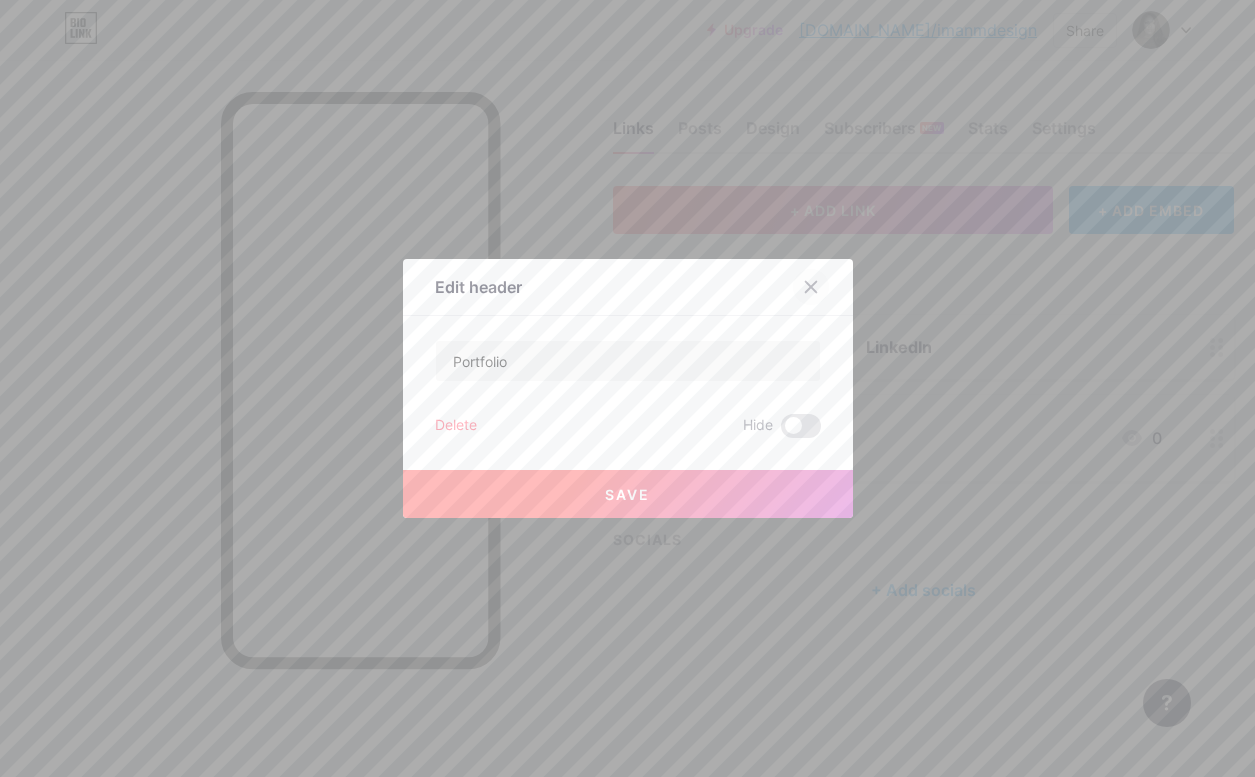 click 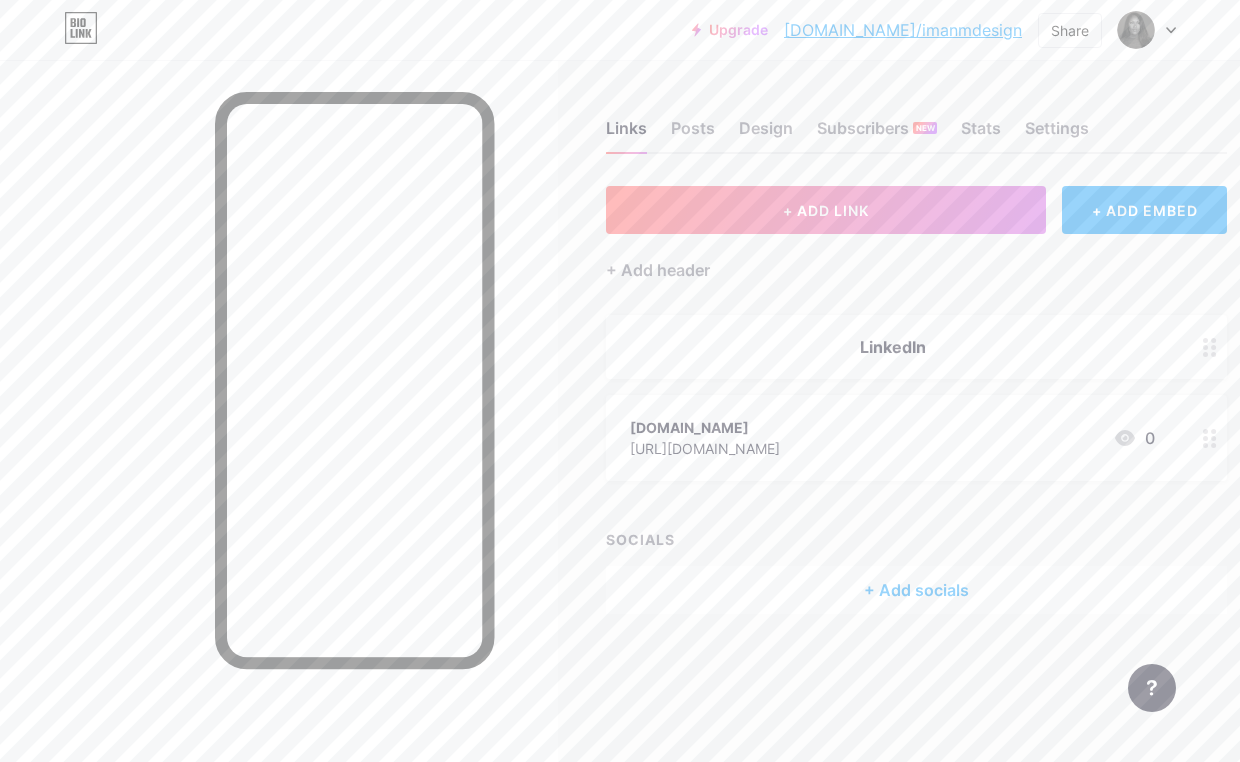click 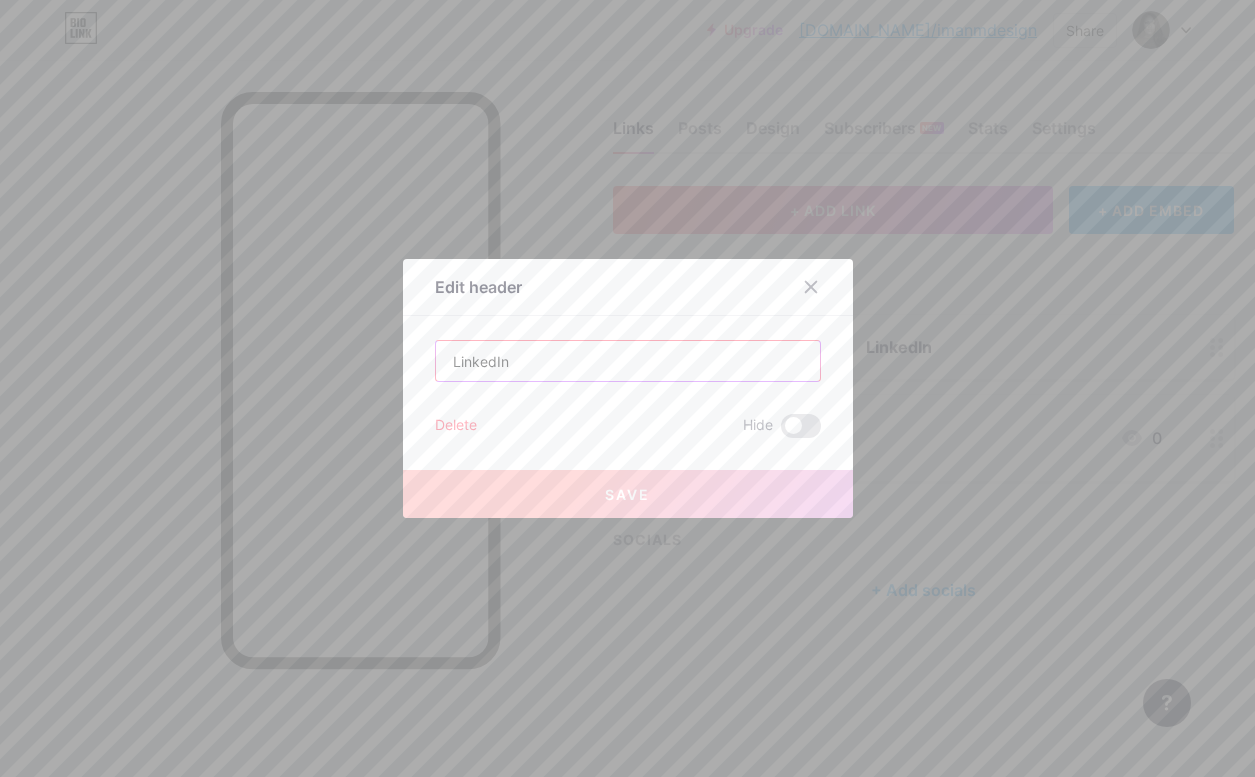 drag, startPoint x: 562, startPoint y: 367, endPoint x: 351, endPoint y: 367, distance: 211 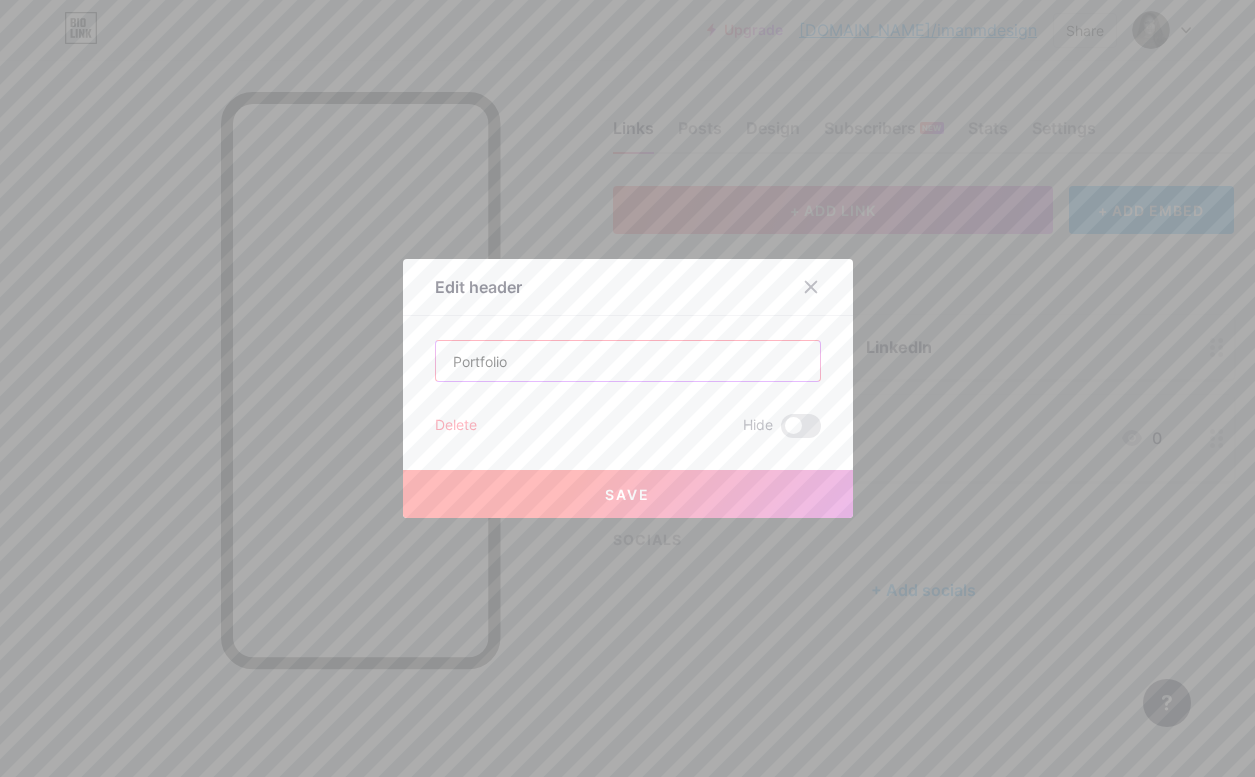 type on "Portfolio" 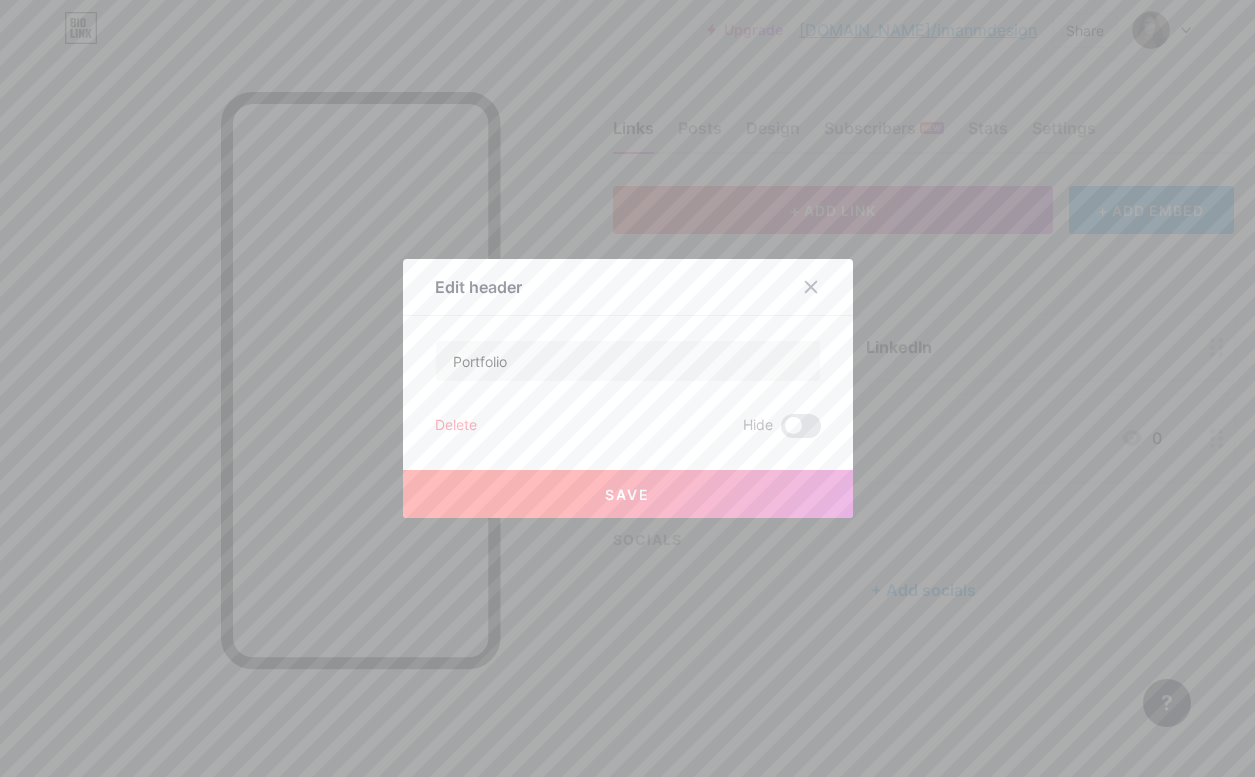 click on "Save" at bounding box center [627, 494] 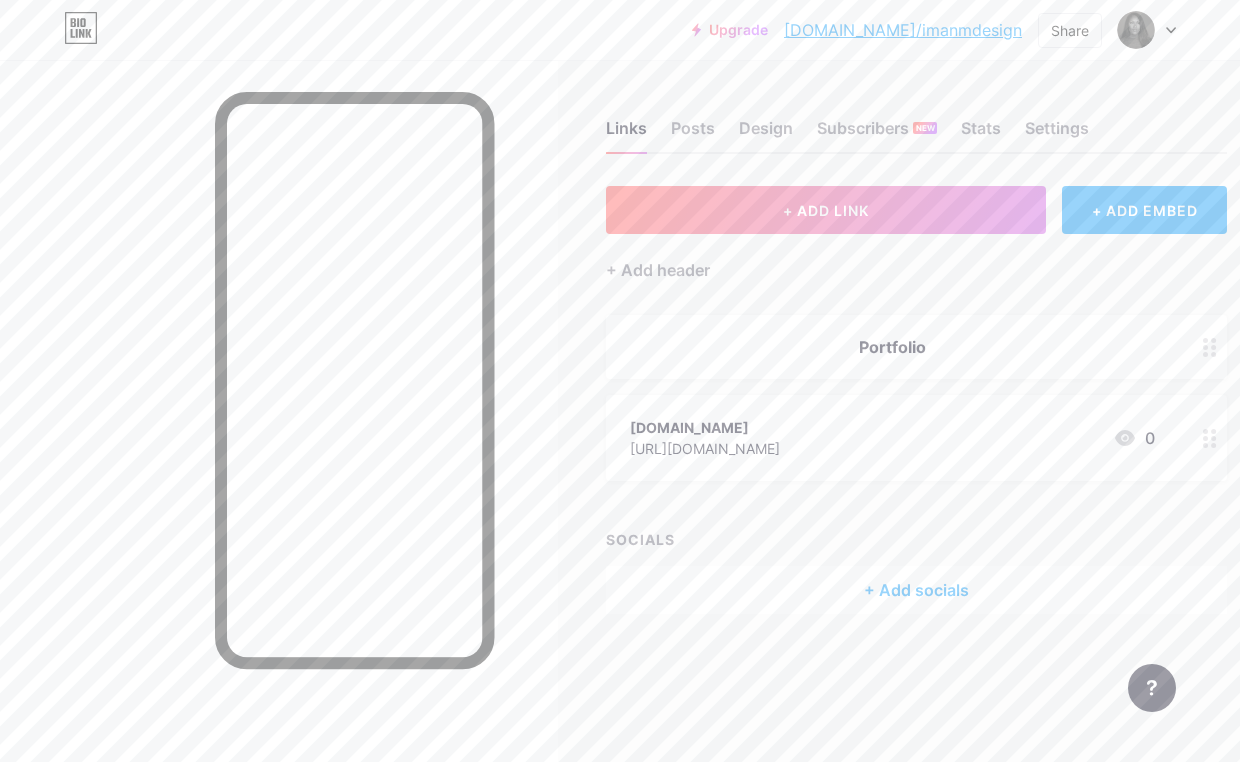 click at bounding box center (1210, 347) 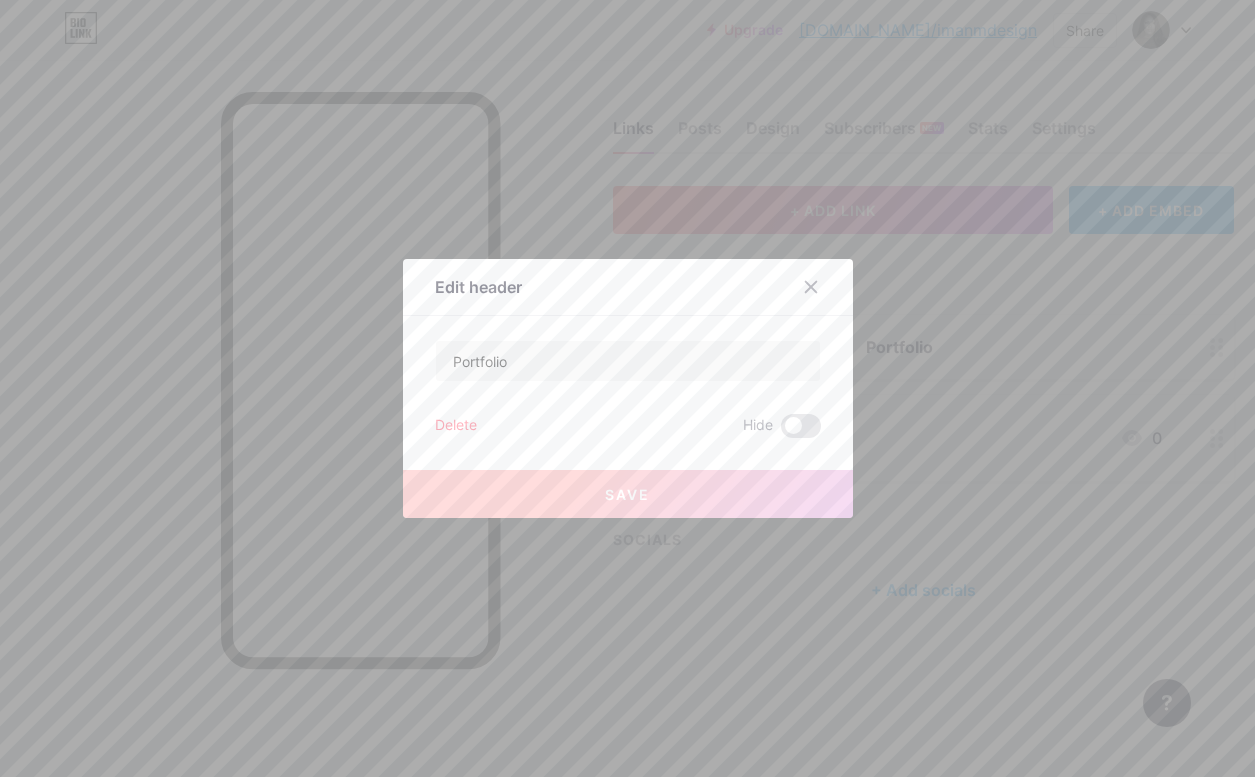 click on "Delete" at bounding box center [456, 426] 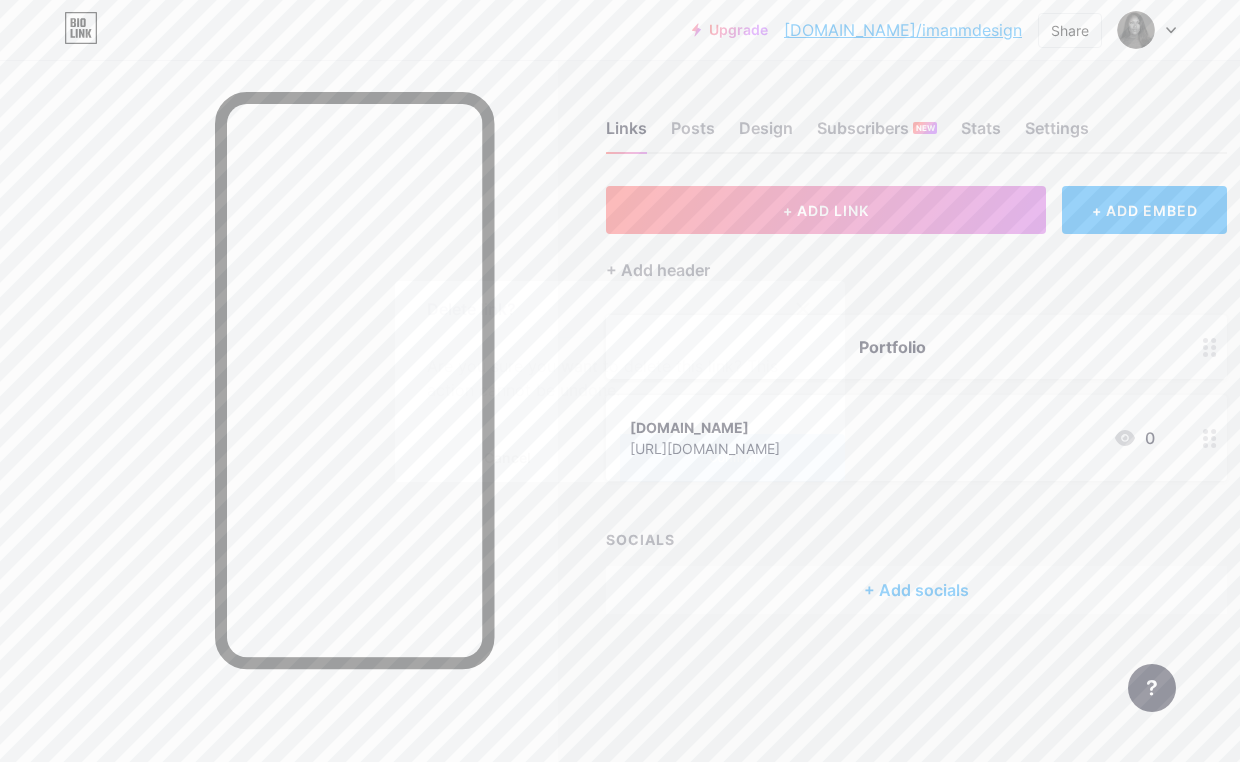 click on "Confirm" at bounding box center [732, 458] 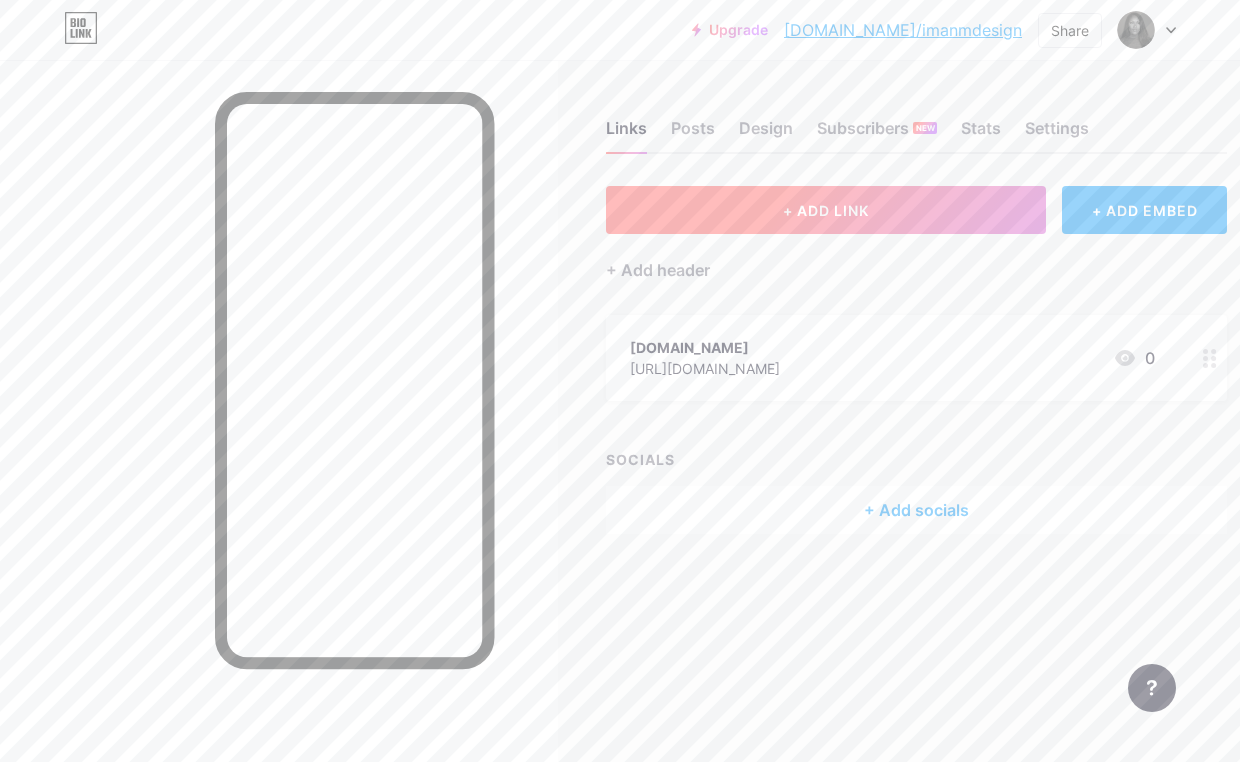 click on "+ ADD LINK" at bounding box center [826, 210] 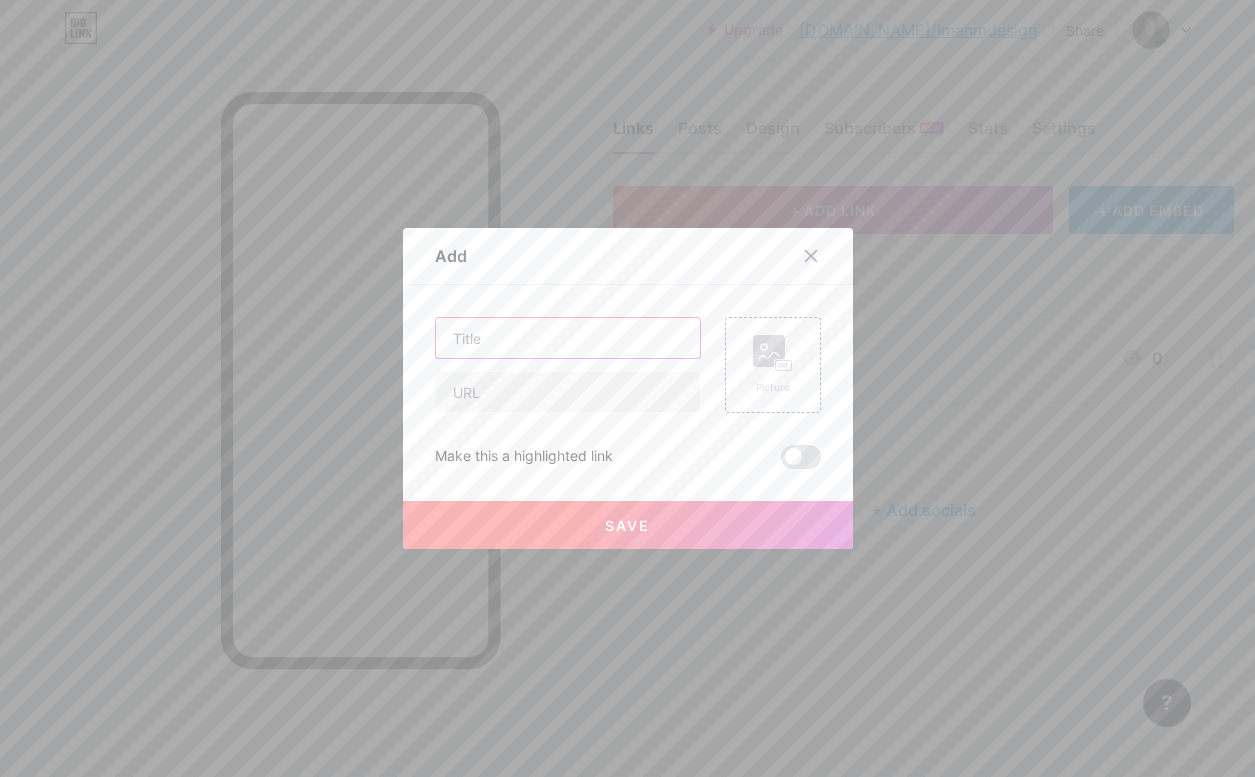 click at bounding box center [568, 338] 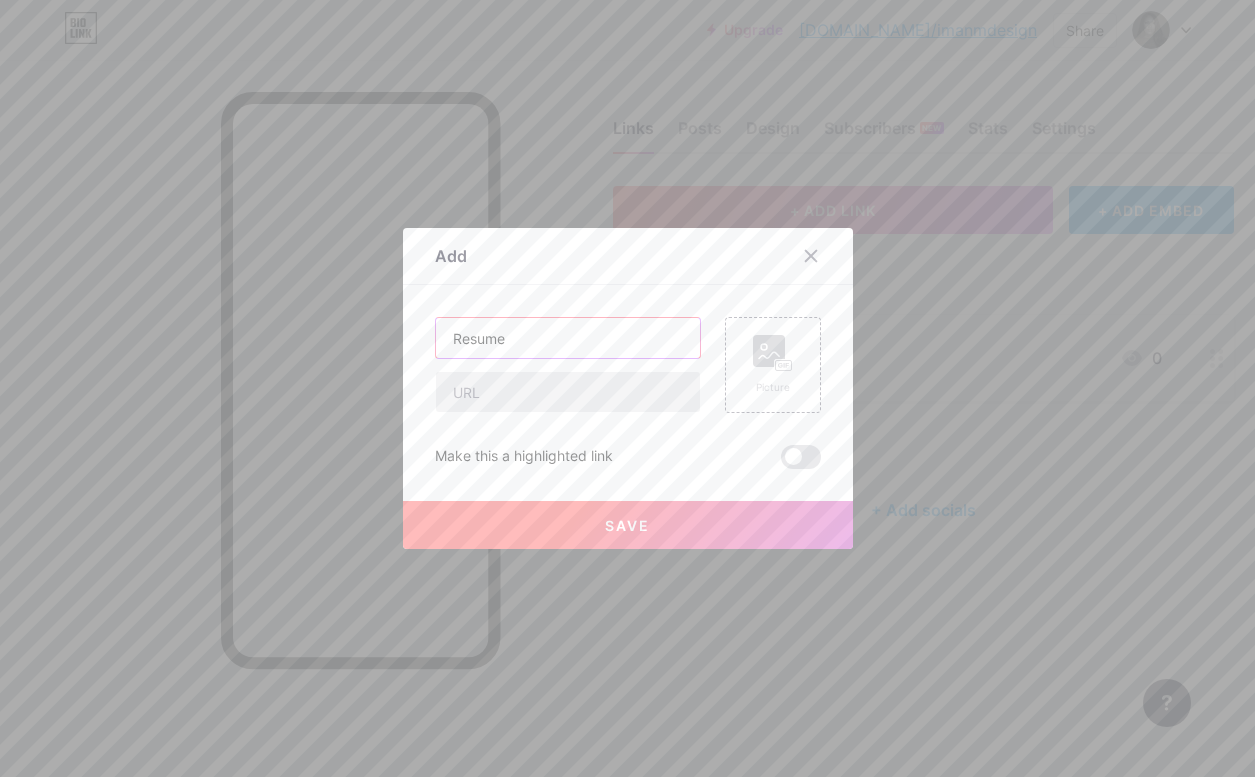 type on "Resume" 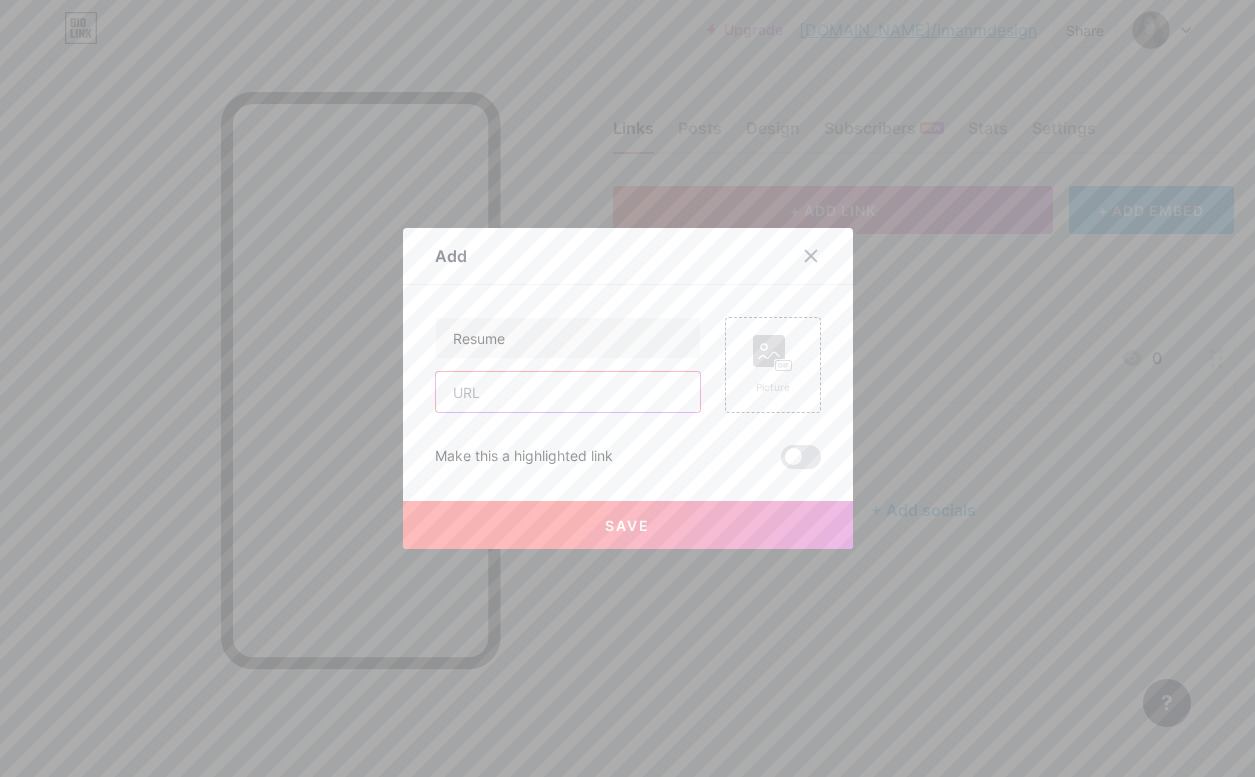 click at bounding box center [568, 392] 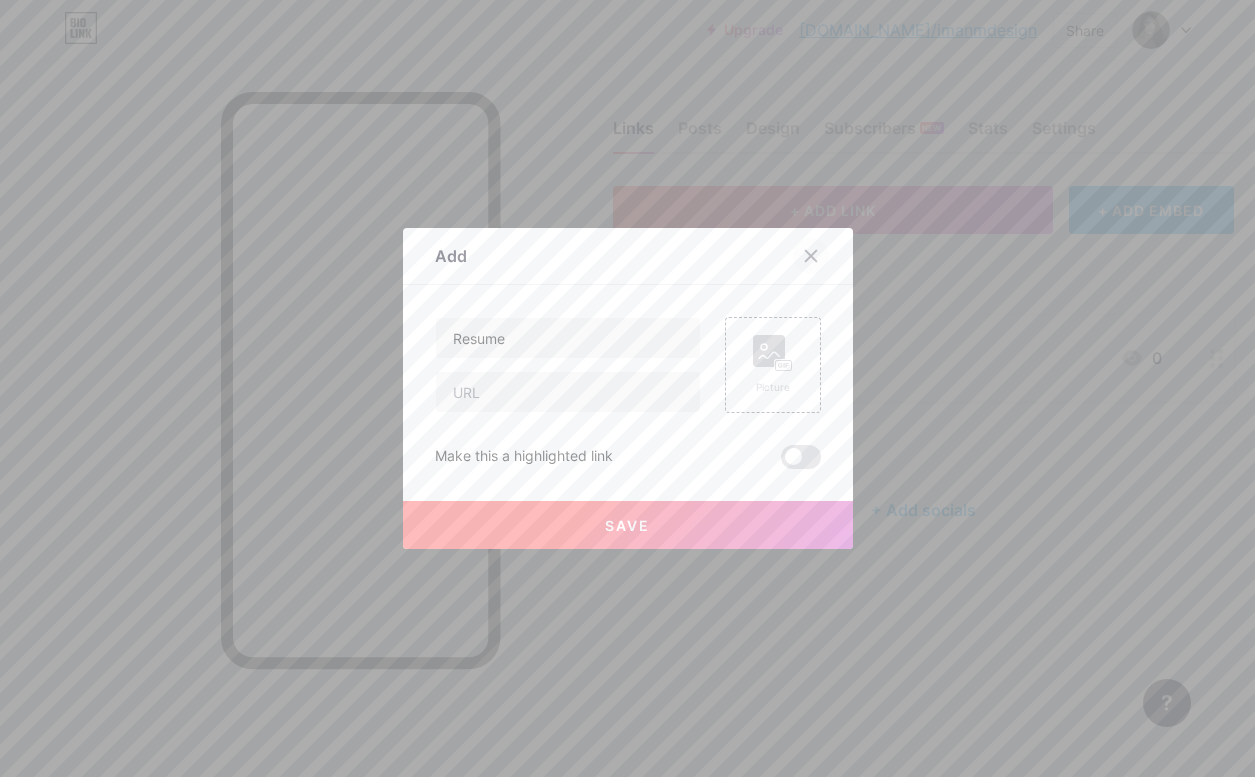 click 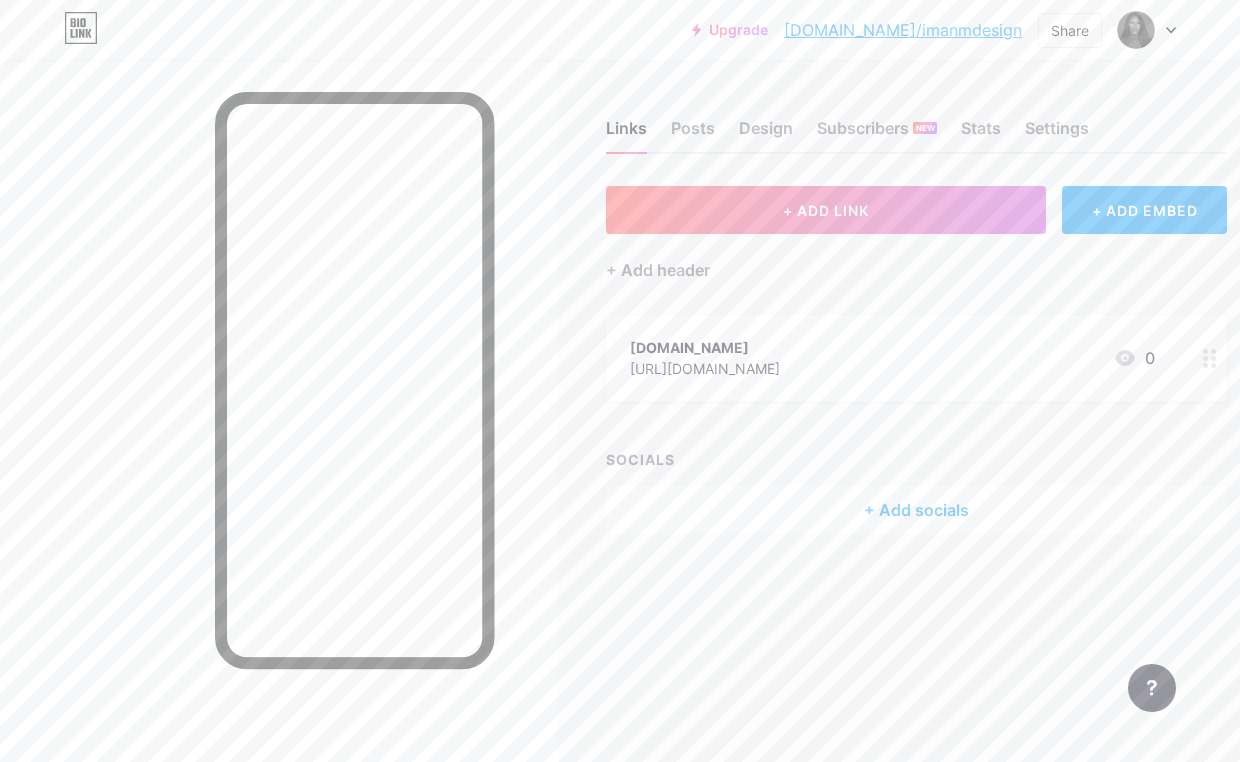 click on "[DOMAIN_NAME]
[URL][DOMAIN_NAME]
0" at bounding box center (916, 358) 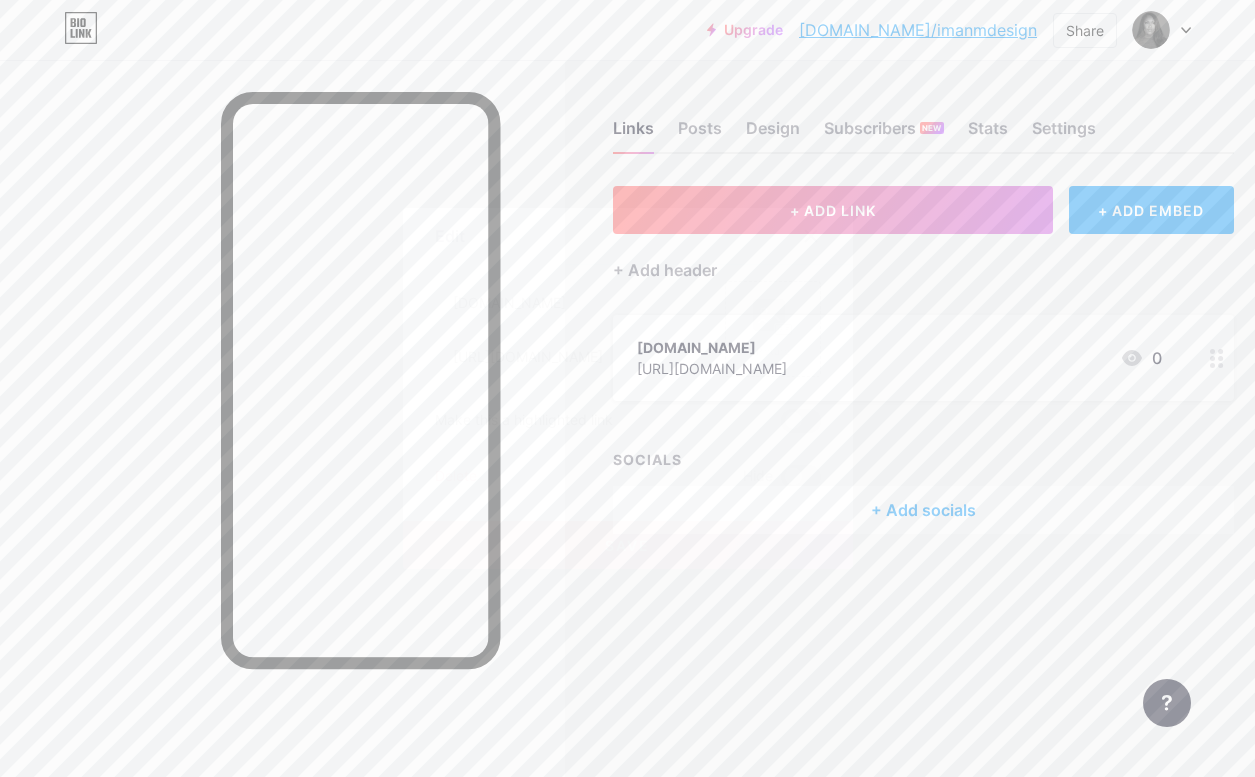 click at bounding box center [801, 421] 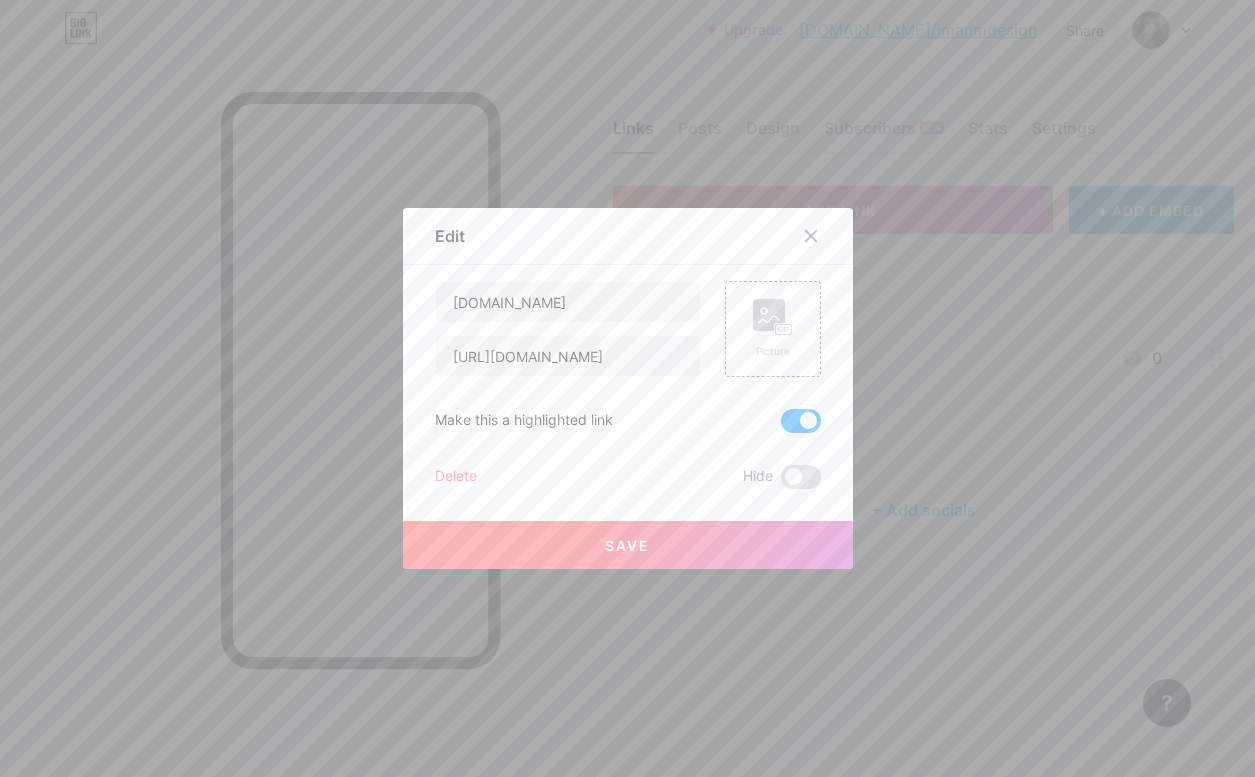 click on "Save" at bounding box center [628, 545] 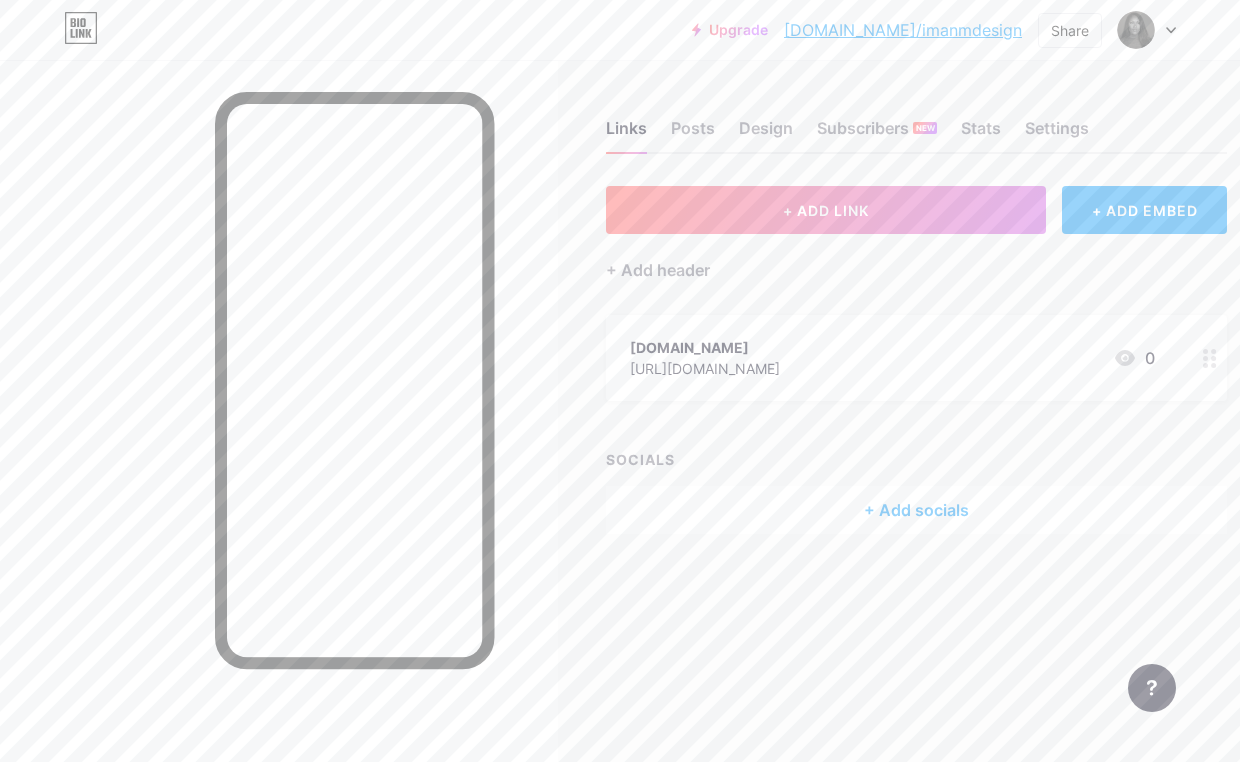 click at bounding box center (1210, 358) 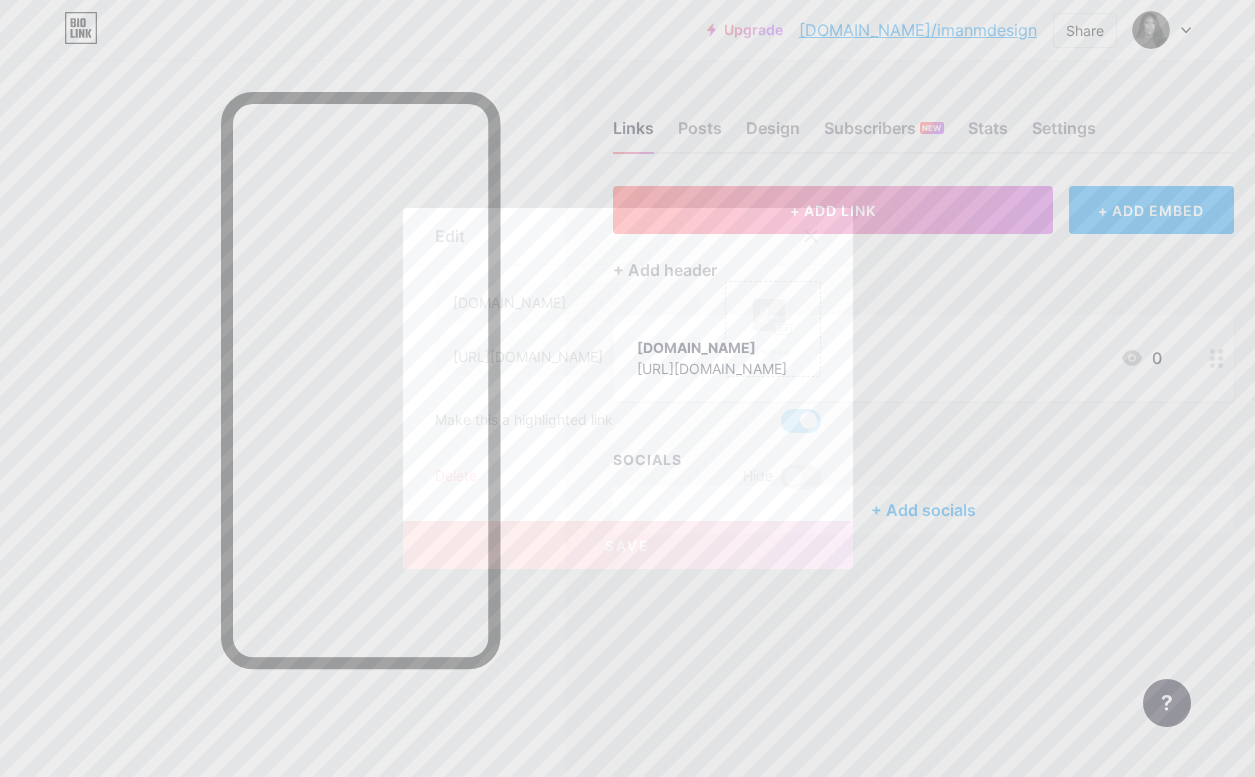click at bounding box center [801, 421] 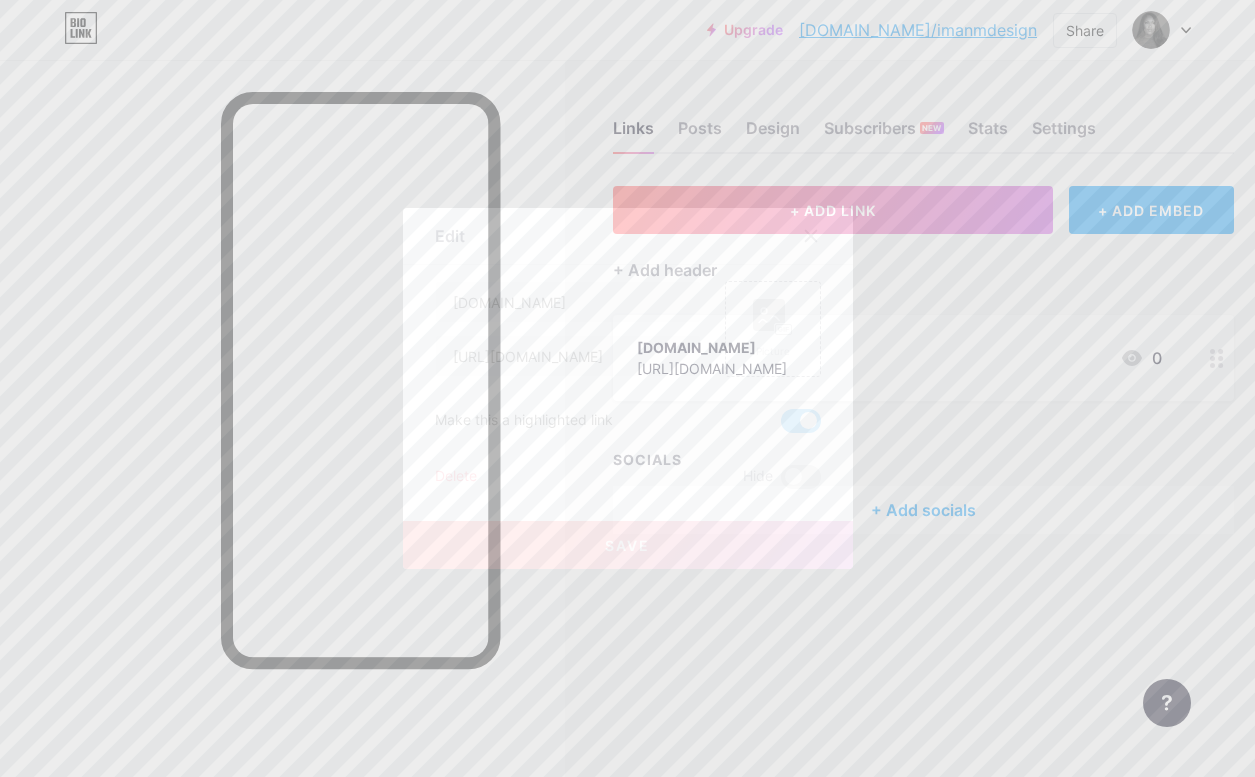 click at bounding box center [781, 426] 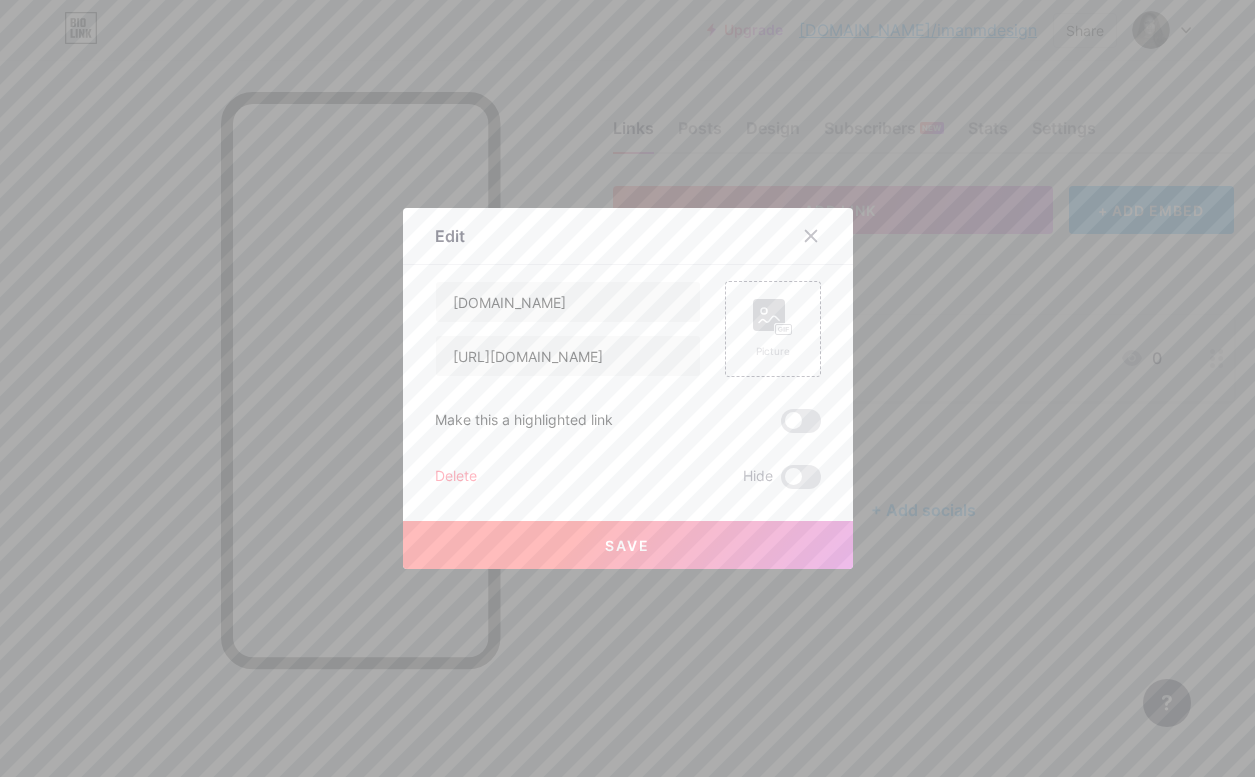 click on "Save" at bounding box center [628, 545] 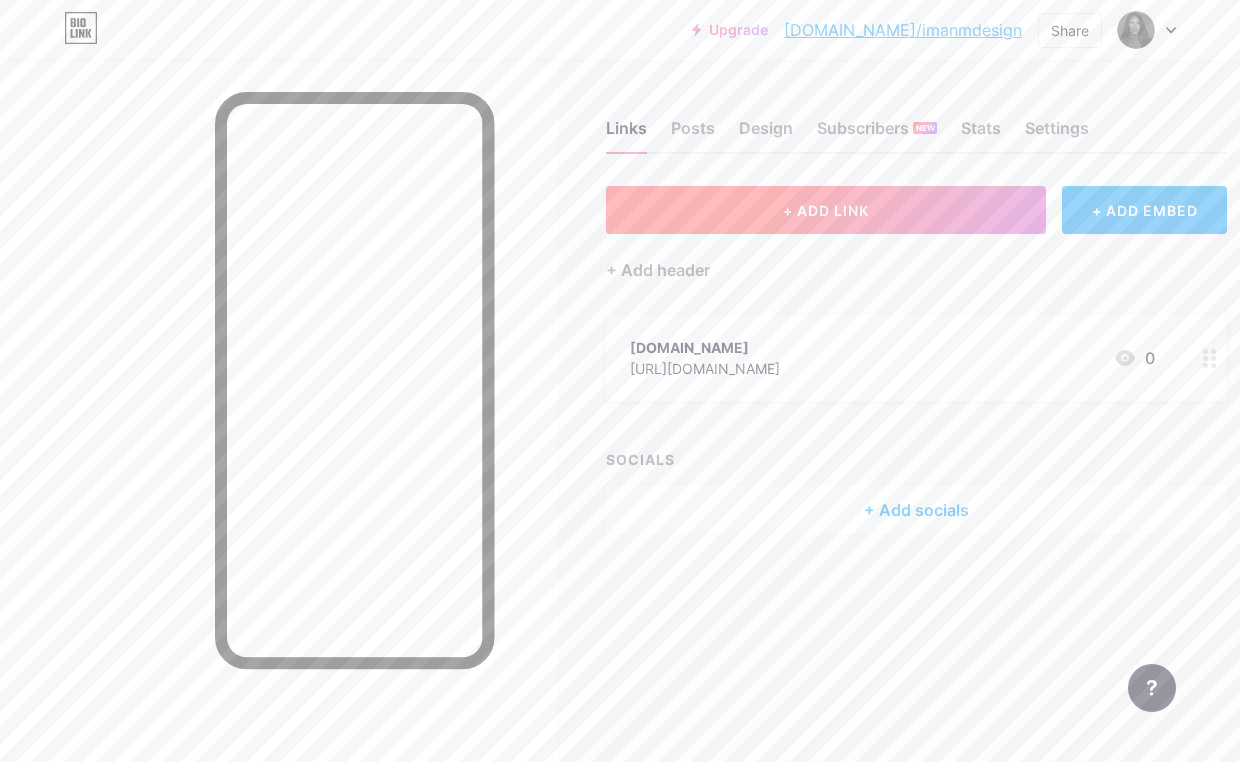 click on "+ ADD LINK" at bounding box center [826, 210] 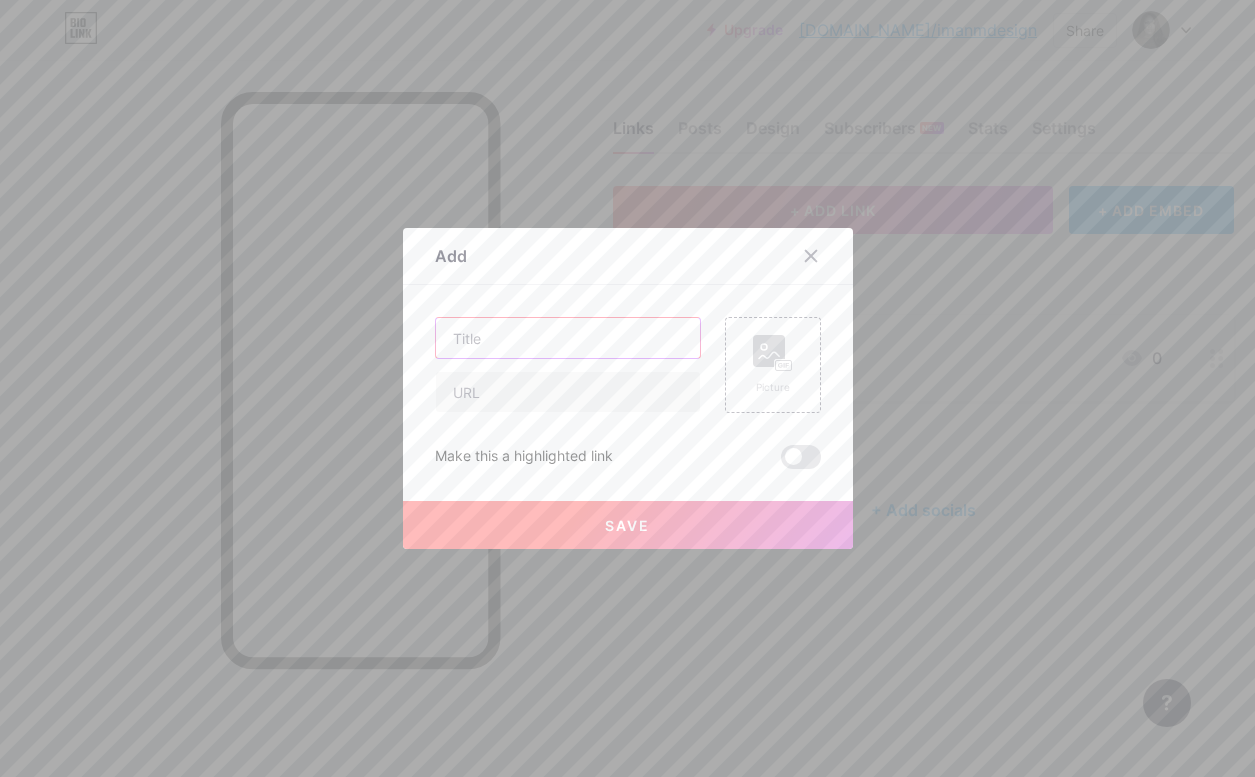 click at bounding box center (568, 338) 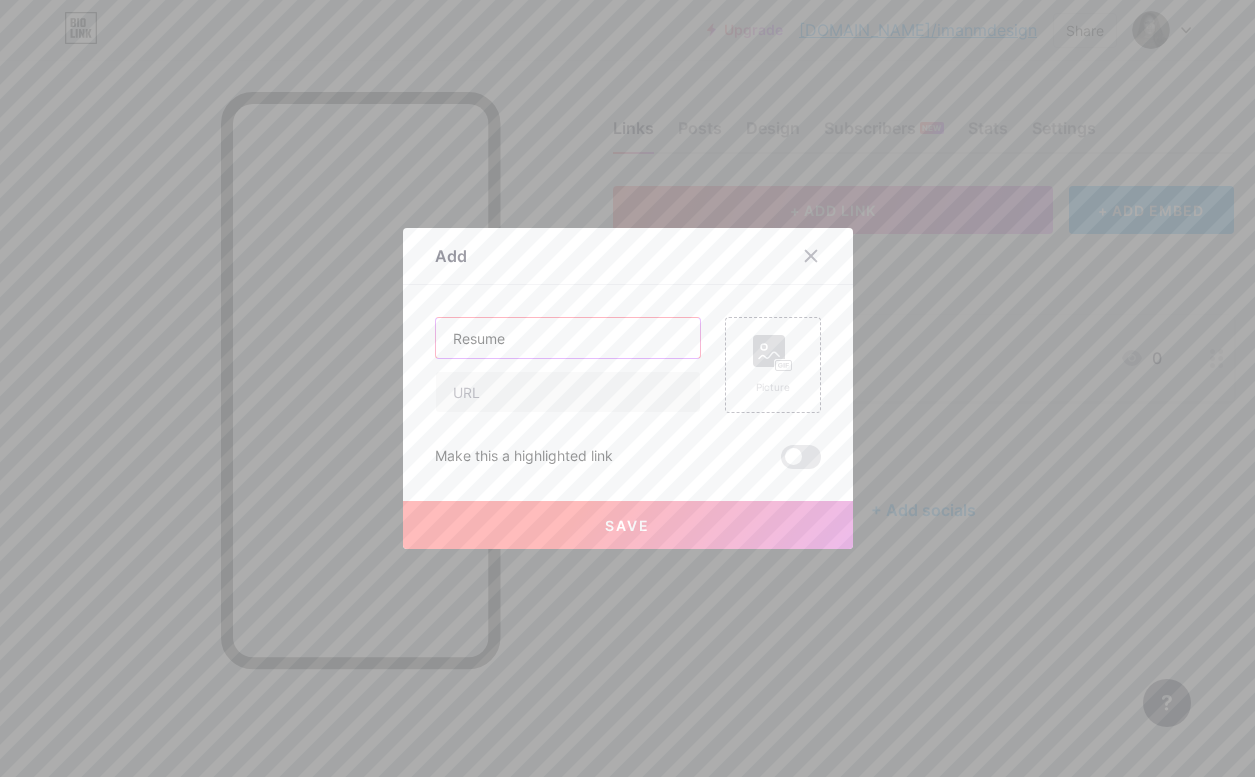 type on "Resume" 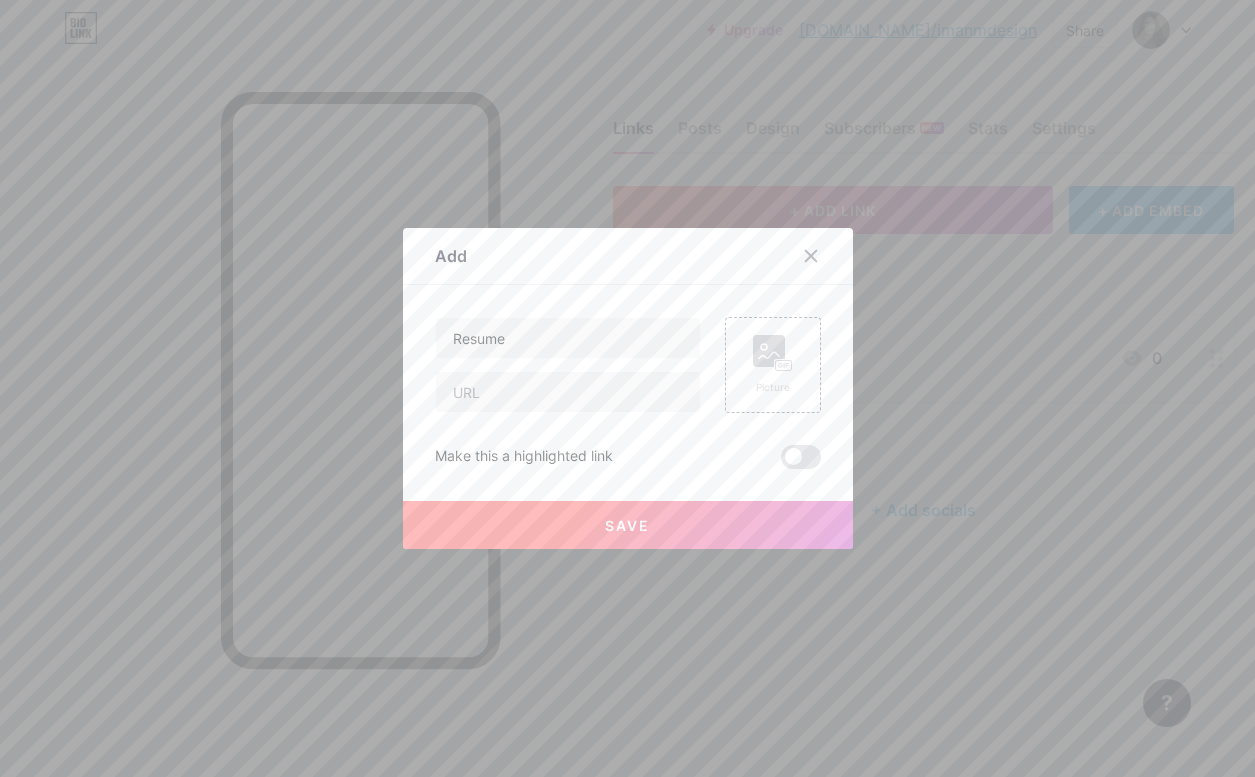 click on "Save" at bounding box center [627, 525] 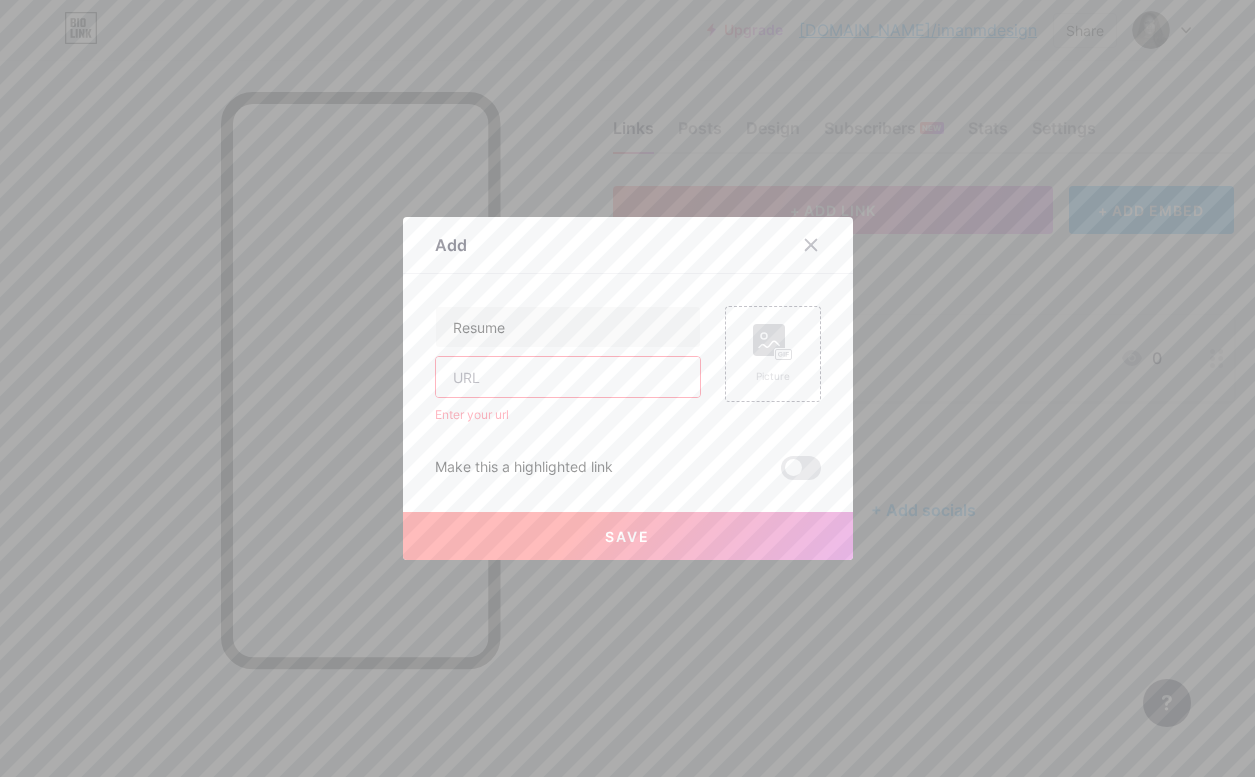 click at bounding box center [568, 377] 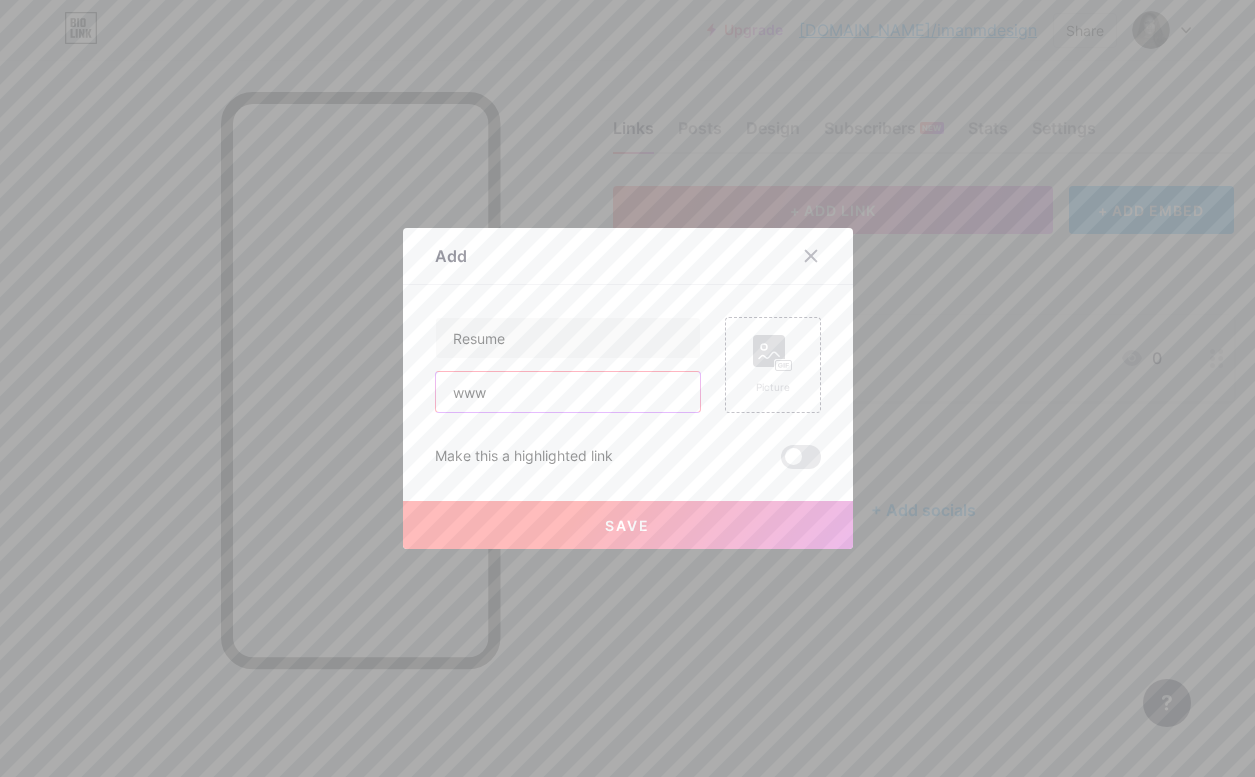 type on "www" 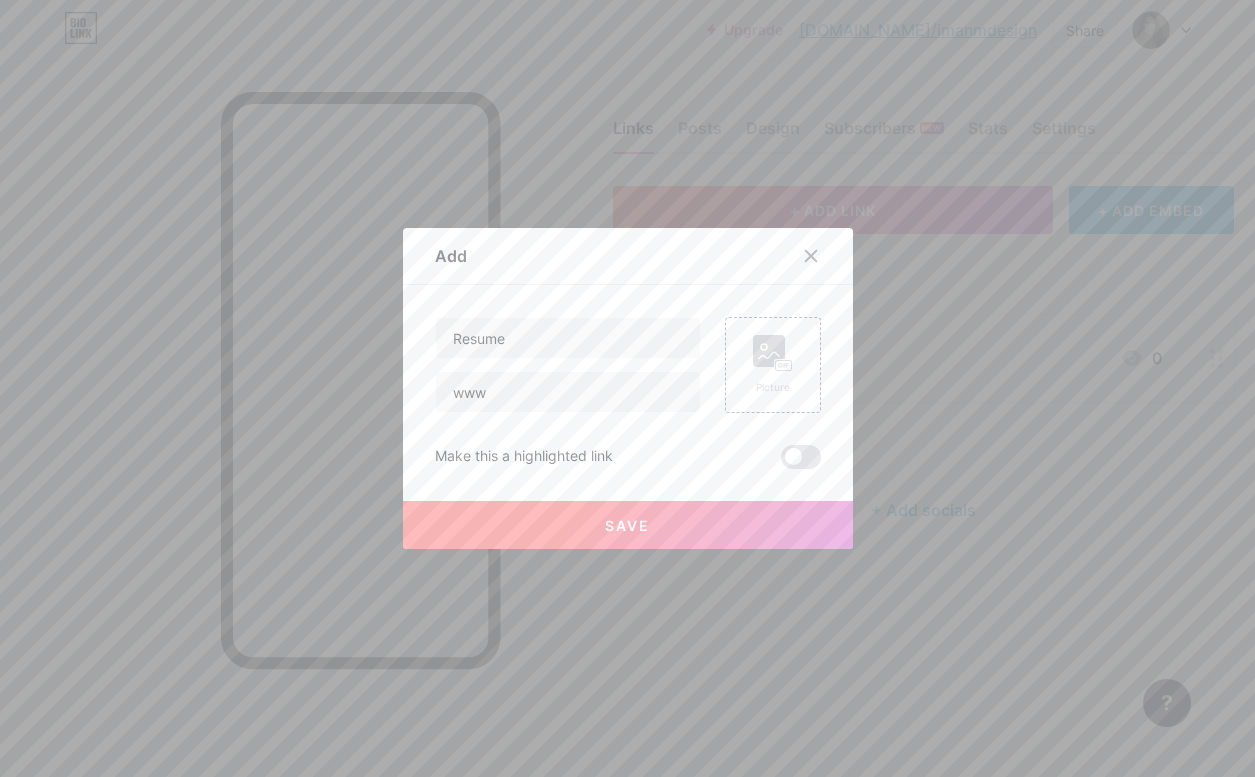 click on "Save" at bounding box center [628, 525] 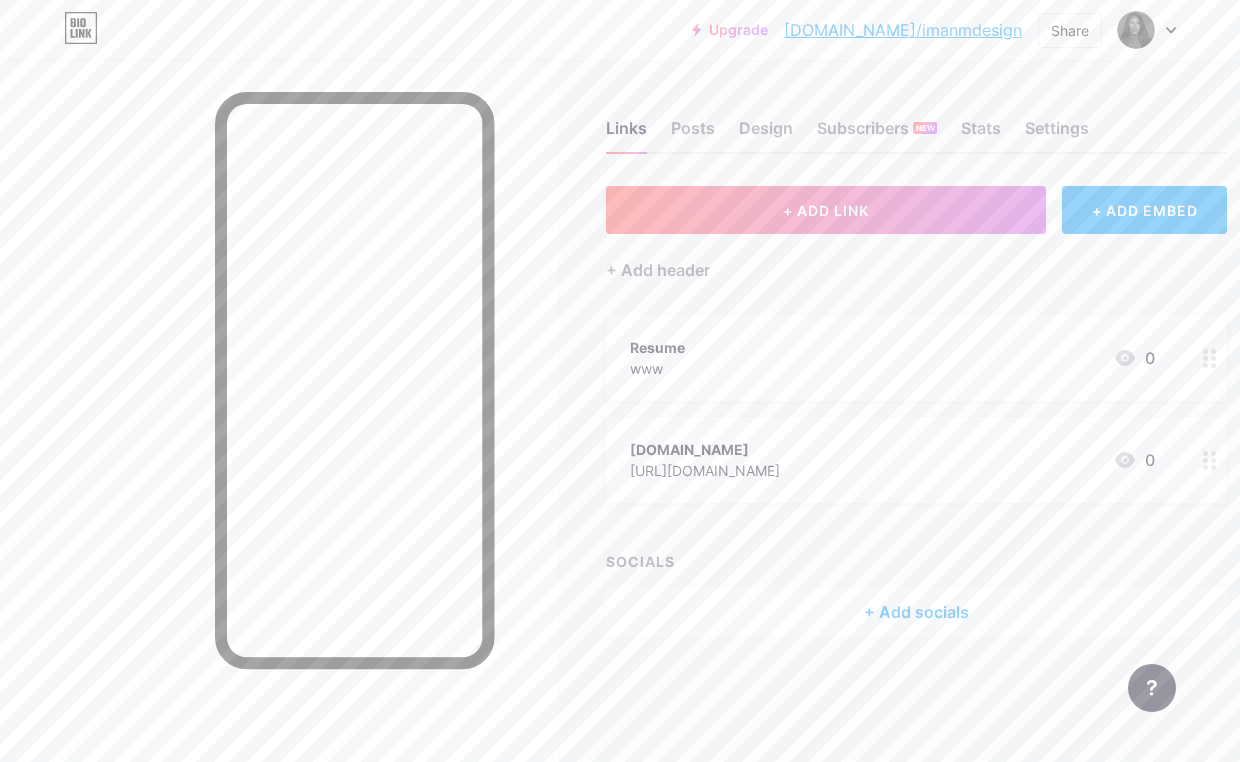 drag, startPoint x: 858, startPoint y: 466, endPoint x: 813, endPoint y: 307, distance: 165.24527 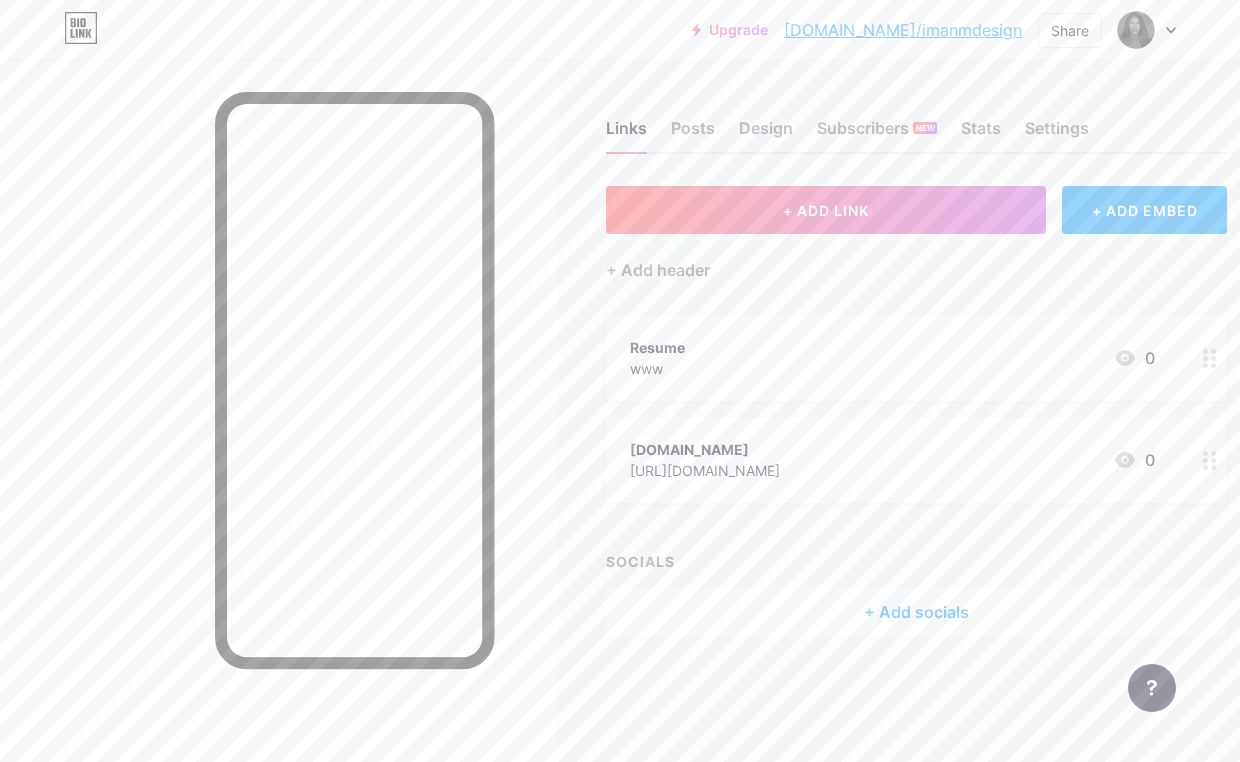 click on "+ ADD LINK     + ADD EMBED
+ Add header
Resume
www
0
[DOMAIN_NAME]
[URL][DOMAIN_NAME]
0
SOCIALS     + Add socials" at bounding box center (916, 411) 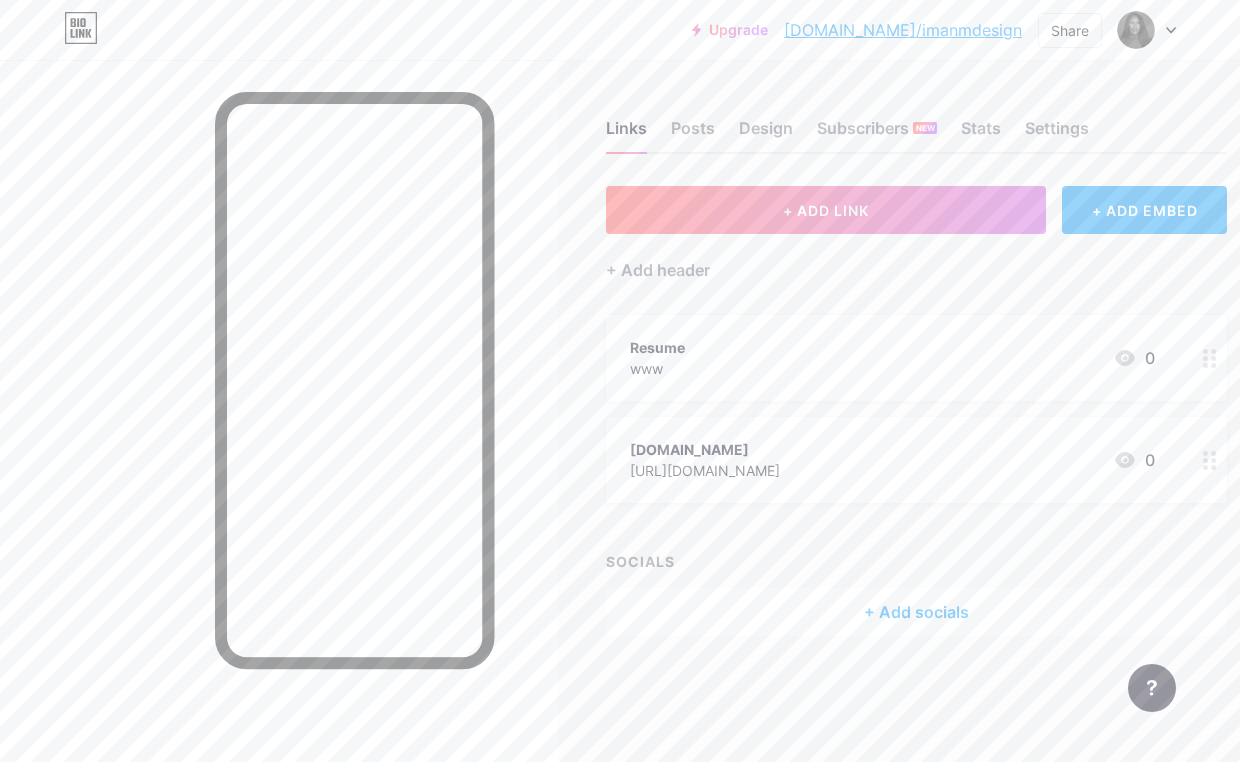 type 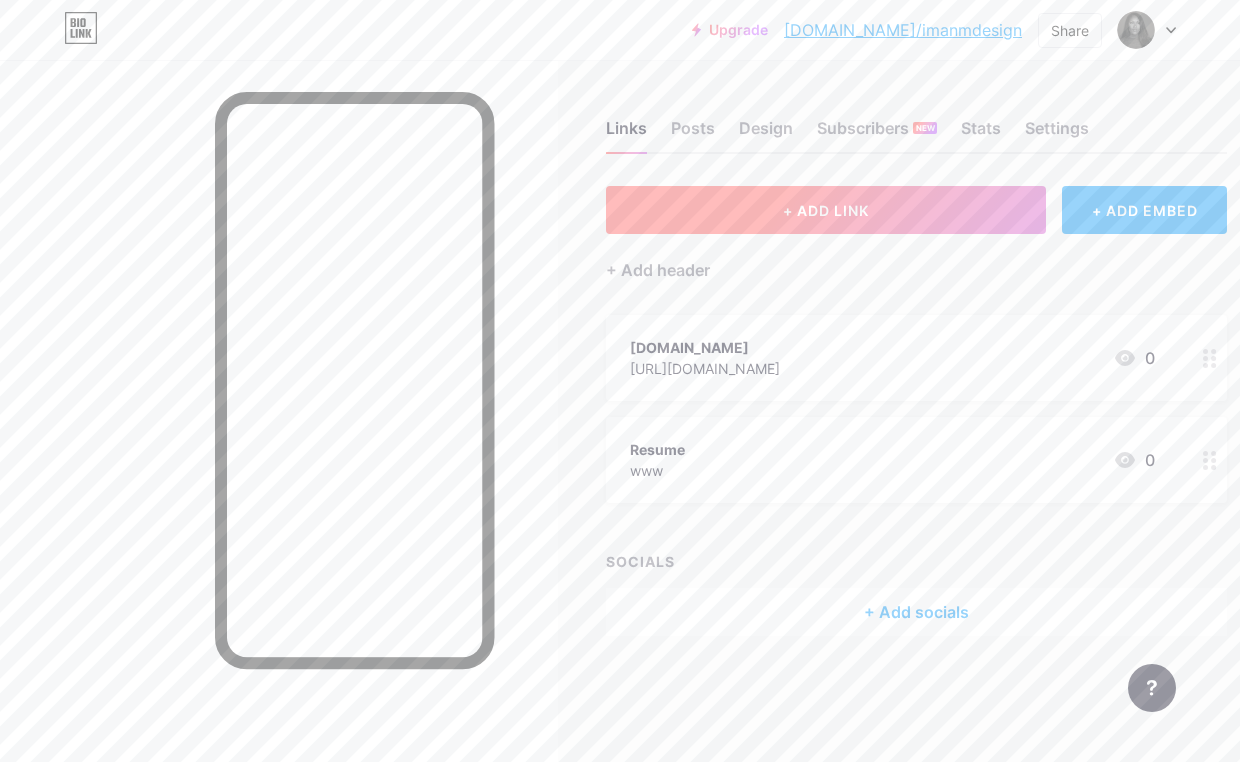 click on "+ ADD LINK" at bounding box center (826, 210) 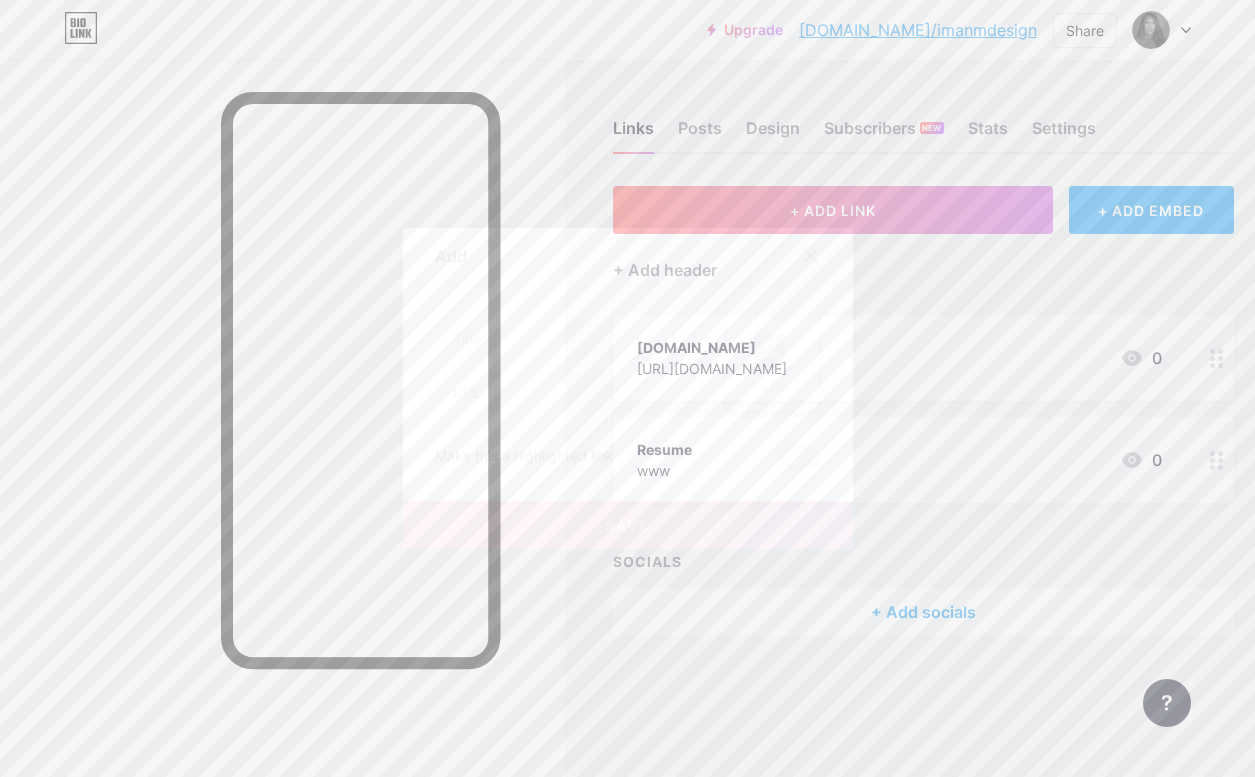 click at bounding box center (568, 365) 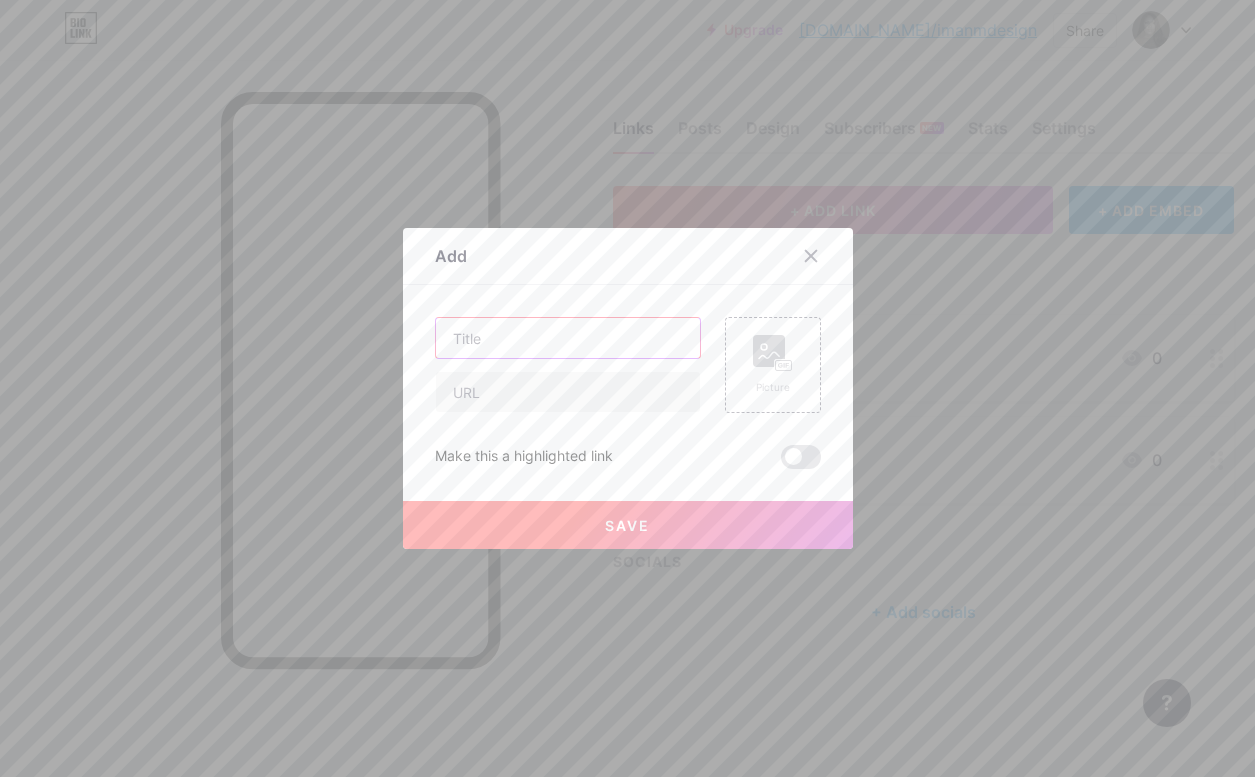 click at bounding box center [568, 338] 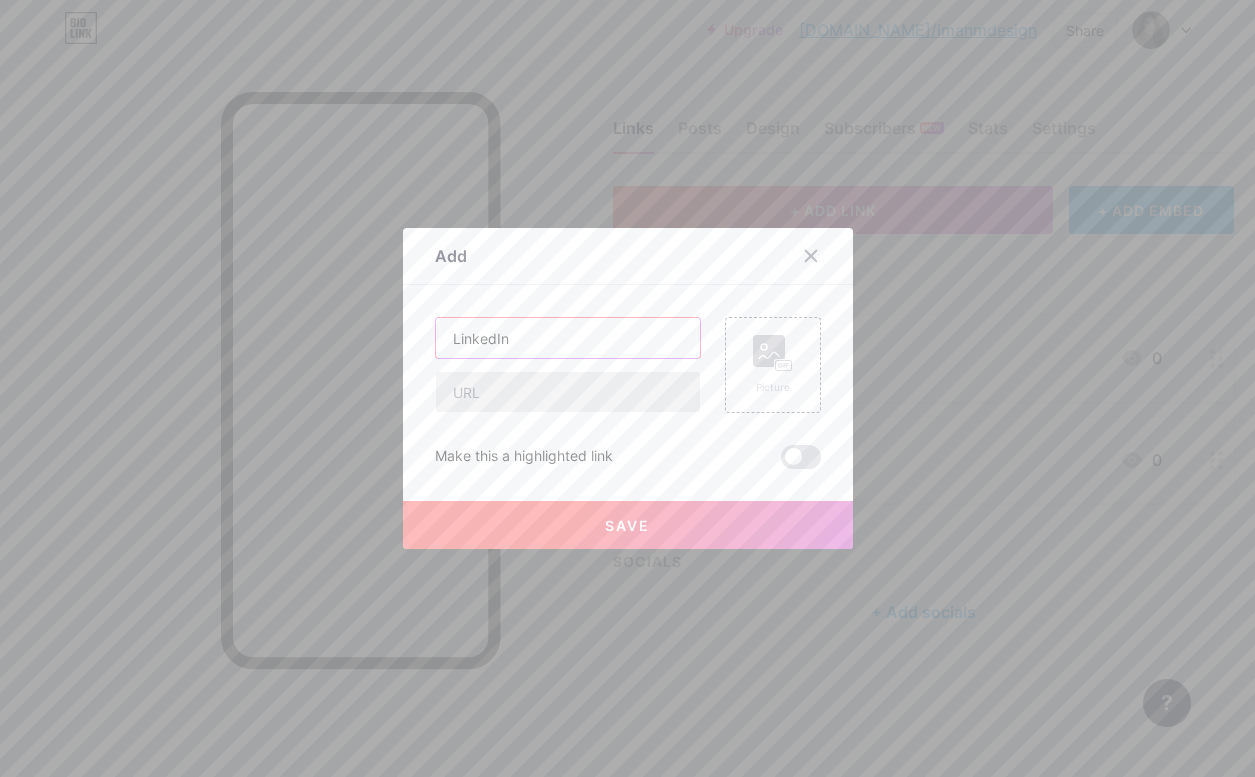 type on "LinkedIn" 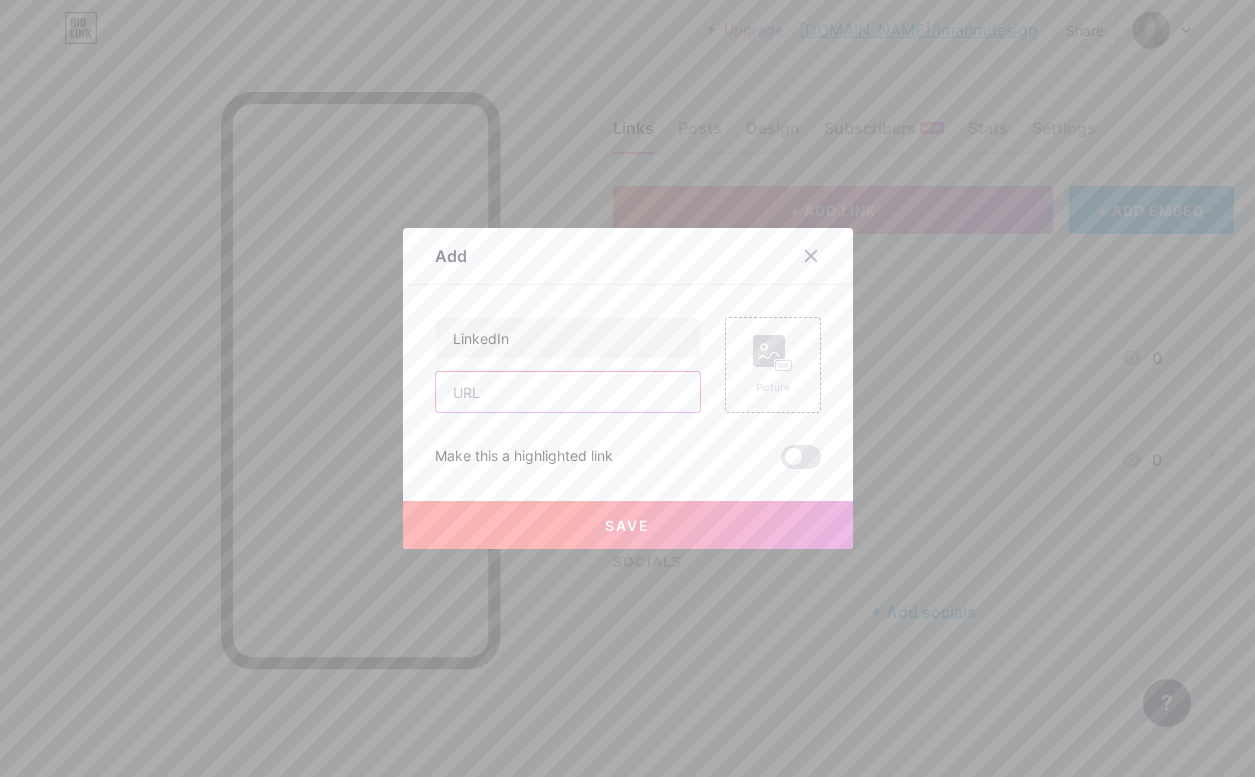 click at bounding box center (568, 392) 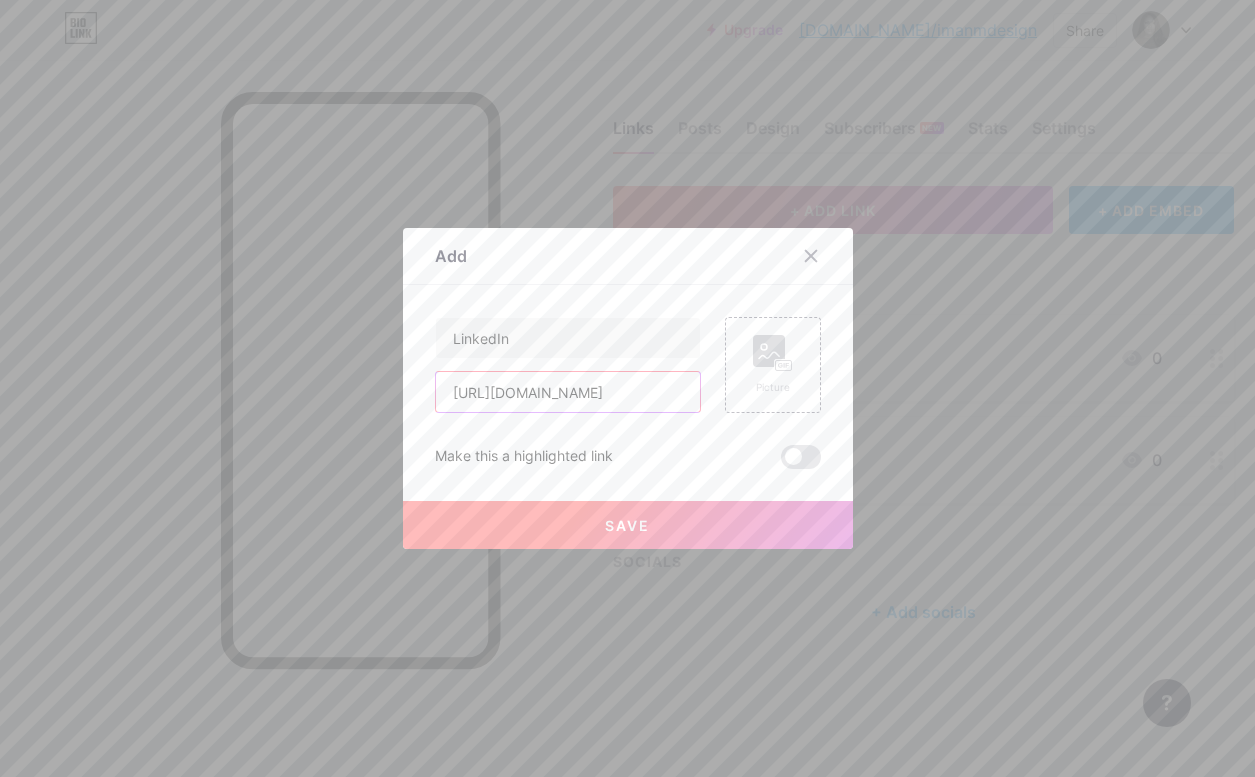 type on "[URL][DOMAIN_NAME]" 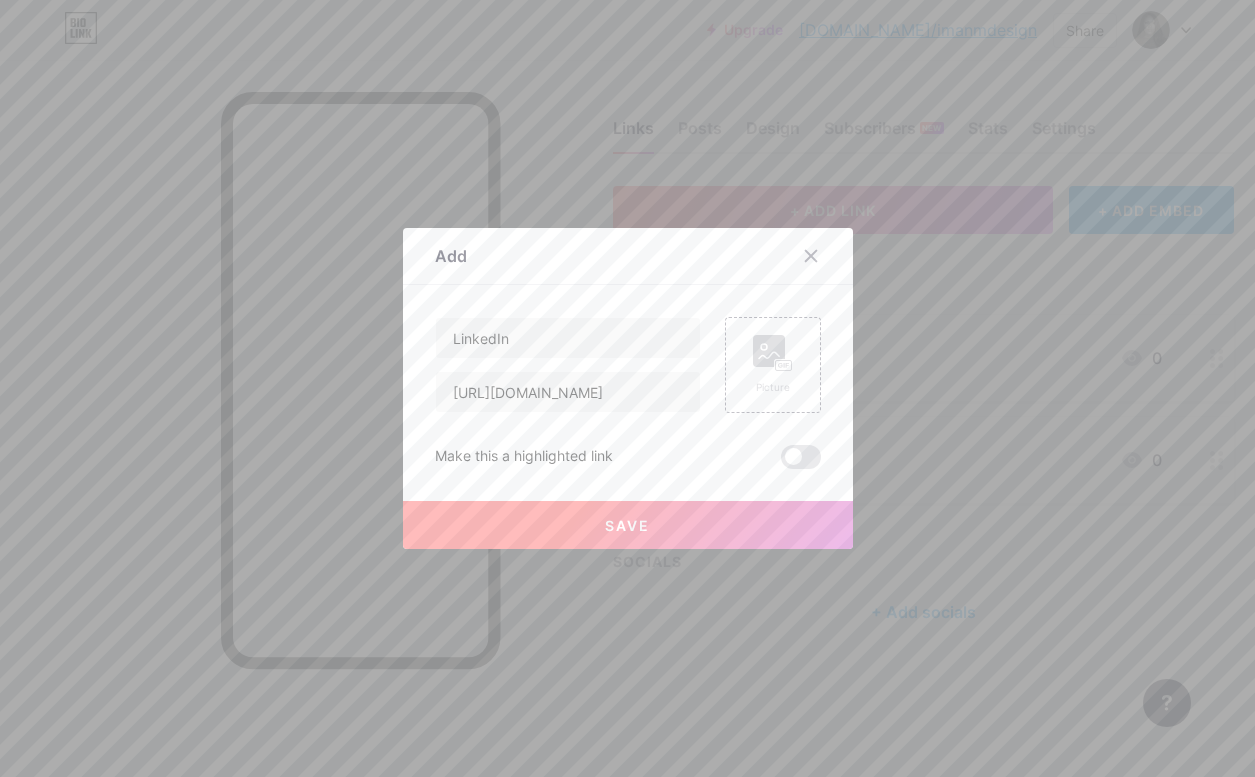 click on "Save" at bounding box center (628, 525) 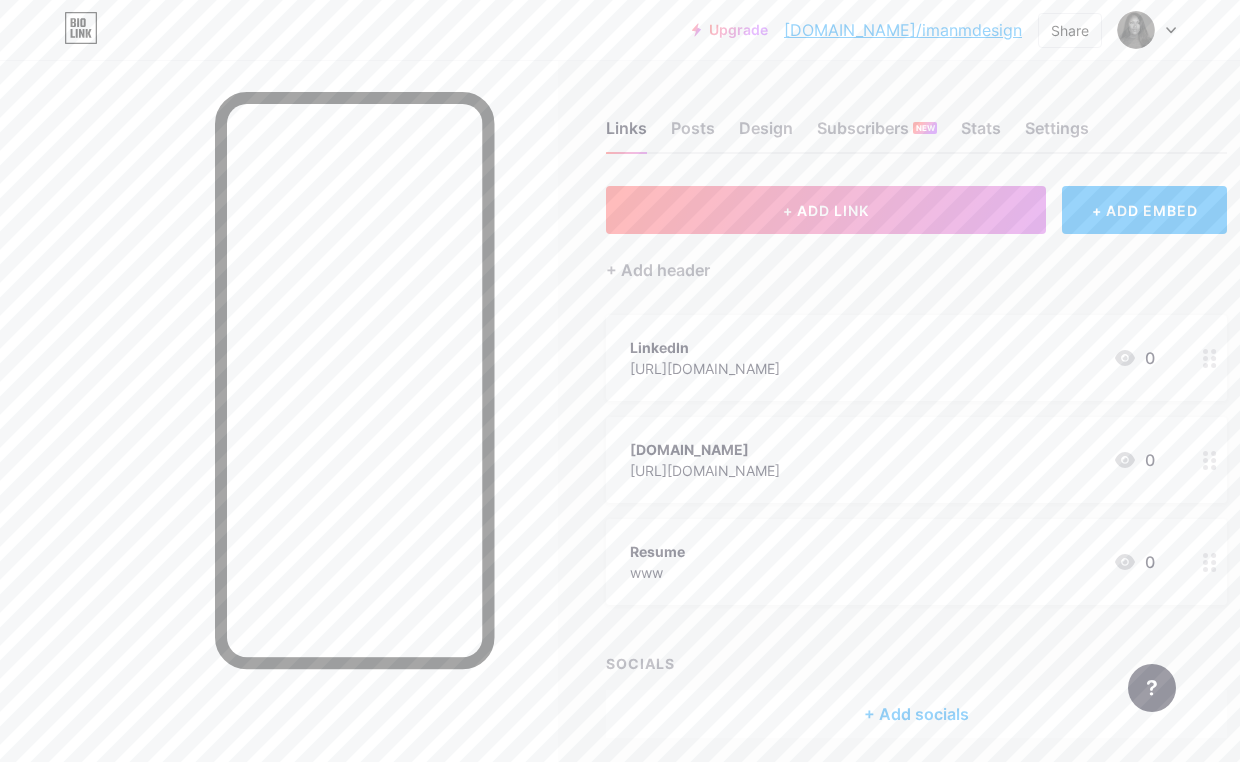 drag, startPoint x: 963, startPoint y: 347, endPoint x: 965, endPoint y: 464, distance: 117.01709 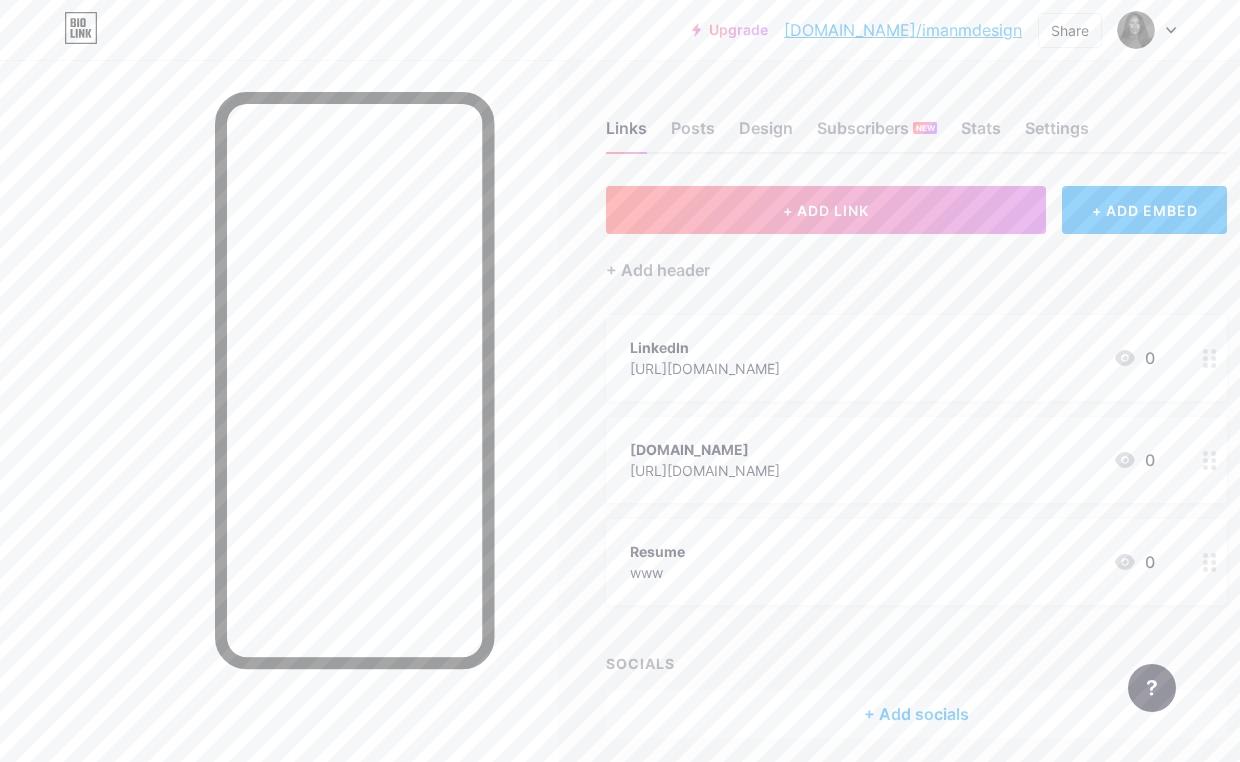 click on "LinkedIn
[URL][DOMAIN_NAME]
0
[DOMAIN_NAME]
[URL][DOMAIN_NAME]
0
Resume
www
0" at bounding box center [916, 460] 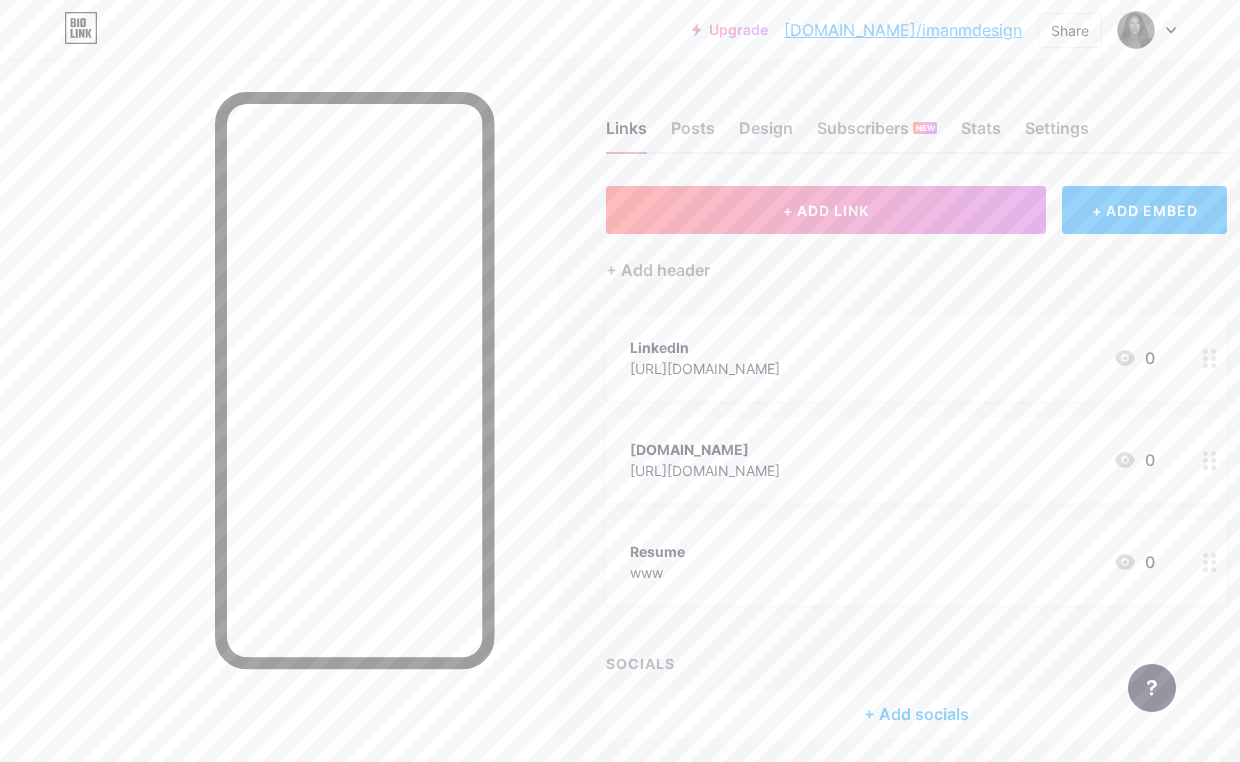 drag, startPoint x: 944, startPoint y: 355, endPoint x: 902, endPoint y: 392, distance: 55.97321 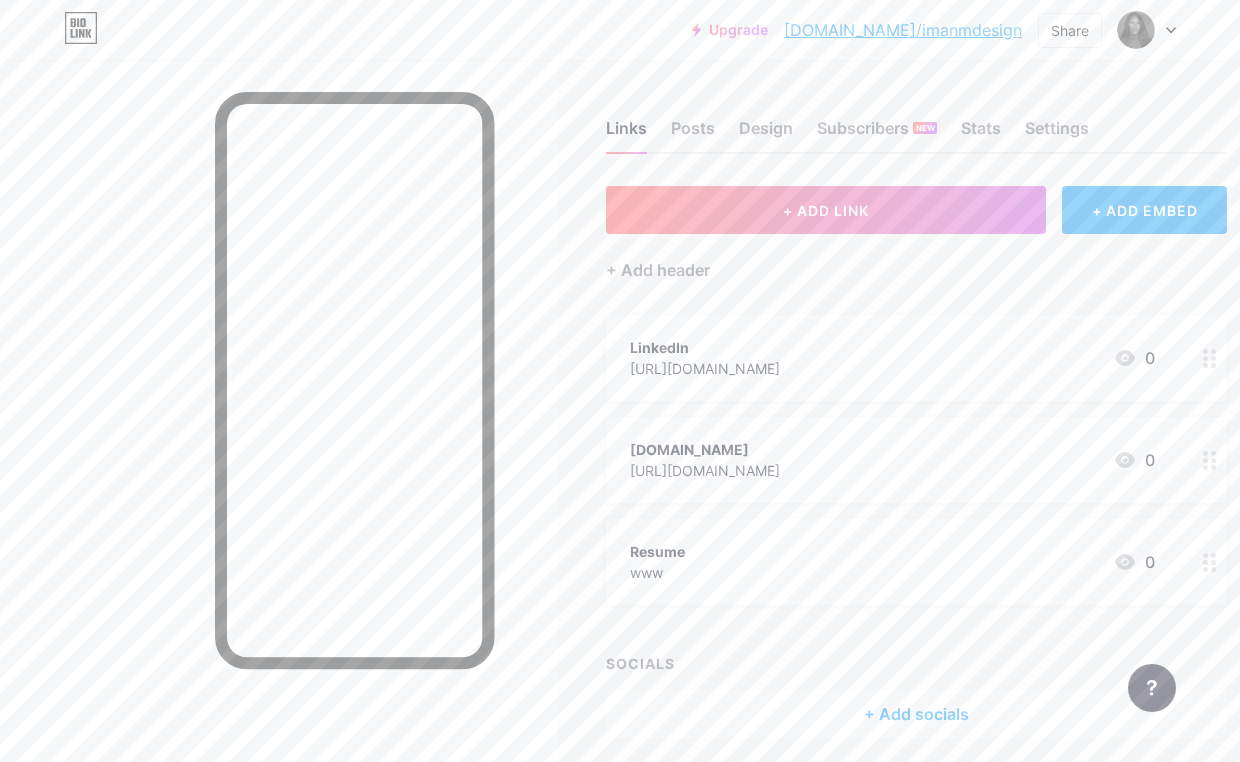 click on "LinkedIn
[URL][DOMAIN_NAME]
0" at bounding box center (916, 358) 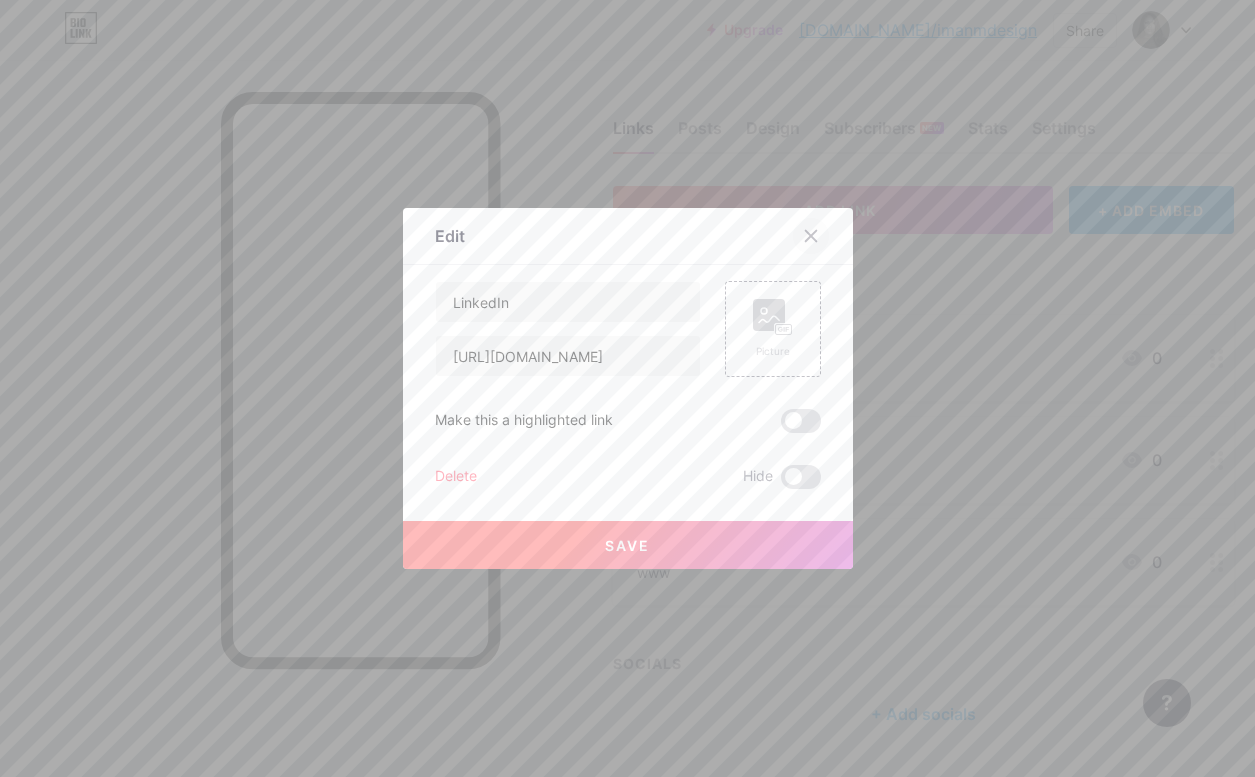 click 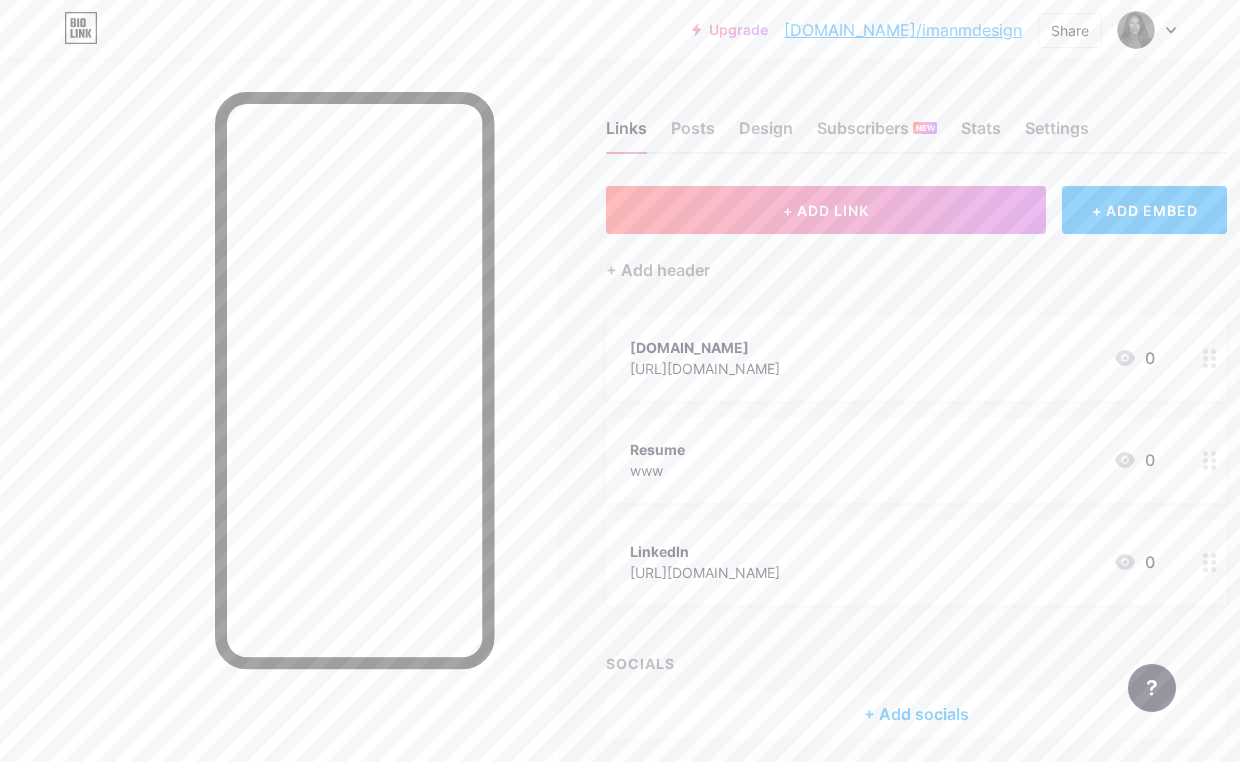 click on "Links
Posts
Design
Subscribers
NEW
Stats
Settings       + ADD LINK     + ADD EMBED
+ Add header
[DOMAIN_NAME]
[URL][DOMAIN_NAME]
0
Resume
www
0
LinkedIn
[URL][DOMAIN_NAME]
0
SOCIALS     + Add socials                       Feature requests             Help center         Contact support" at bounding box center [655, 449] 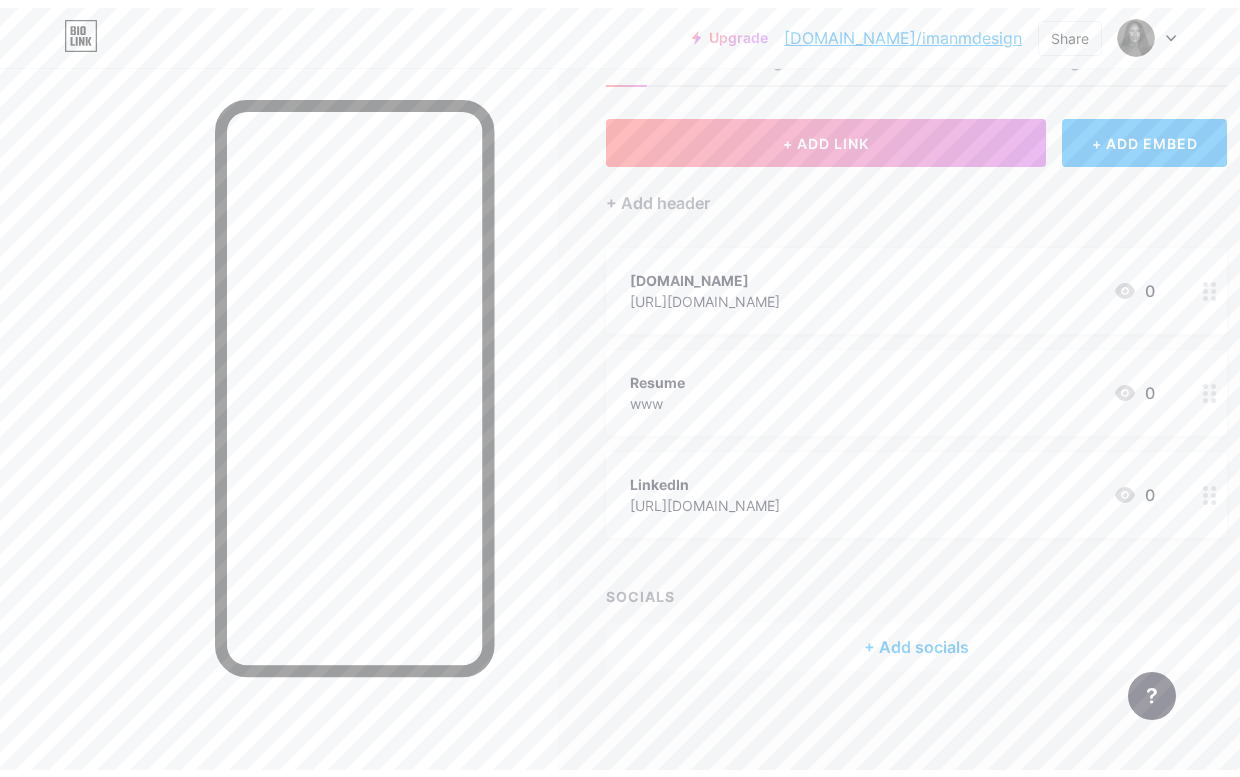 scroll, scrollTop: 0, scrollLeft: 0, axis: both 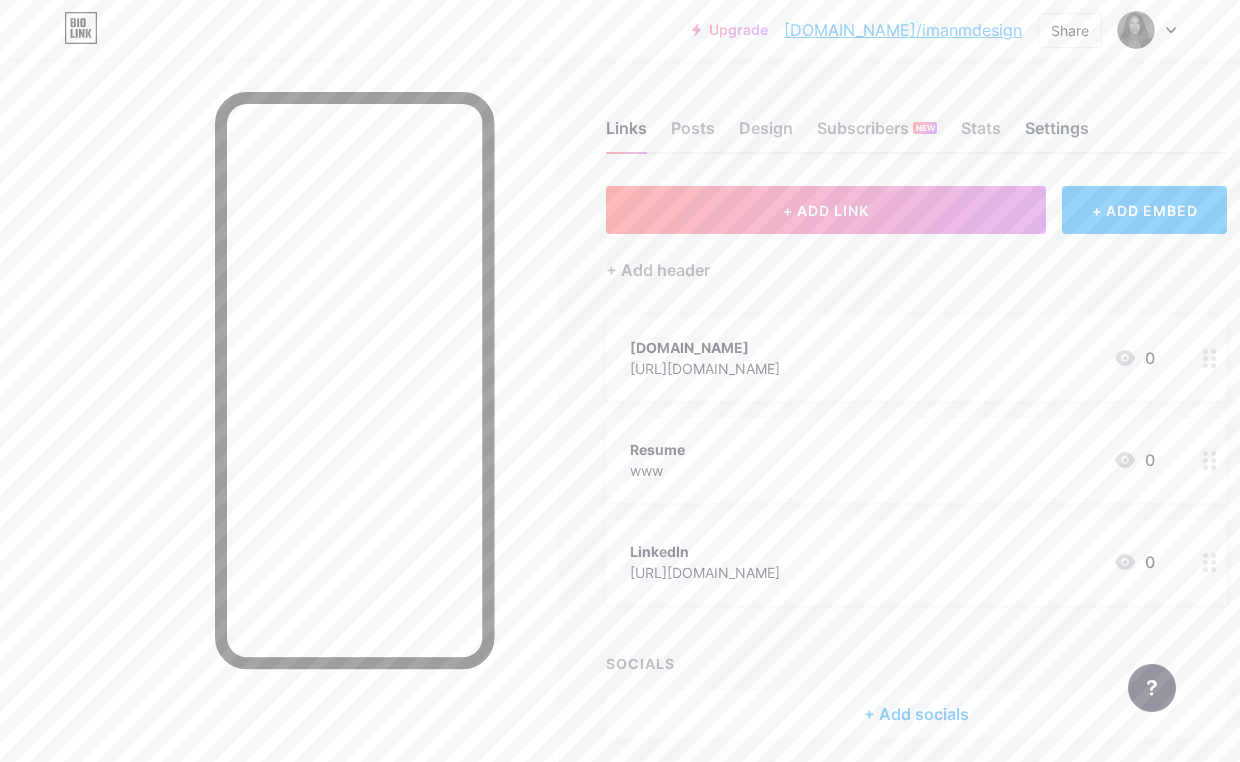 click on "Settings" at bounding box center (1057, 134) 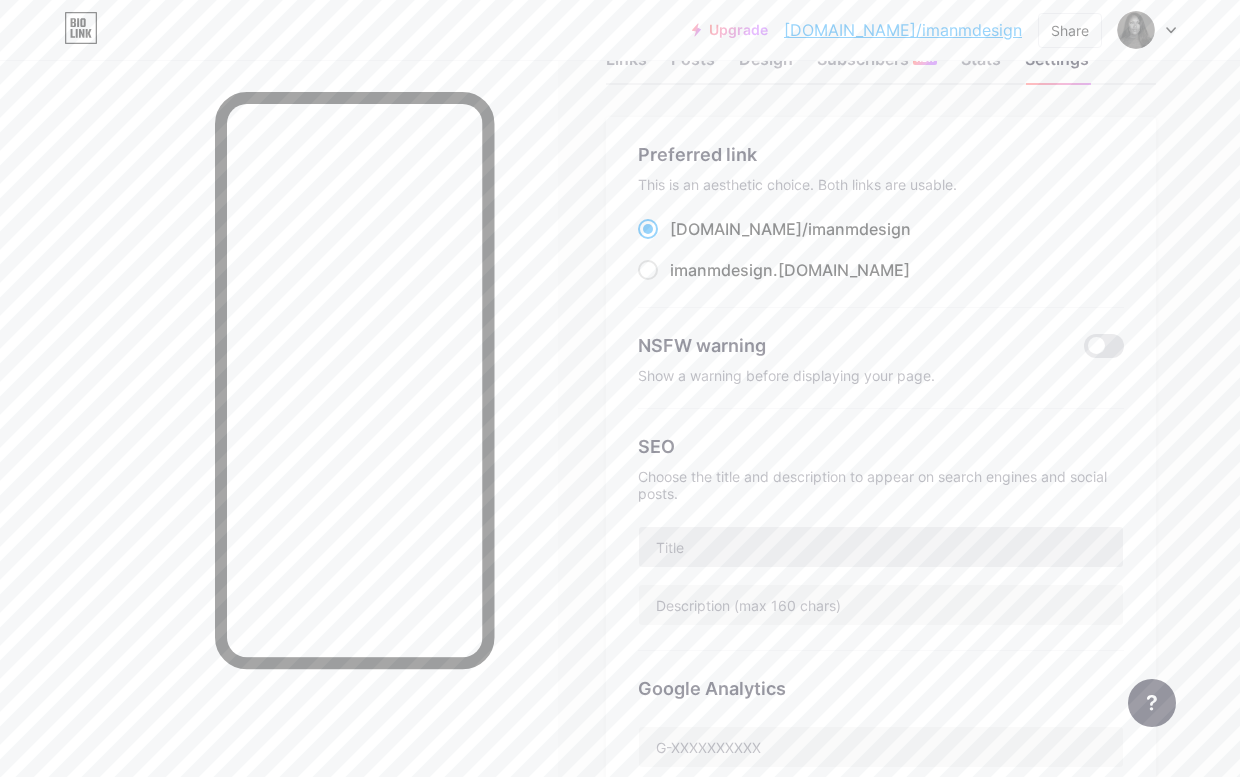 scroll, scrollTop: 0, scrollLeft: 0, axis: both 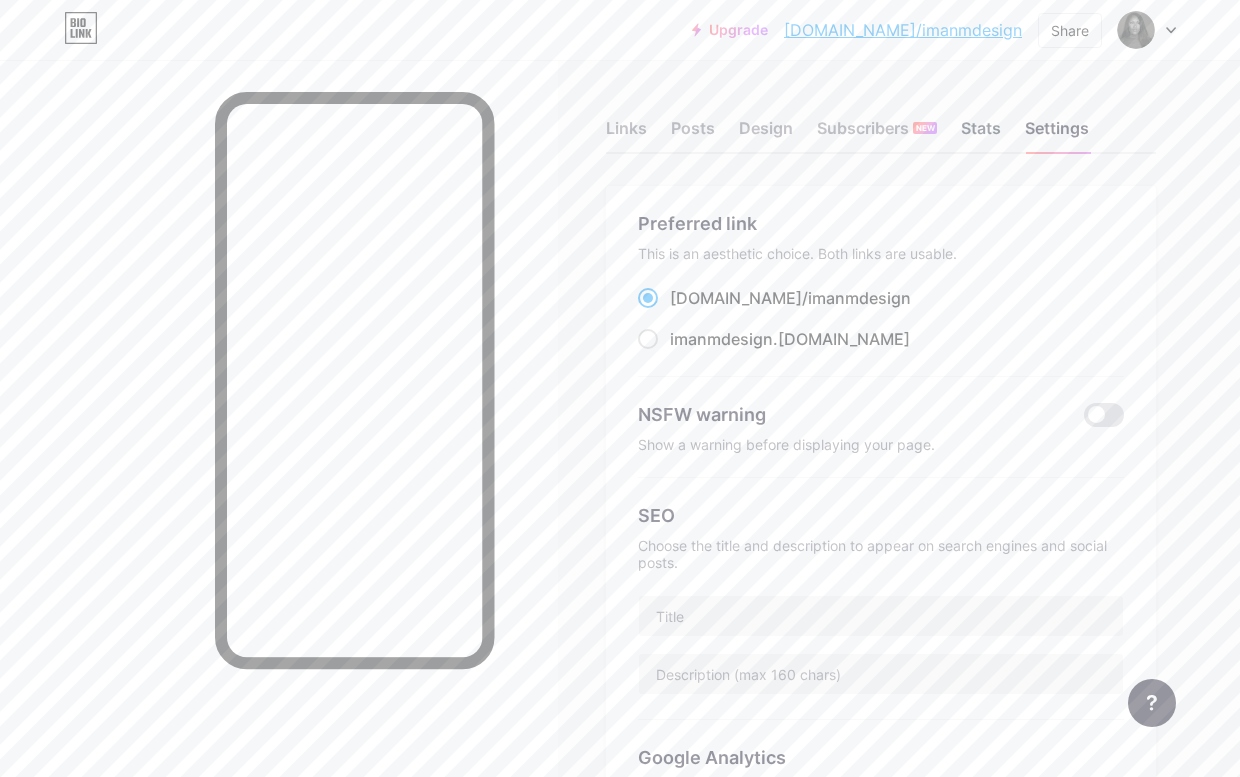click on "Stats" at bounding box center (981, 134) 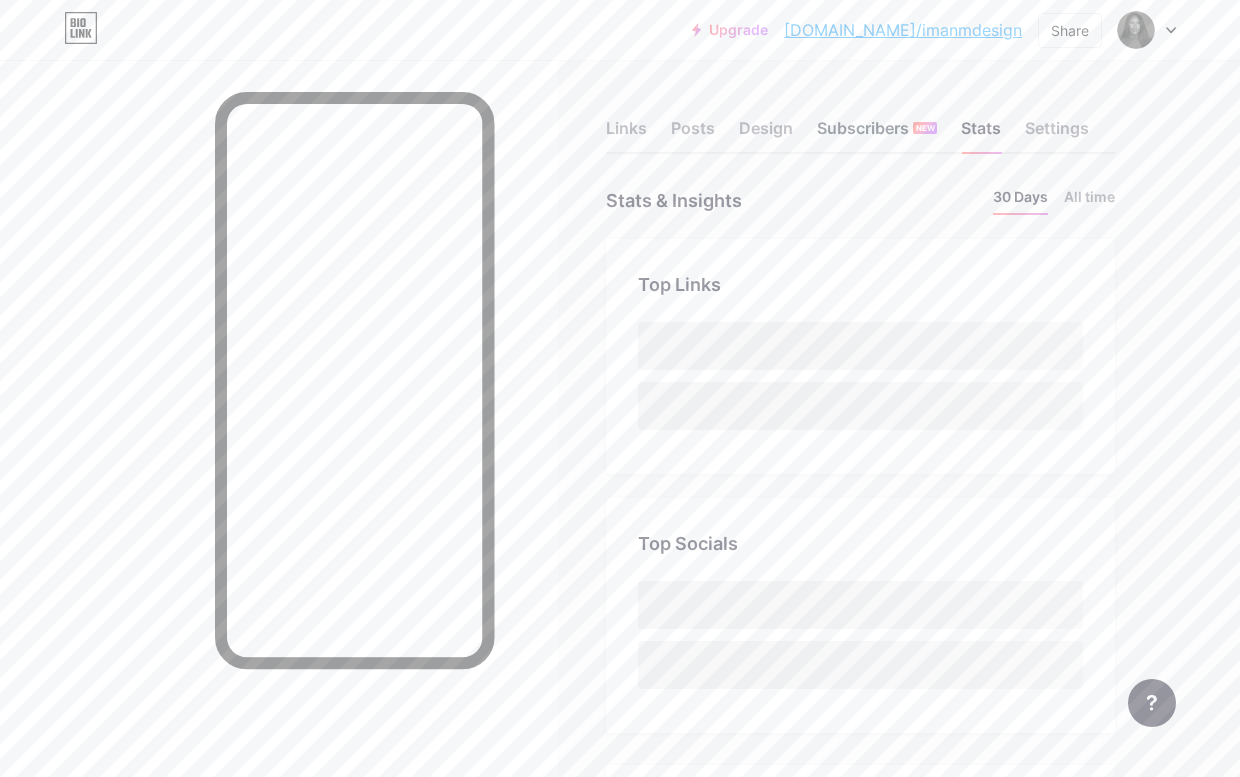 scroll, scrollTop: 999223, scrollLeft: 998760, axis: both 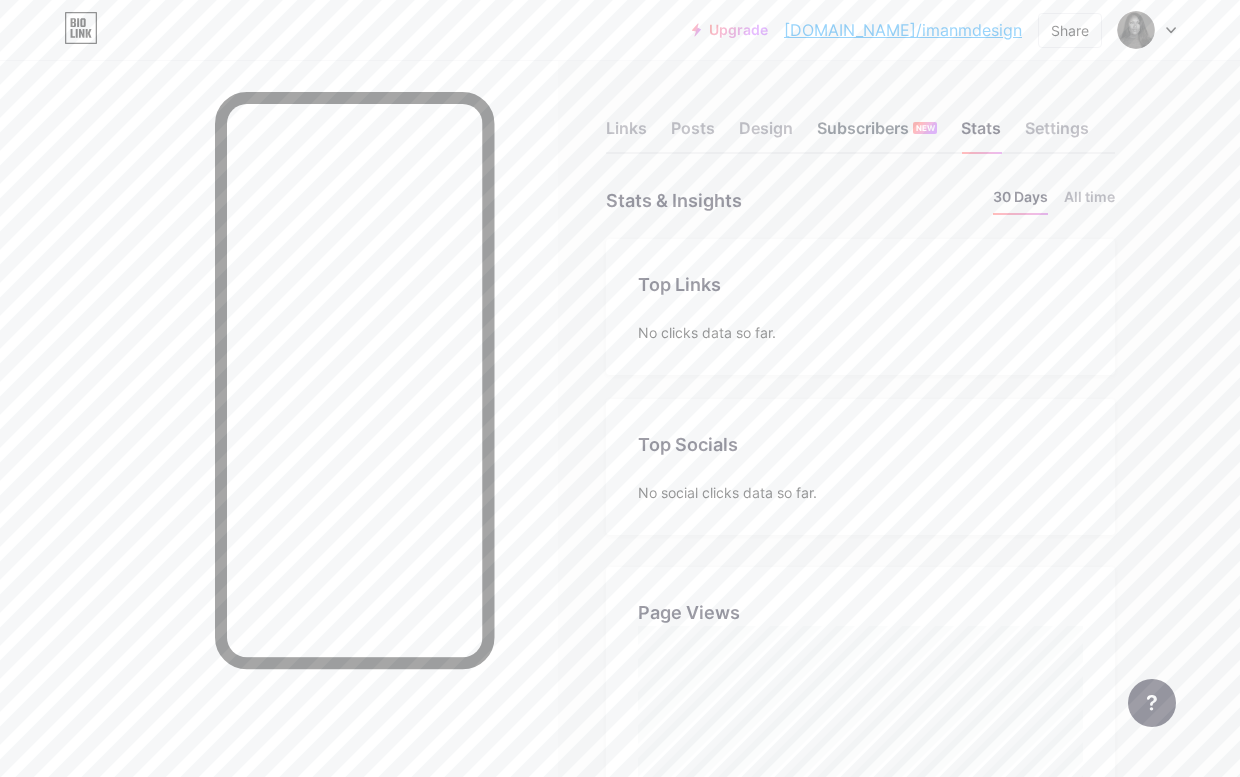 click on "Subscribers
NEW" at bounding box center [877, 134] 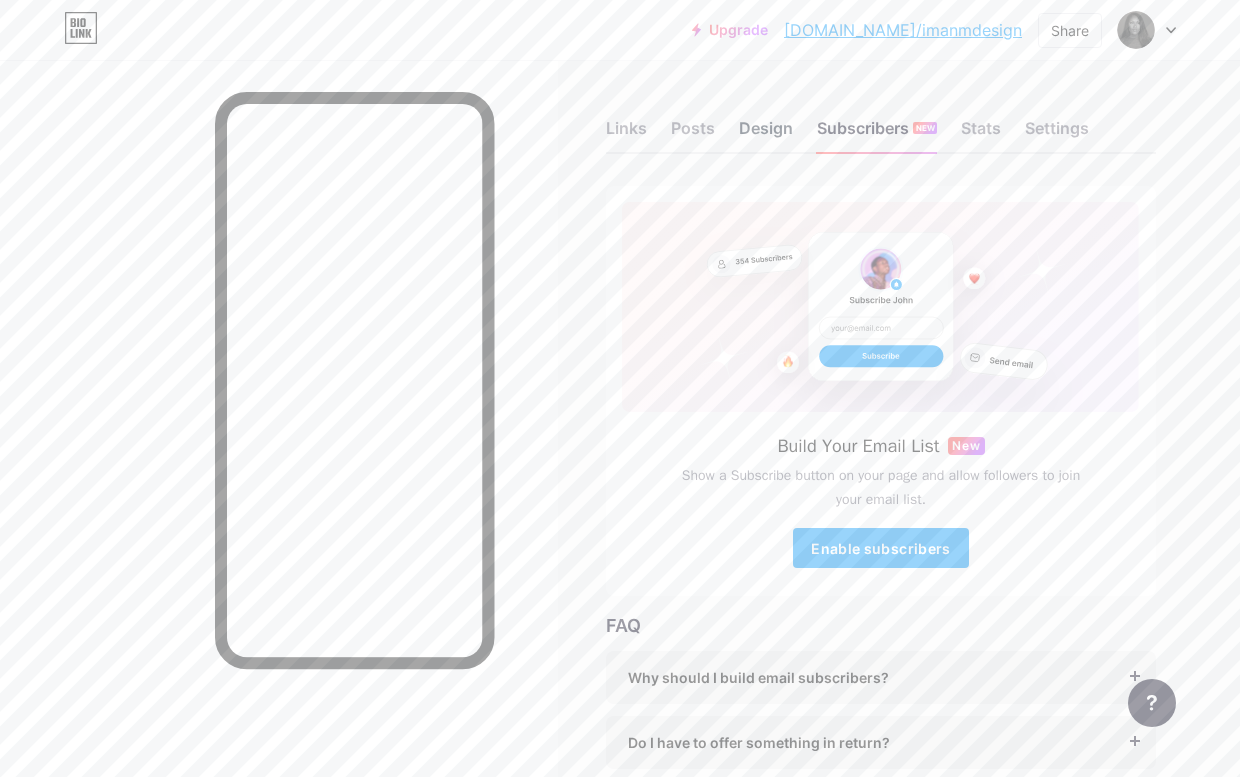 click on "Design" at bounding box center [766, 134] 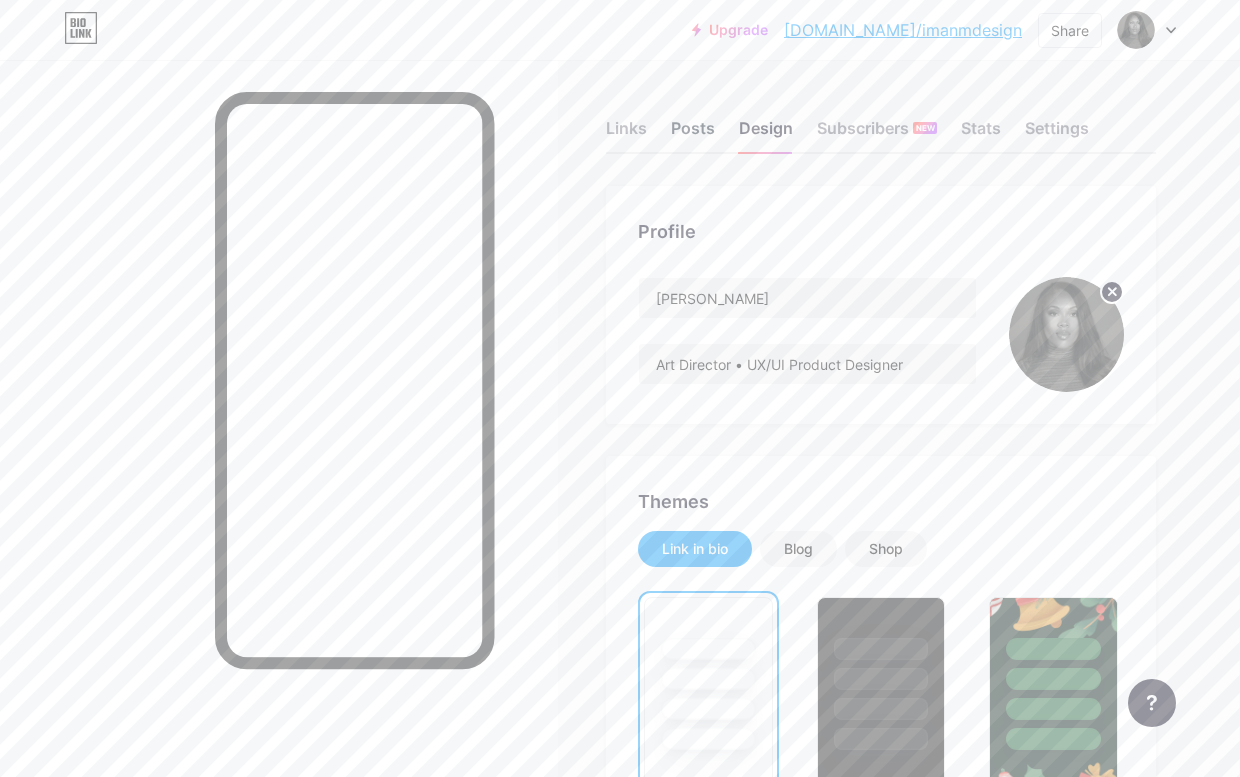 click on "Posts" at bounding box center [693, 134] 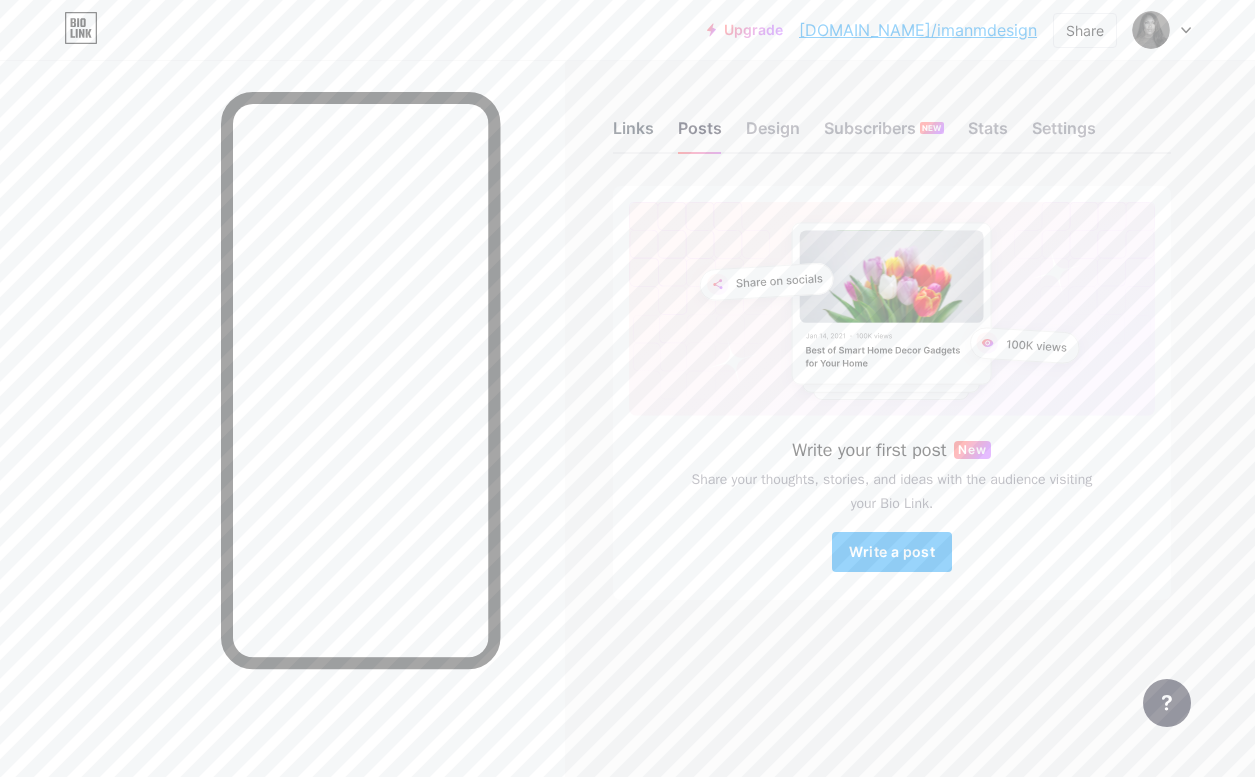 click on "Links" at bounding box center [633, 134] 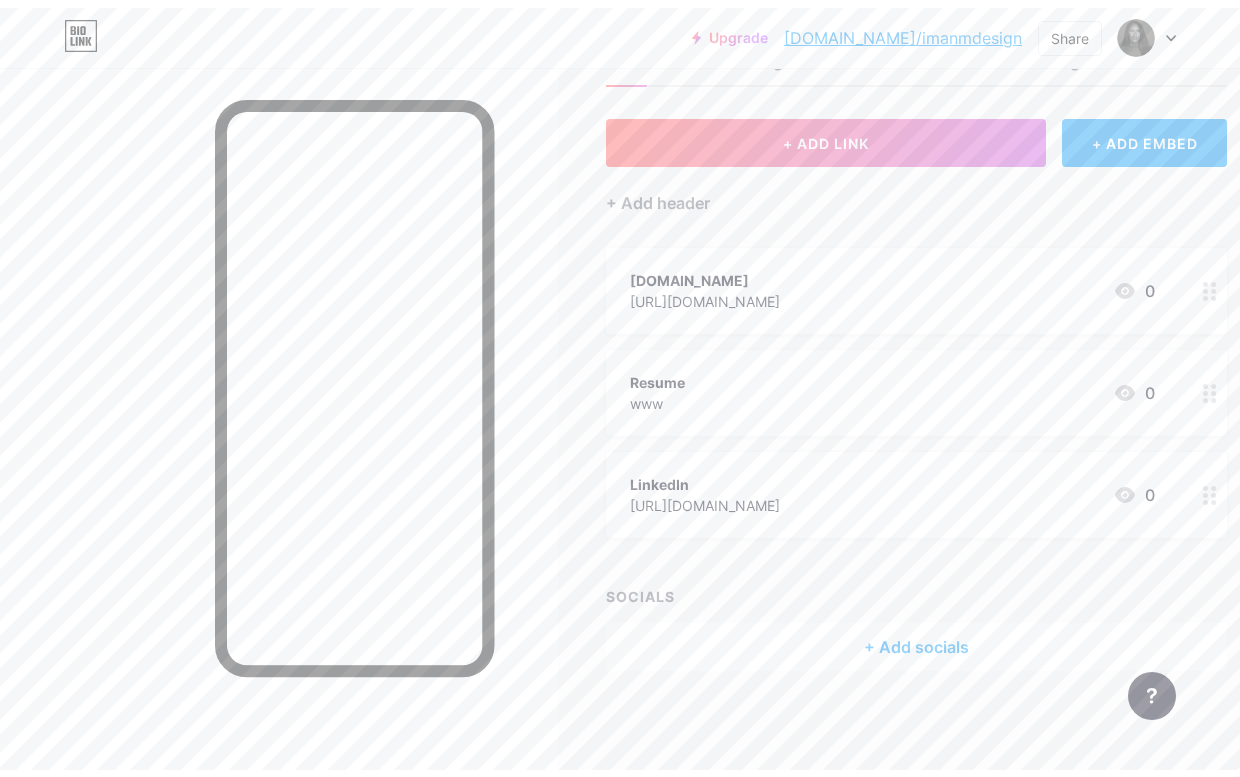 scroll, scrollTop: 0, scrollLeft: 0, axis: both 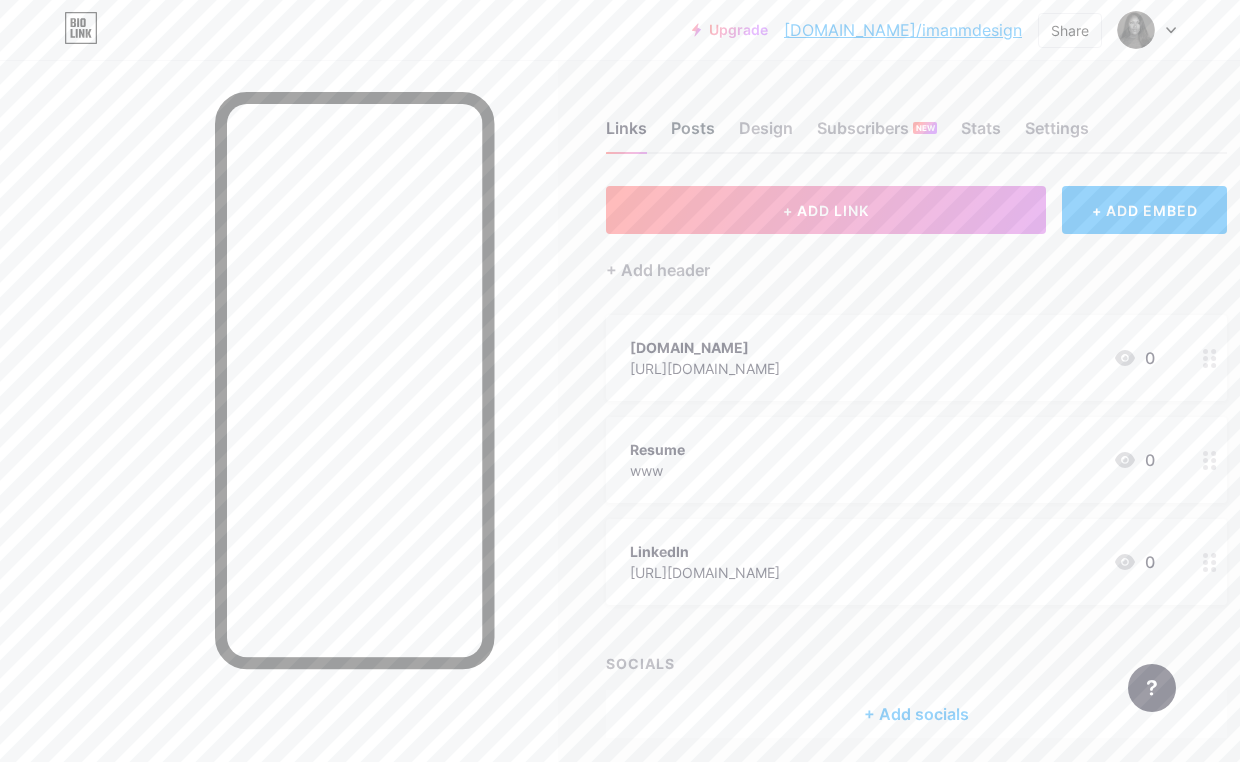 click on "Posts" at bounding box center [693, 134] 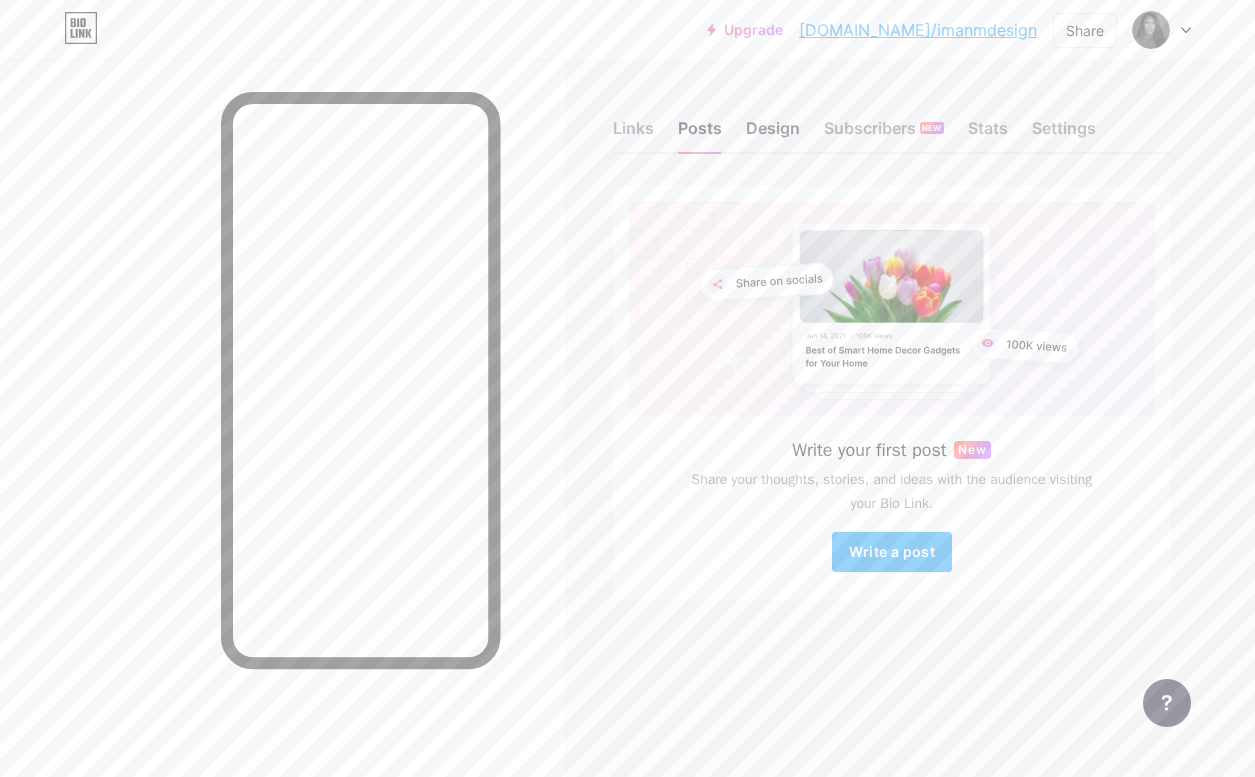 click on "Design" at bounding box center [773, 134] 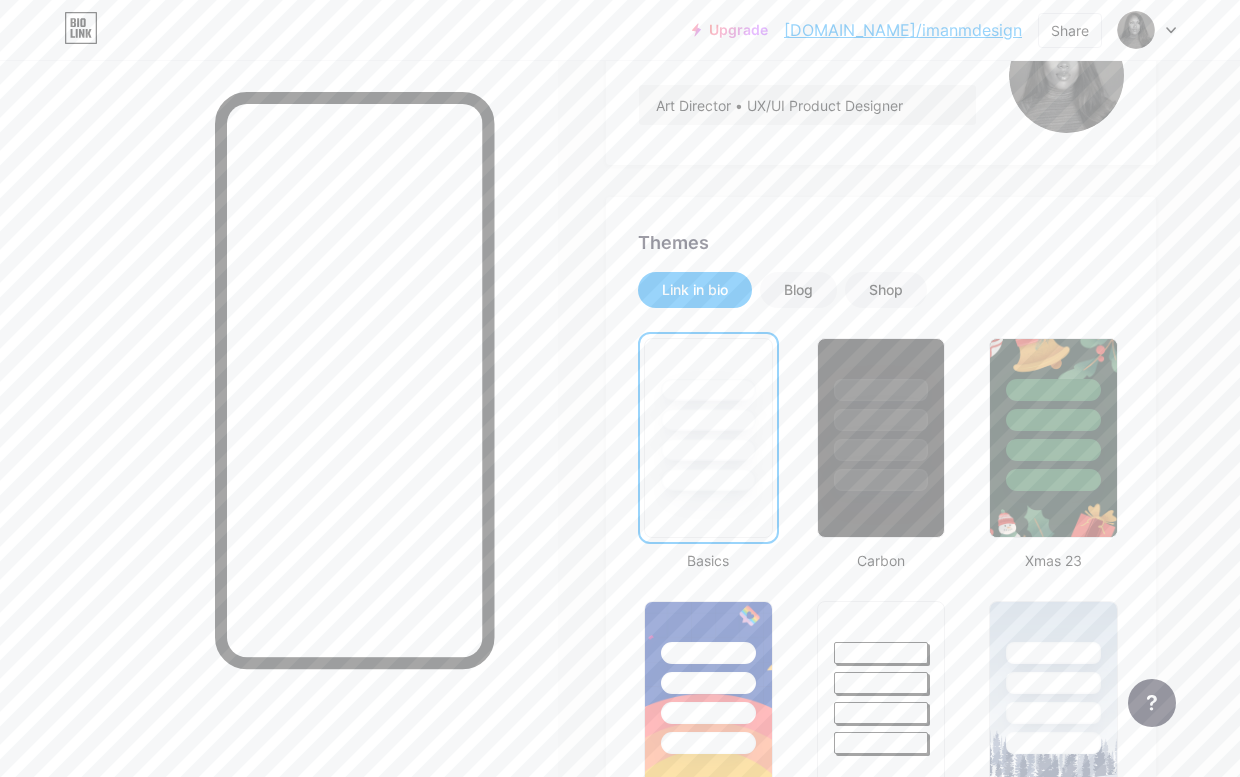 scroll, scrollTop: 23, scrollLeft: 0, axis: vertical 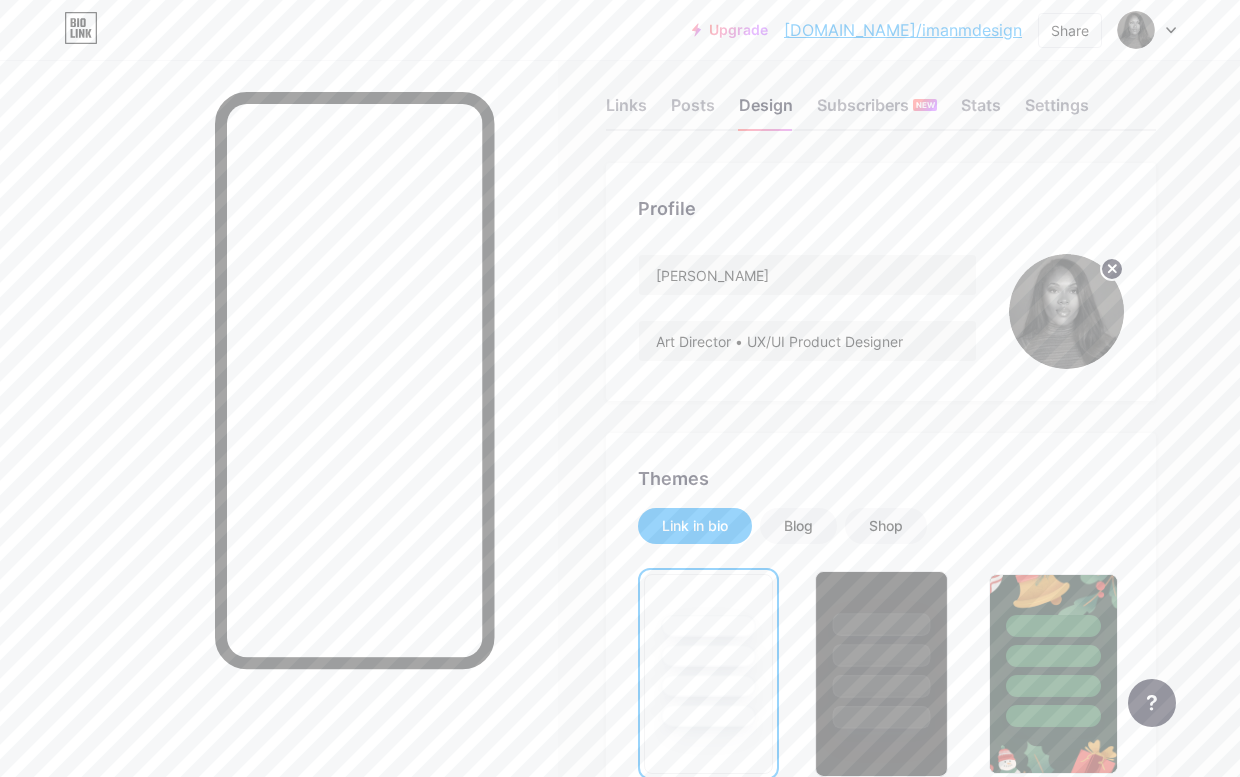 click at bounding box center (881, 655) 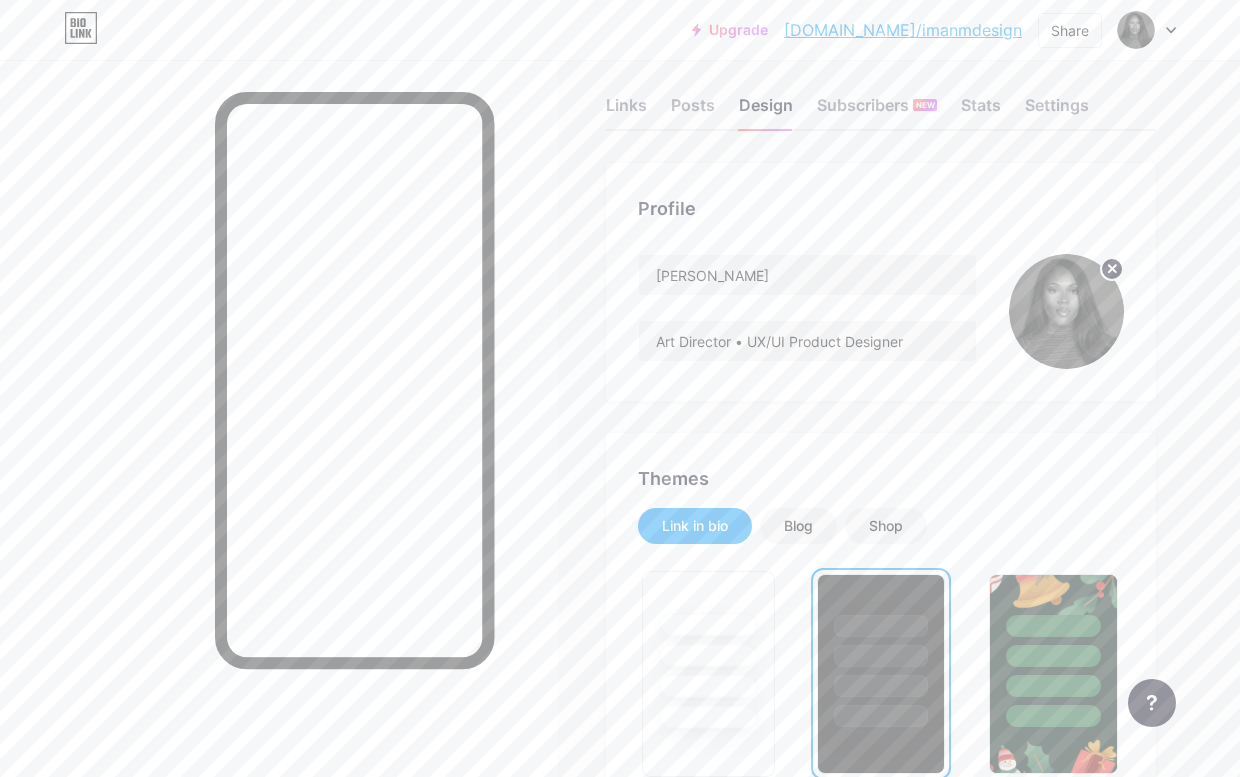 click at bounding box center (708, 624) 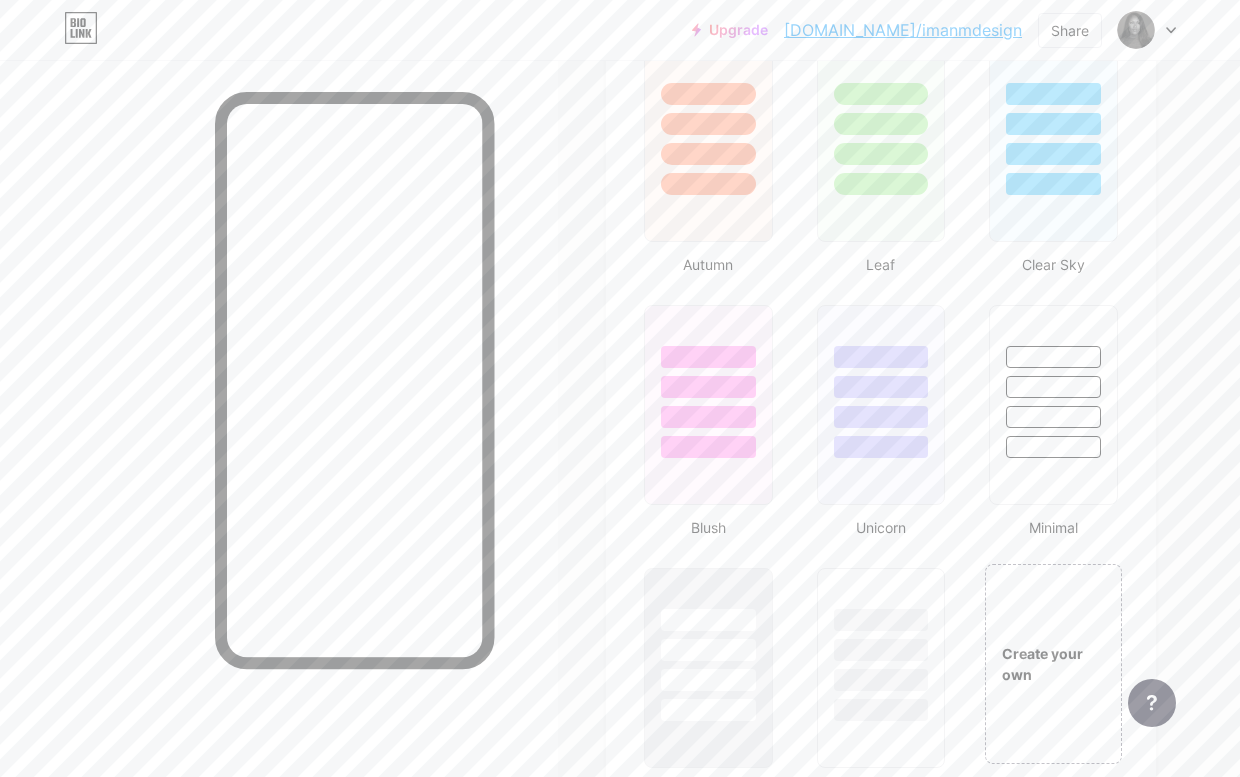 scroll, scrollTop: 2030, scrollLeft: 0, axis: vertical 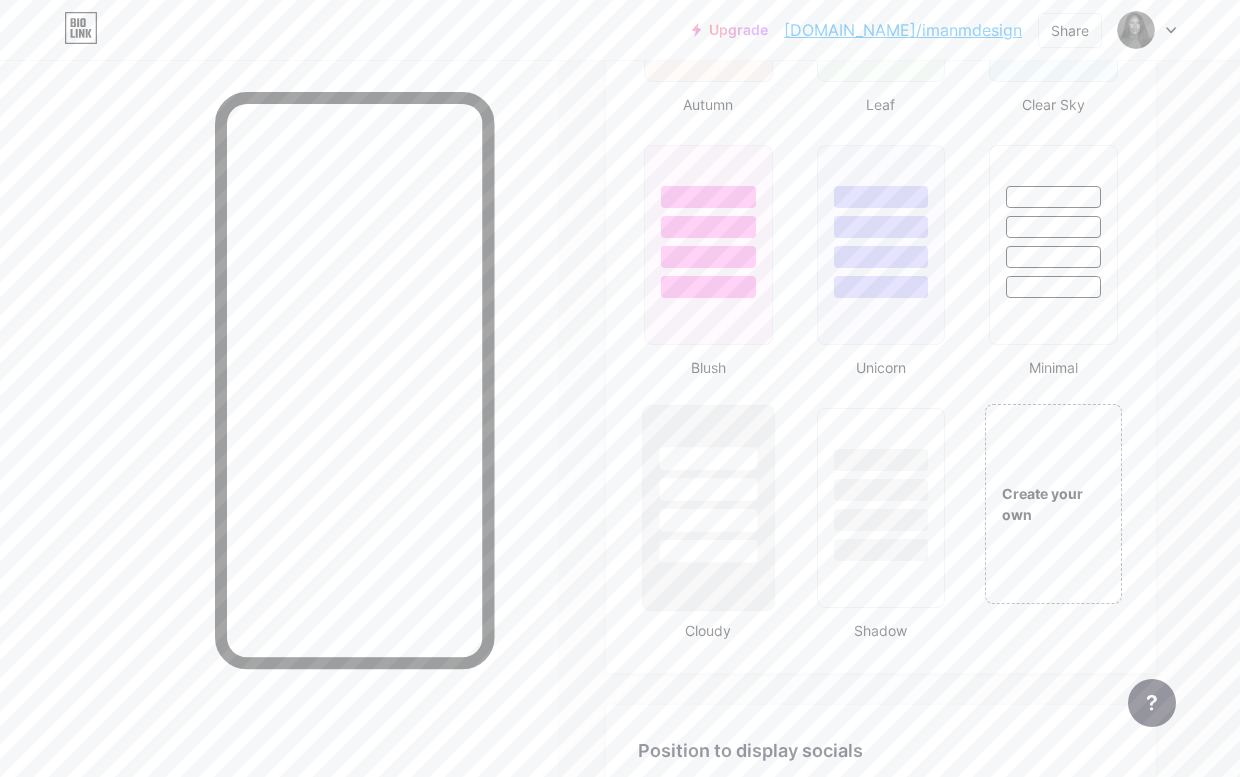 click at bounding box center [708, 551] 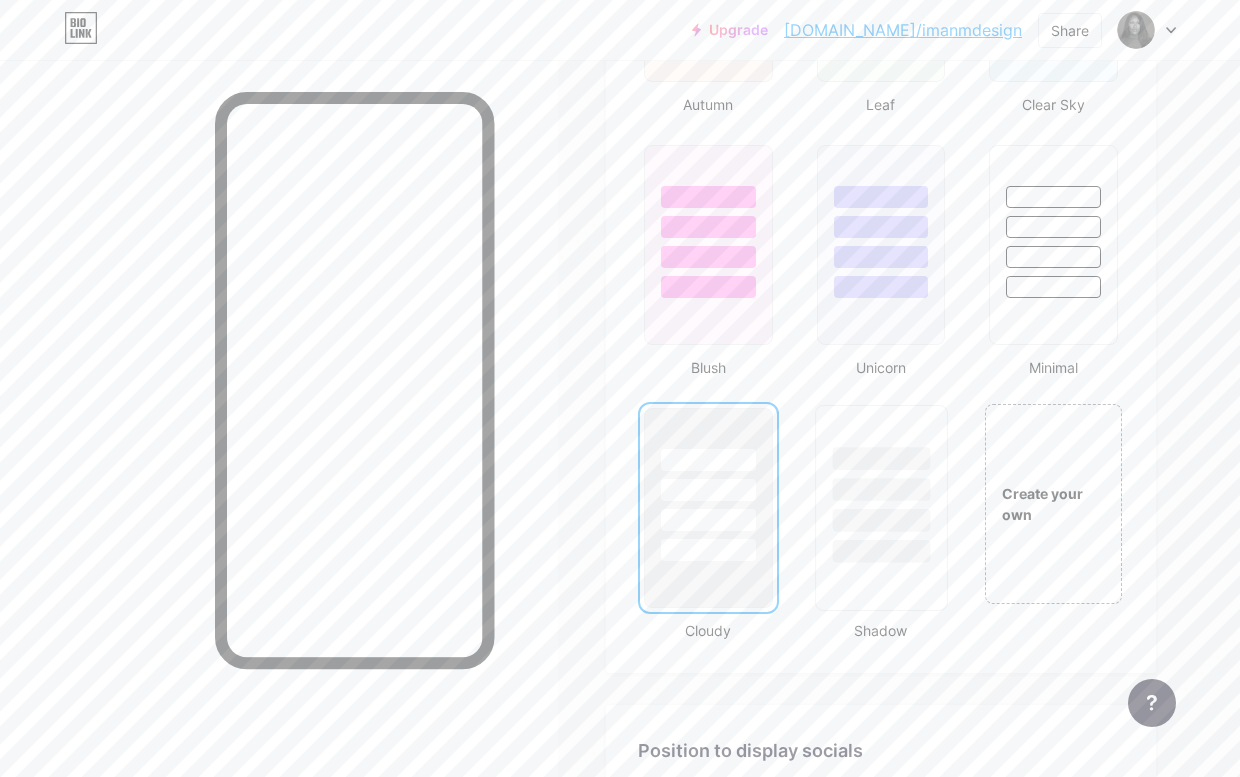 click at bounding box center (881, 508) 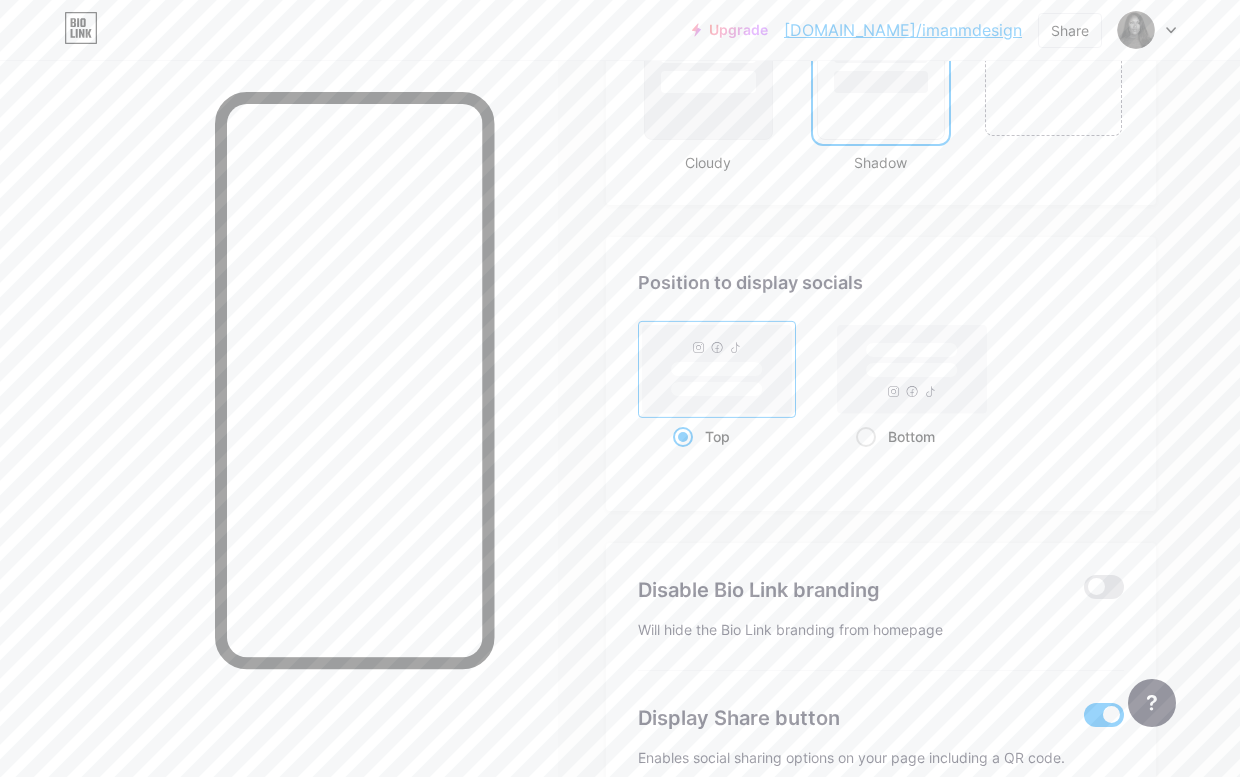 scroll, scrollTop: 2620, scrollLeft: 0, axis: vertical 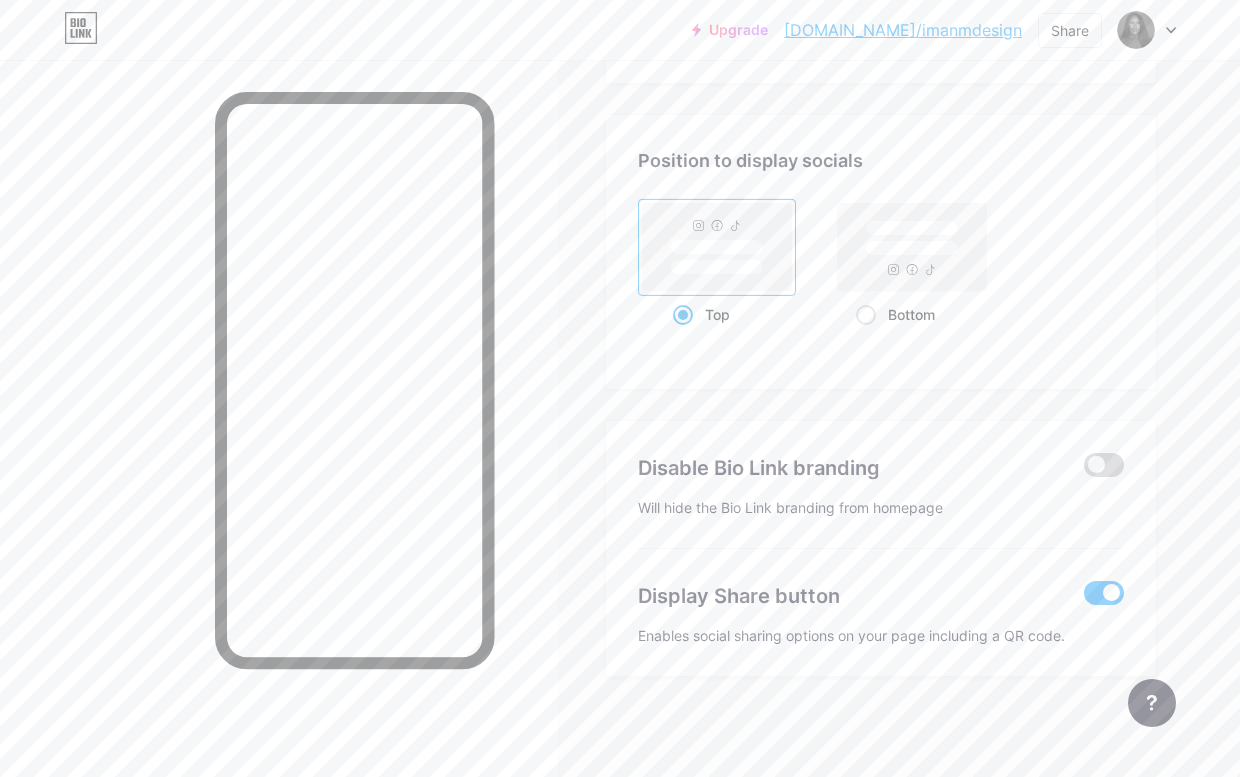 click at bounding box center [1104, 465] 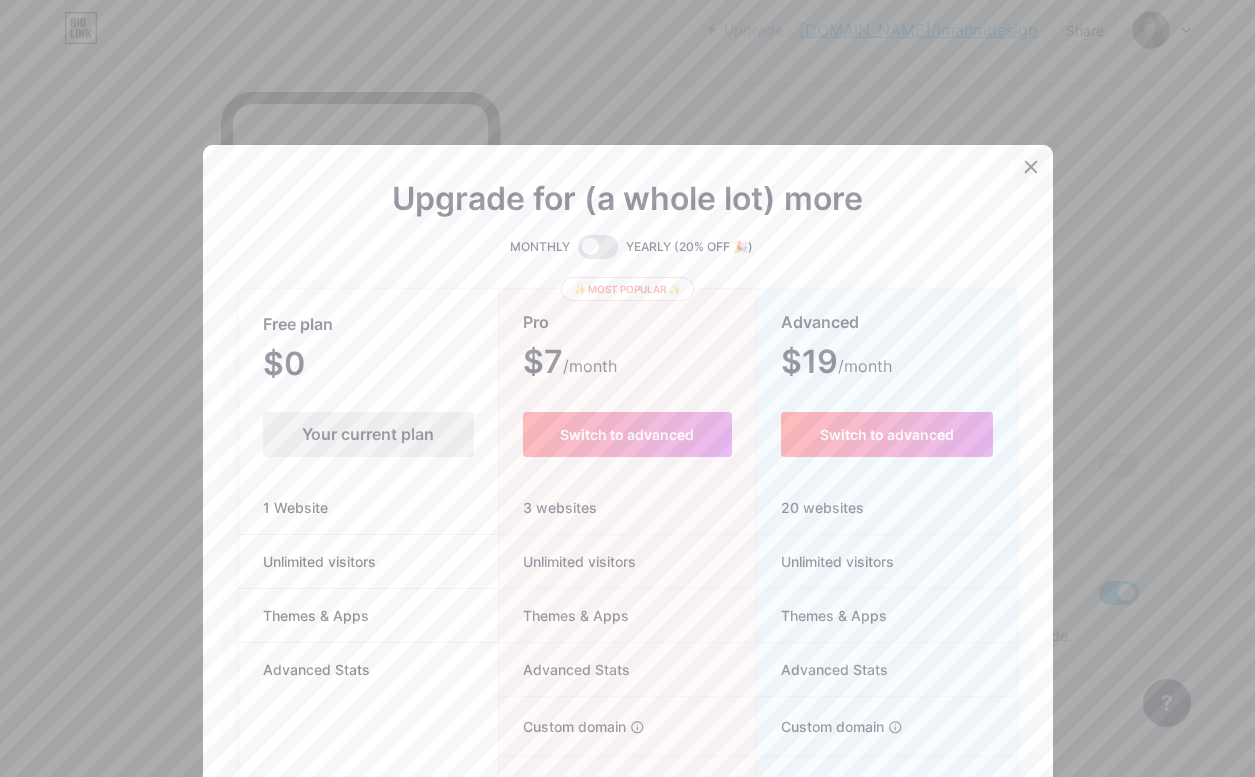 click 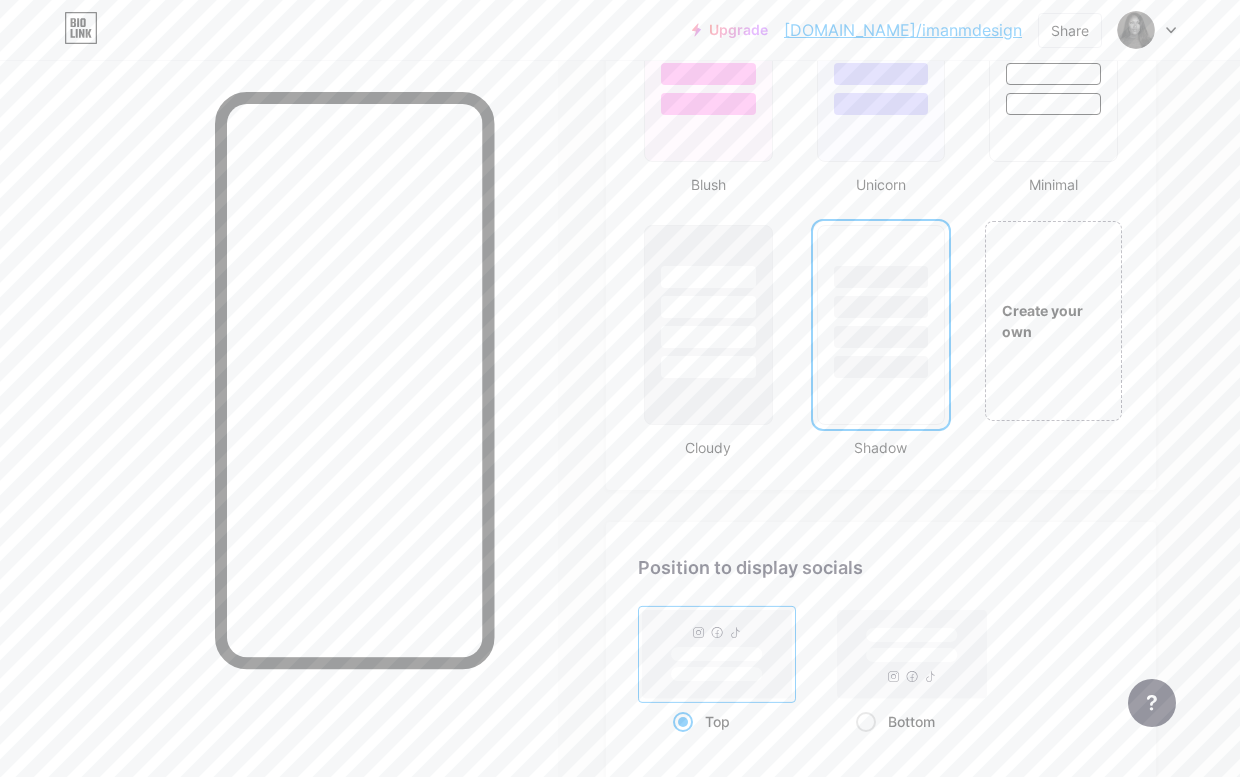 scroll, scrollTop: 2146, scrollLeft: 0, axis: vertical 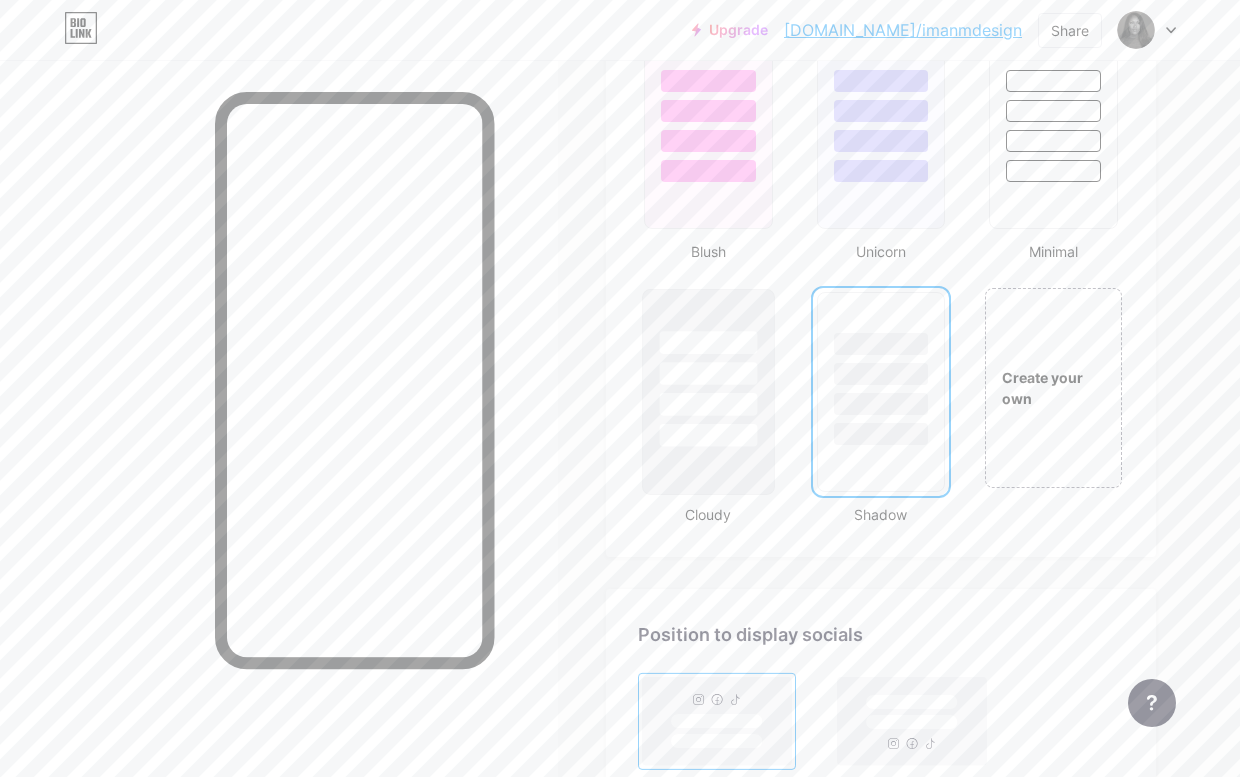 click at bounding box center (708, 368) 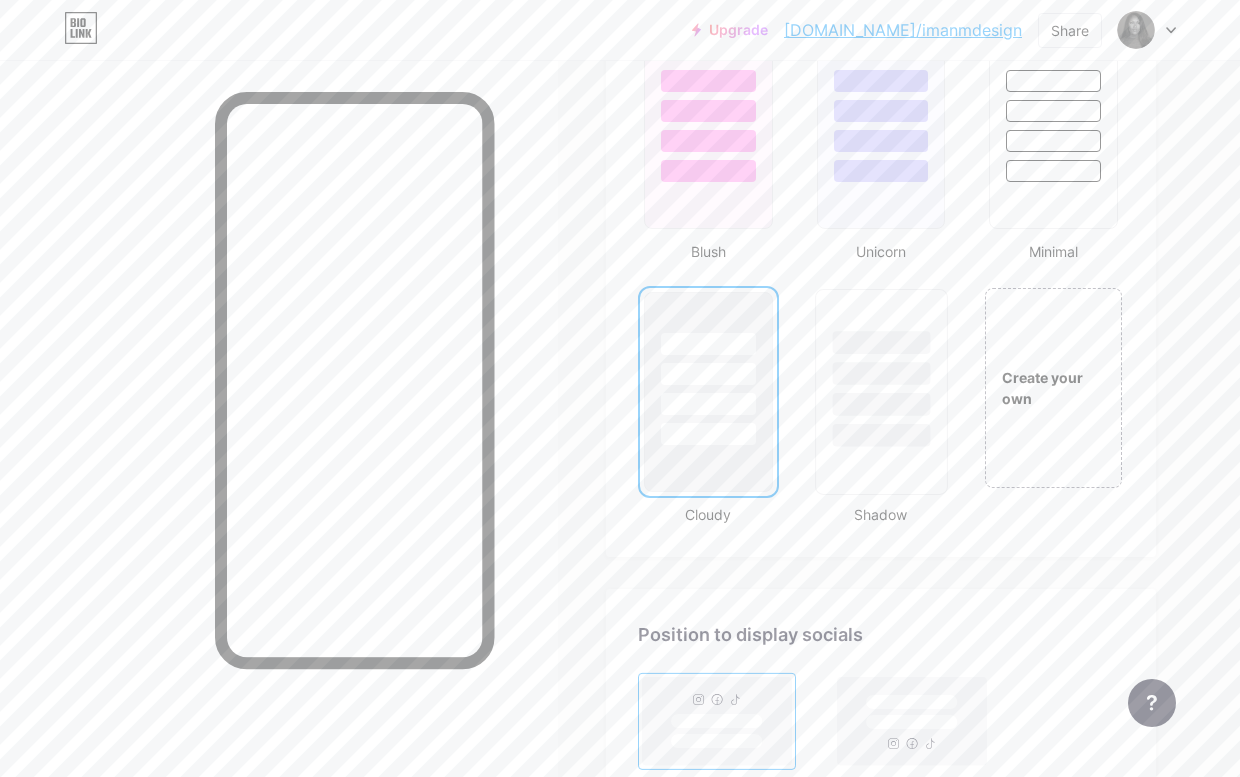 click at bounding box center [881, 435] 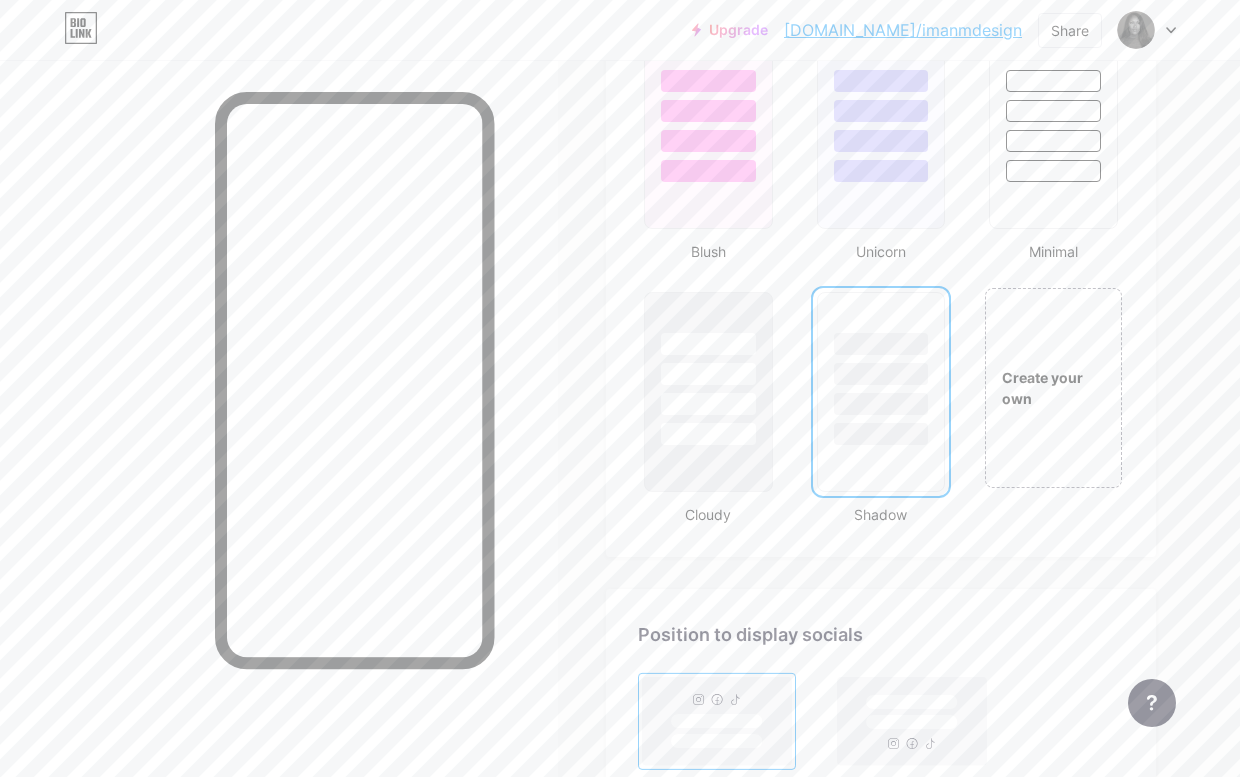 click on "Links
Posts
Design
Subscribers
NEW
Stats
Settings     Profile   [PERSON_NAME]     Art Director • UX/UI Product Designer                   Themes   Link in bio   Blog   Shop       Basics       Carbon       Xmas 23       Pride       Glitch       Winter · Live       Glassy · Live       Chameleon · Live       Rainy Night · Live       Neon · Live       Summer       Retro       Strawberry · Live       Desert       Sunny       Autumn       Leaf       Clear Sky       Blush       Unicorn       Minimal       Cloudy       Shadow     Create your own           Changes saved       Position to display socials                 Top                     Bottom
Disable Bio Link branding
[PERSON_NAME] the Bio Link branding from homepage     Display Share button
Enables social sharing options on your page including a QR code.   Changes saved           Feature requests             Help center" at bounding box center [620, -418] 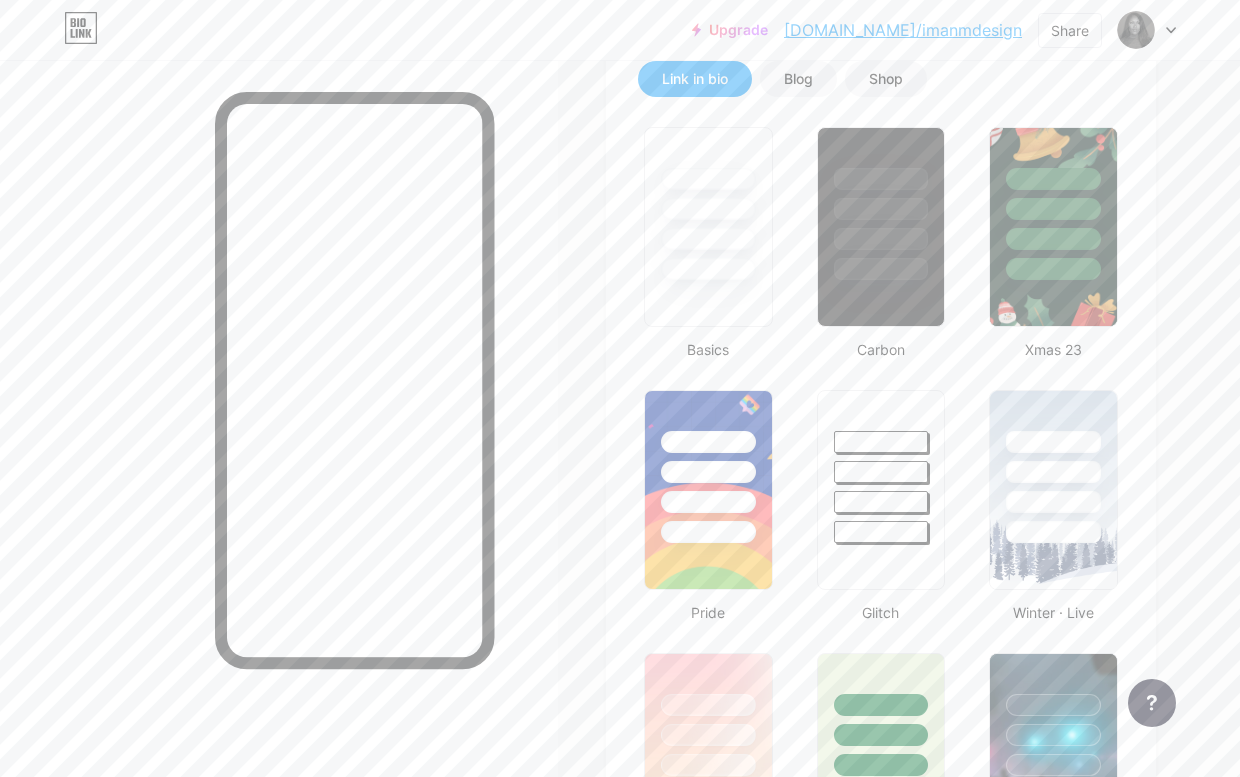 scroll, scrollTop: 0, scrollLeft: 0, axis: both 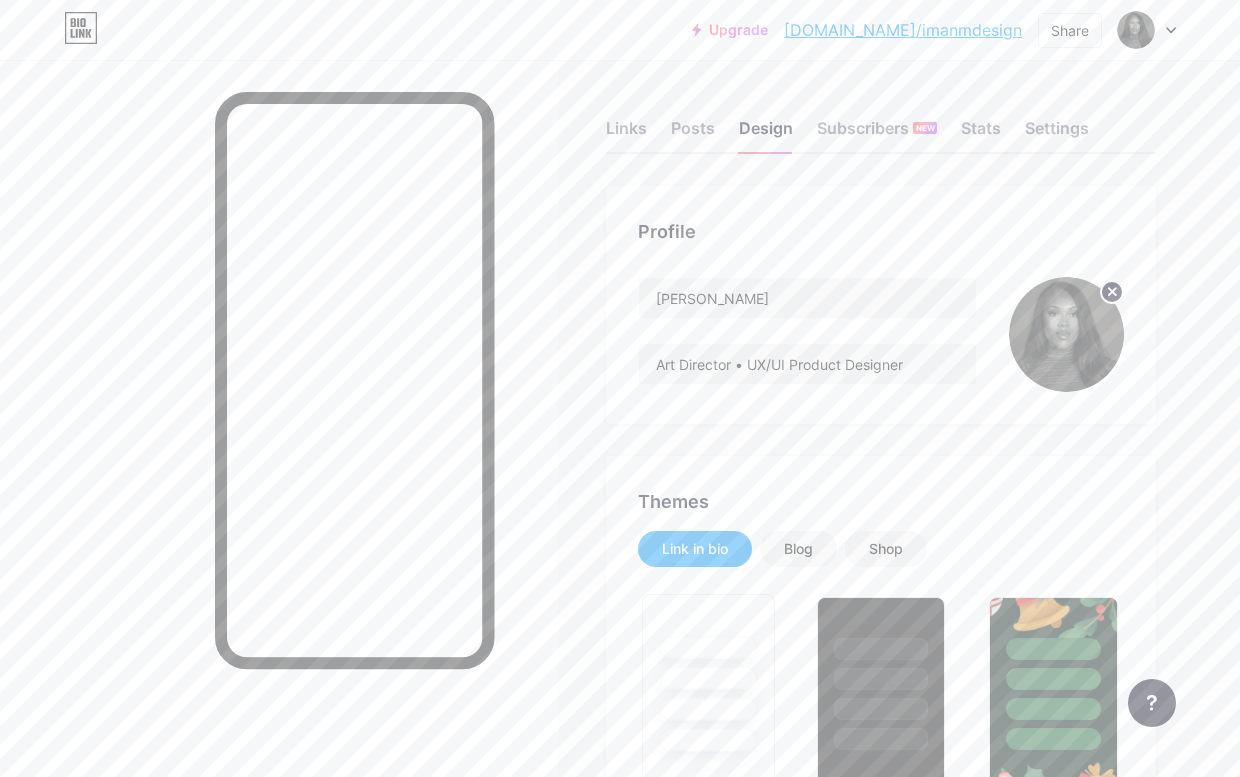 click at bounding box center [708, 673] 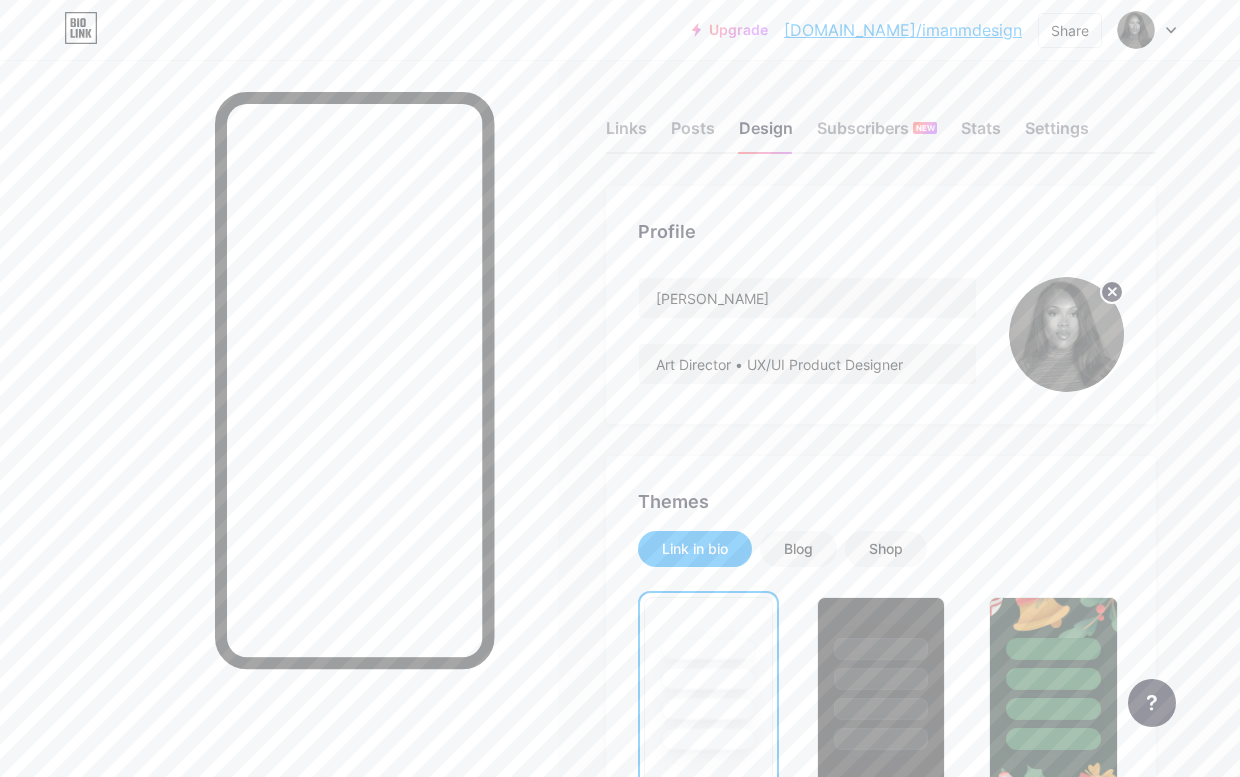 click on "Links
Posts
Design
Subscribers
NEW
Stats
Settings     Profile   [PERSON_NAME]     Art Director • UX/UI Product Designer                   Themes   Link in bio   Blog   Shop       Basics       Carbon       Xmas 23       Pride       Glitch       Winter · Live       Glassy · Live       Chameleon · Live       Rainy Night · Live       Neon · Live       Summer       Retro       Strawberry · Live       Desert       Sunny       Autumn       Leaf       Clear Sky       Blush       Unicorn       Minimal       Cloudy       Shadow     Create your own           Changes saved       Position to display socials                 Top                     Bottom
Disable Bio Link branding
[PERSON_NAME] the Bio Link branding from homepage     Display Share button
Enables social sharing options on your page including a QR code.   Changes saved           Feature requests             Help center" at bounding box center [620, 1728] 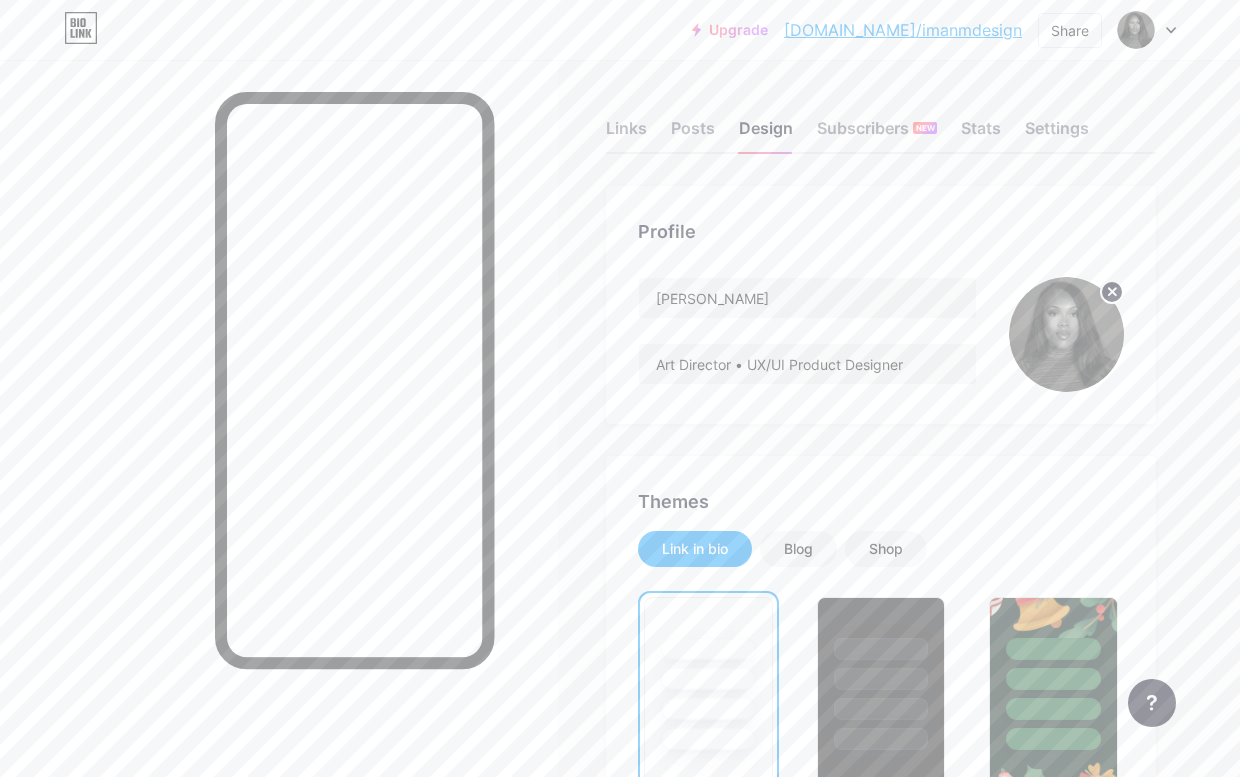 scroll, scrollTop: 131, scrollLeft: 0, axis: vertical 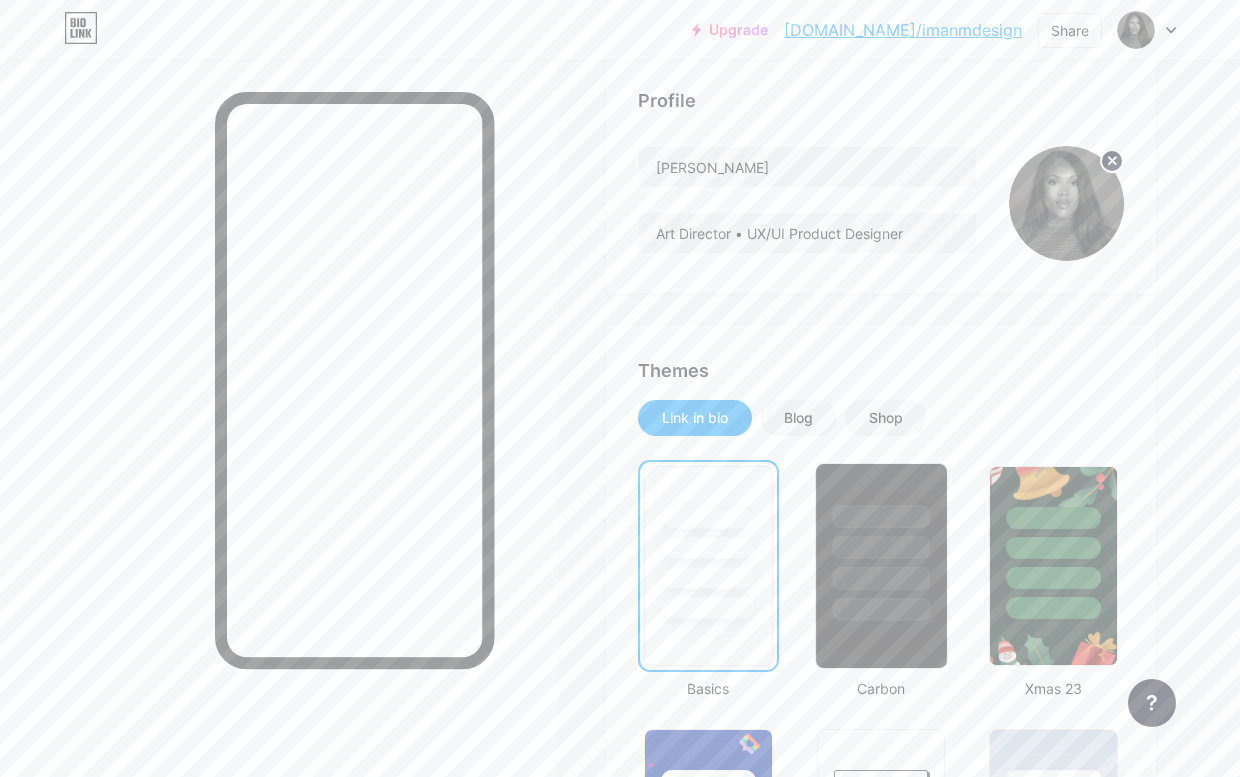 click at bounding box center [881, 542] 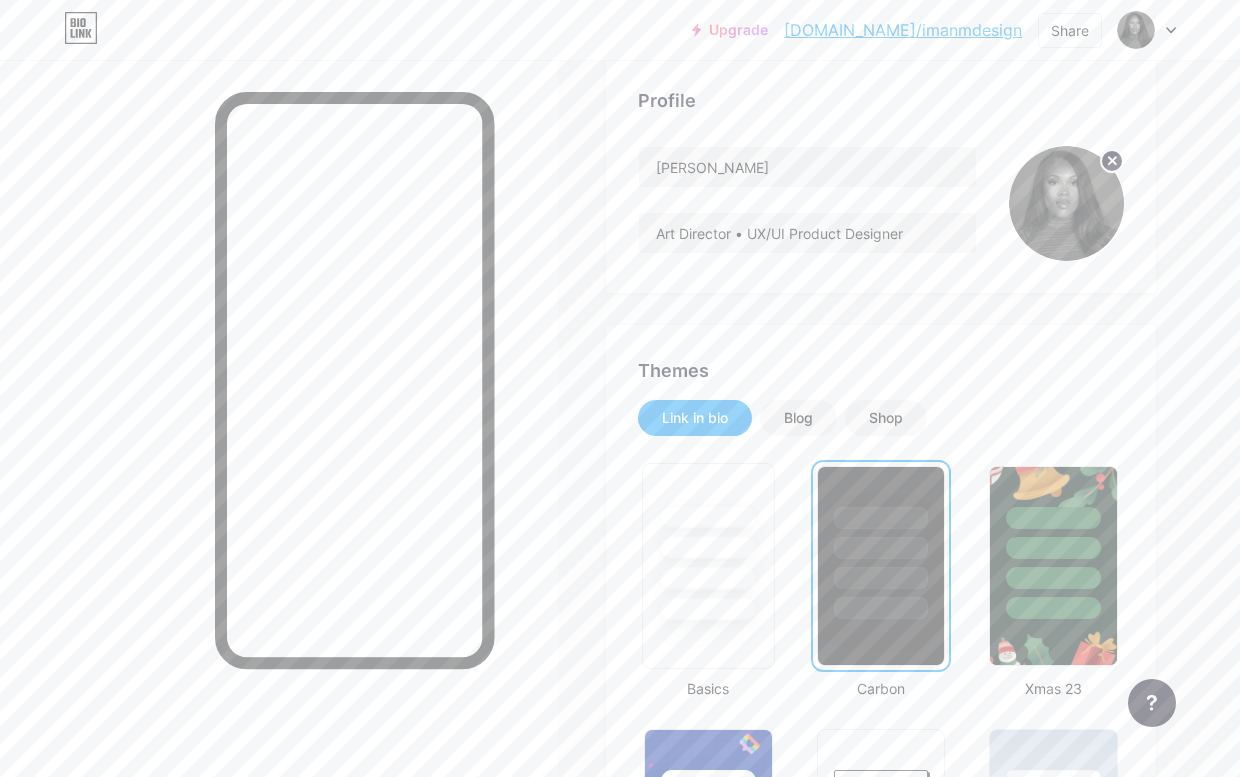 click at bounding box center [708, 542] 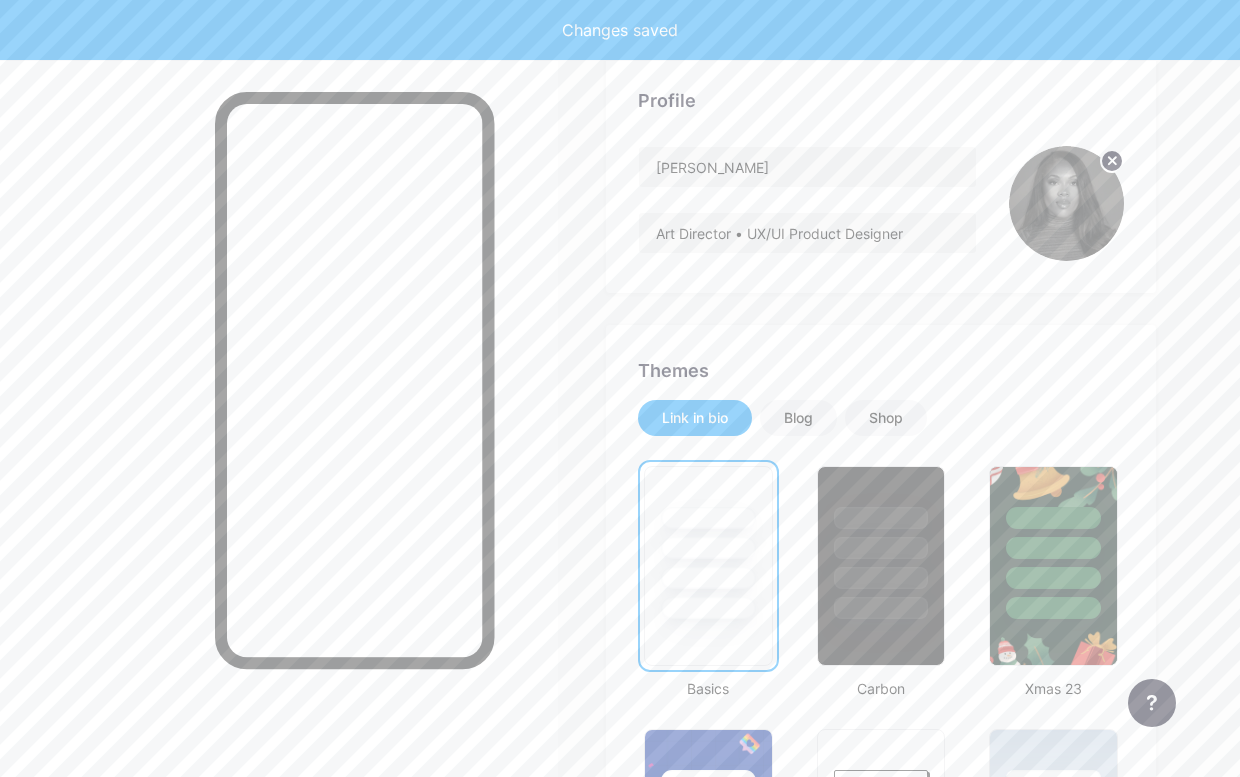 click on "Links
Posts
Design
Subscribers
NEW
Stats
Settings     Profile   [PERSON_NAME]     Art Director • UX/UI Product Designer                   Themes   Link in bio   Blog   Shop       Basics       Carbon       Xmas 23       Pride       Glitch       Winter · Live       Glassy · Live       Chameleon · Live       Rainy Night · Live       Neon · Live       Summer       Retro       Strawberry · Live       Desert       Sunny       Autumn       Leaf       Clear Sky       Blush       Unicorn       Minimal       Cloudy       Shadow     Create your own           Changes saved       Position to display socials                 Top                     Bottom
Disable Bio Link branding
[PERSON_NAME] the Bio Link branding from homepage     Display Share button
Enables social sharing options on your page including a QR code.   Changes saved           Feature requests             Help center" at bounding box center (620, 1597) 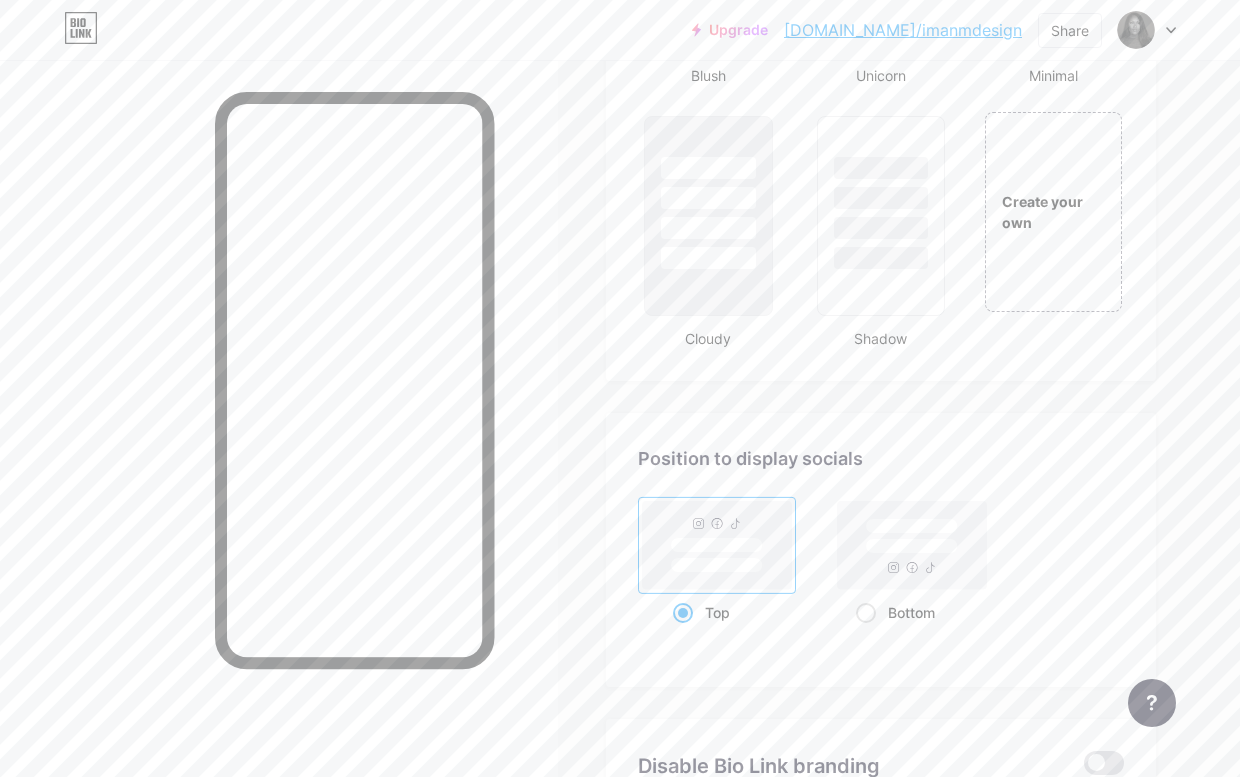 scroll, scrollTop: 2318, scrollLeft: 0, axis: vertical 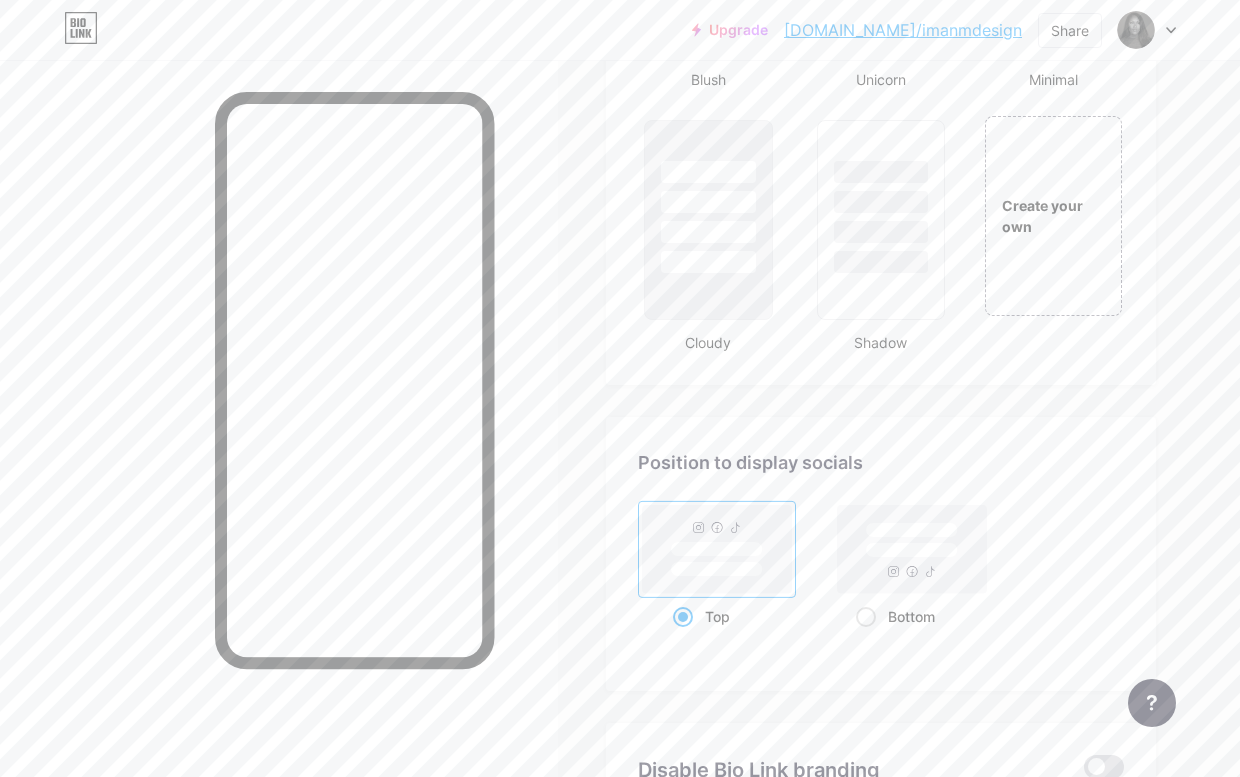 click on "Links
Posts
Design
Subscribers
NEW
Stats
Settings     Profile   [PERSON_NAME]     Art Director • UX/UI Product Designer                   Themes   Link in bio   Blog   Shop       Basics       Carbon       Xmas 23       Pride       Glitch       Winter · Live       Glassy · Live       Chameleon · Live       Rainy Night · Live       Neon · Live       Summer       Retro       Strawberry · Live       Desert       Sunny       Autumn       Leaf       Clear Sky       Blush       Unicorn       Minimal       Cloudy       Shadow     Create your own           Changes saved       Position to display socials                 Top                     Bottom
Disable Bio Link branding
[PERSON_NAME] the Bio Link branding from homepage     Display Share button
Enables social sharing options on your page including a QR code.   Changes saved           Feature requests             Help center" at bounding box center (620, -590) 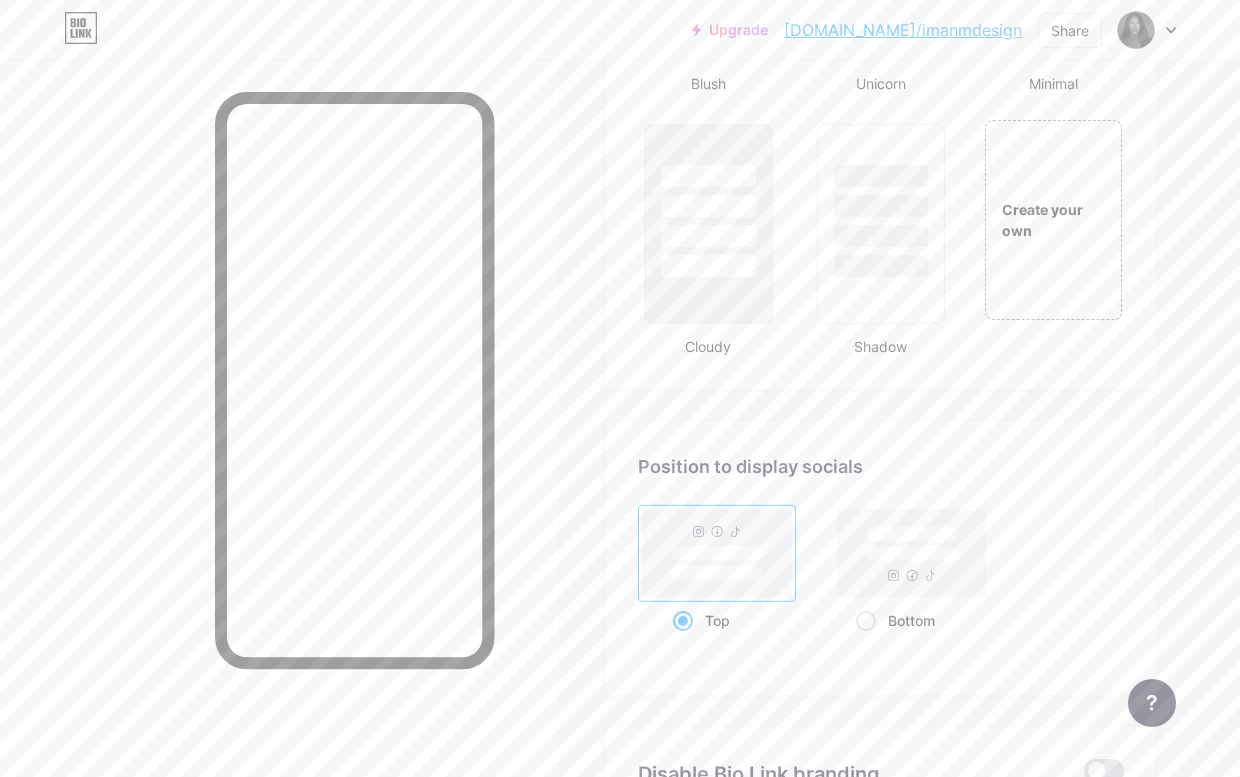 scroll, scrollTop: 2310, scrollLeft: 0, axis: vertical 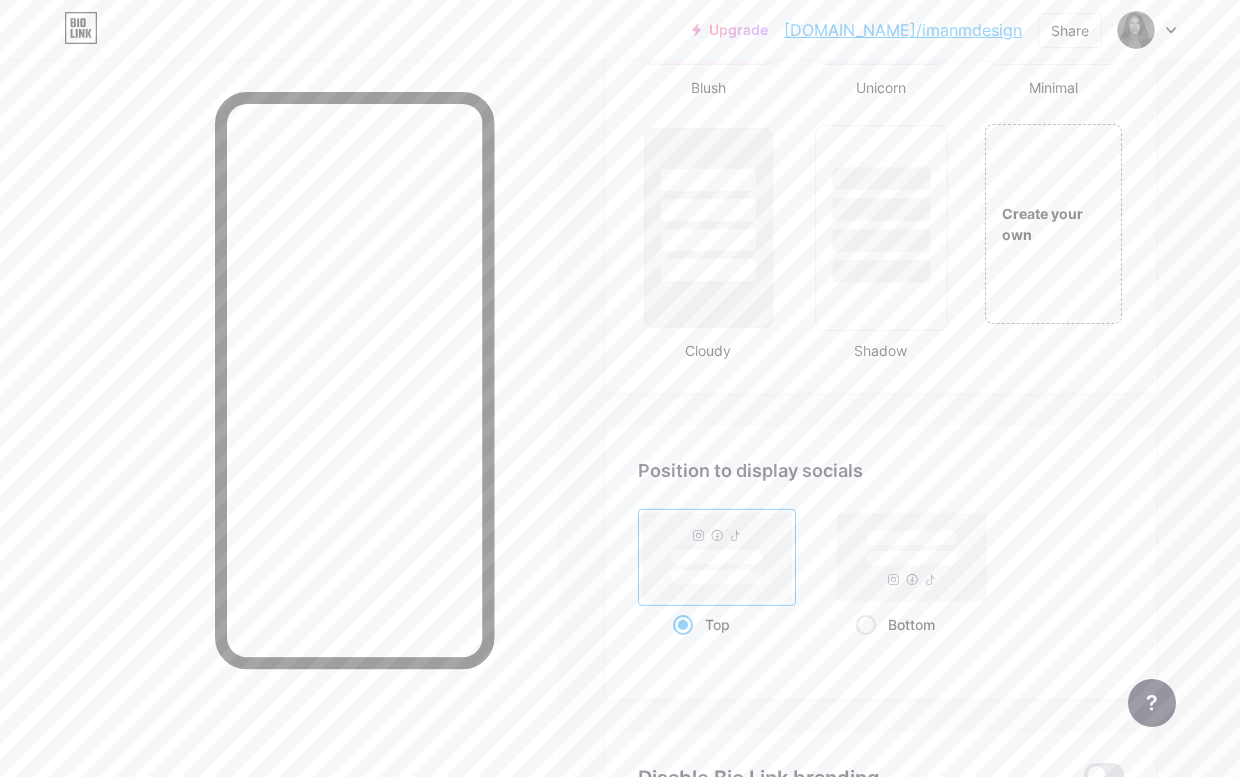 click at bounding box center [881, 240] 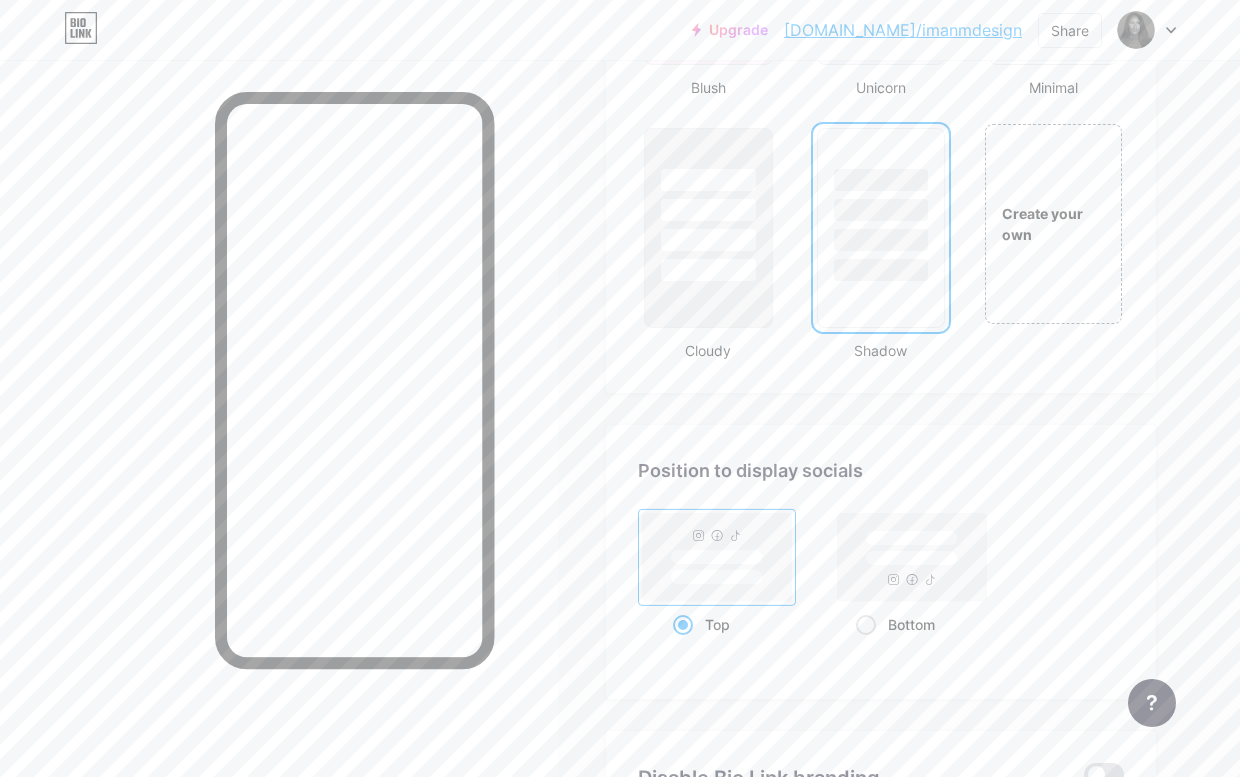 click on "Profile   [PERSON_NAME]     Art Director • UX/UI Product Designer                   Themes   Link in bio   Blog   Shop       Basics       Carbon       Xmas 23       Pride       Glitch       Winter · Live       Glassy · Live       Chameleon · Live       Rainy Night · Live       Neon · Live       Summer       Retro       Strawberry · Live       Desert       Sunny       Autumn       Leaf       Clear Sky       Blush       Unicorn       Minimal       Cloudy       Shadow     Create your own           Changes saved       Position to display socials                 Top                     Bottom
Disable Bio Link branding
[PERSON_NAME] the Bio Link branding from homepage     Display Share button
Enables social sharing options on your page including a QR code.   Changes saved" at bounding box center [881, -569] 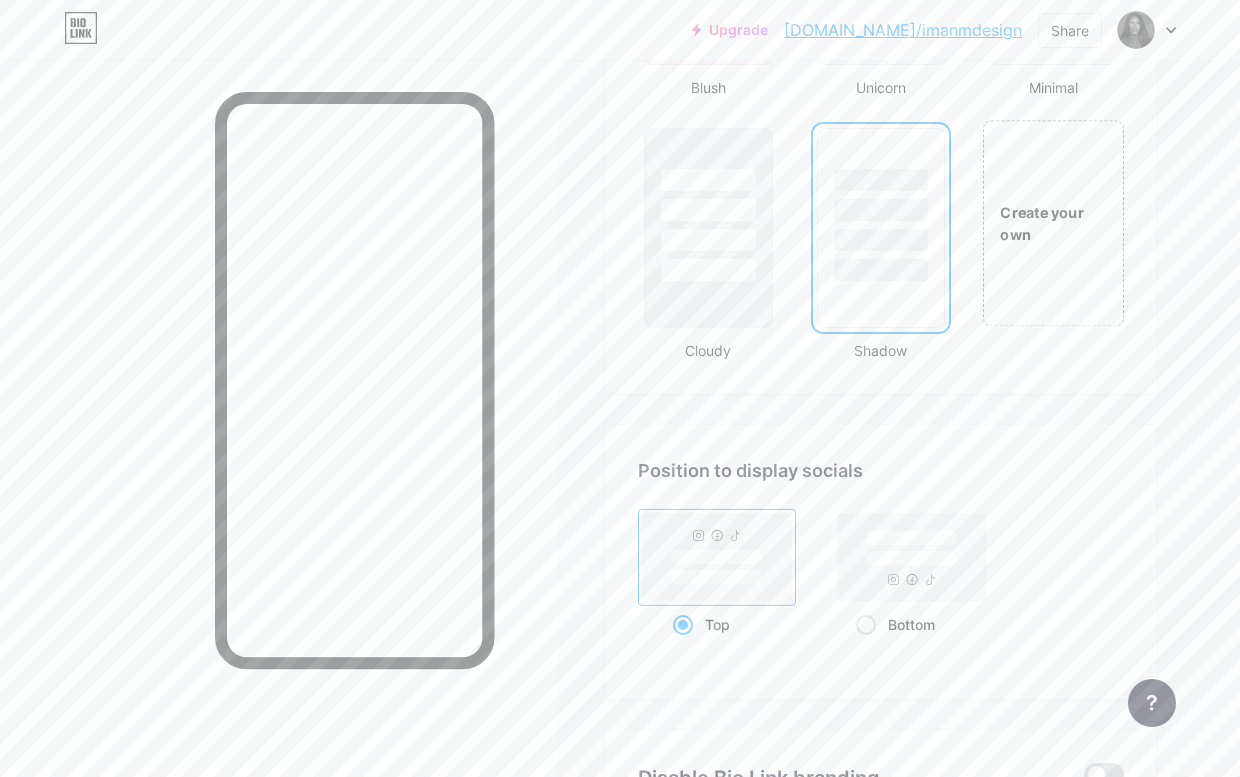 click on "Create your own" at bounding box center [1053, 223] 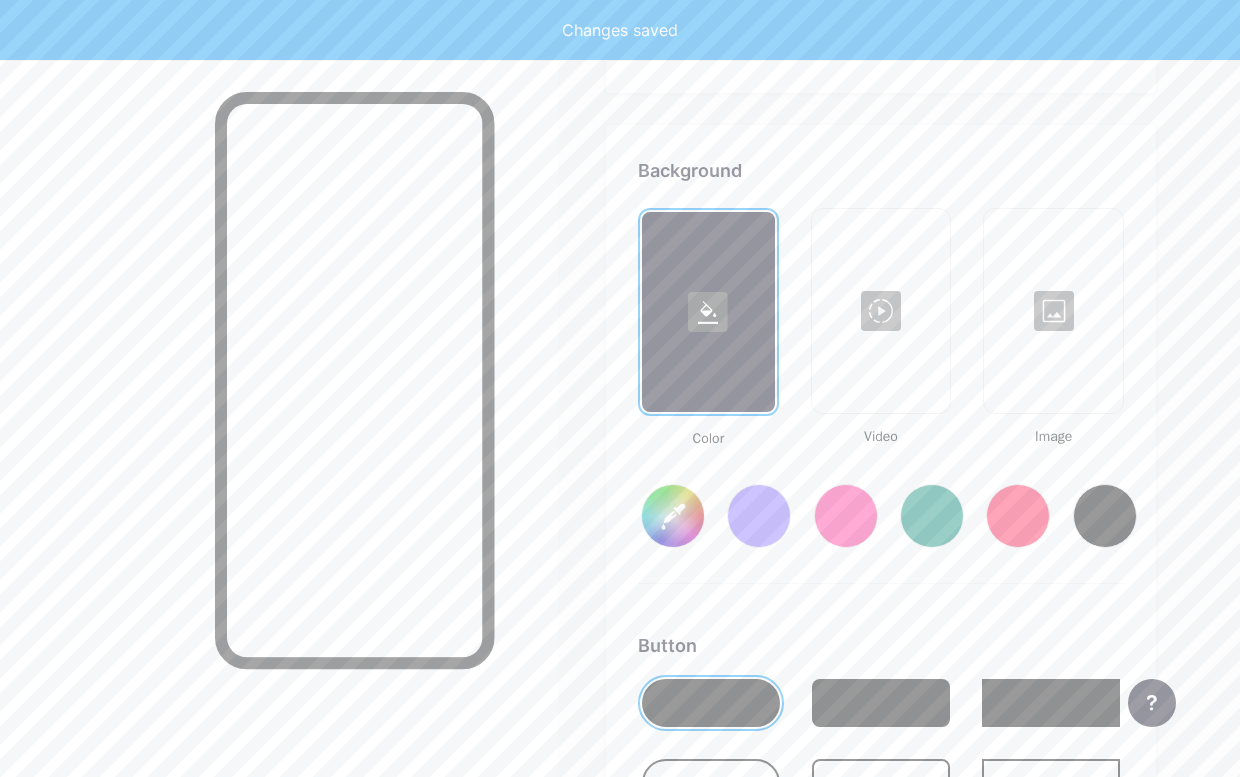 scroll, scrollTop: 2655, scrollLeft: 0, axis: vertical 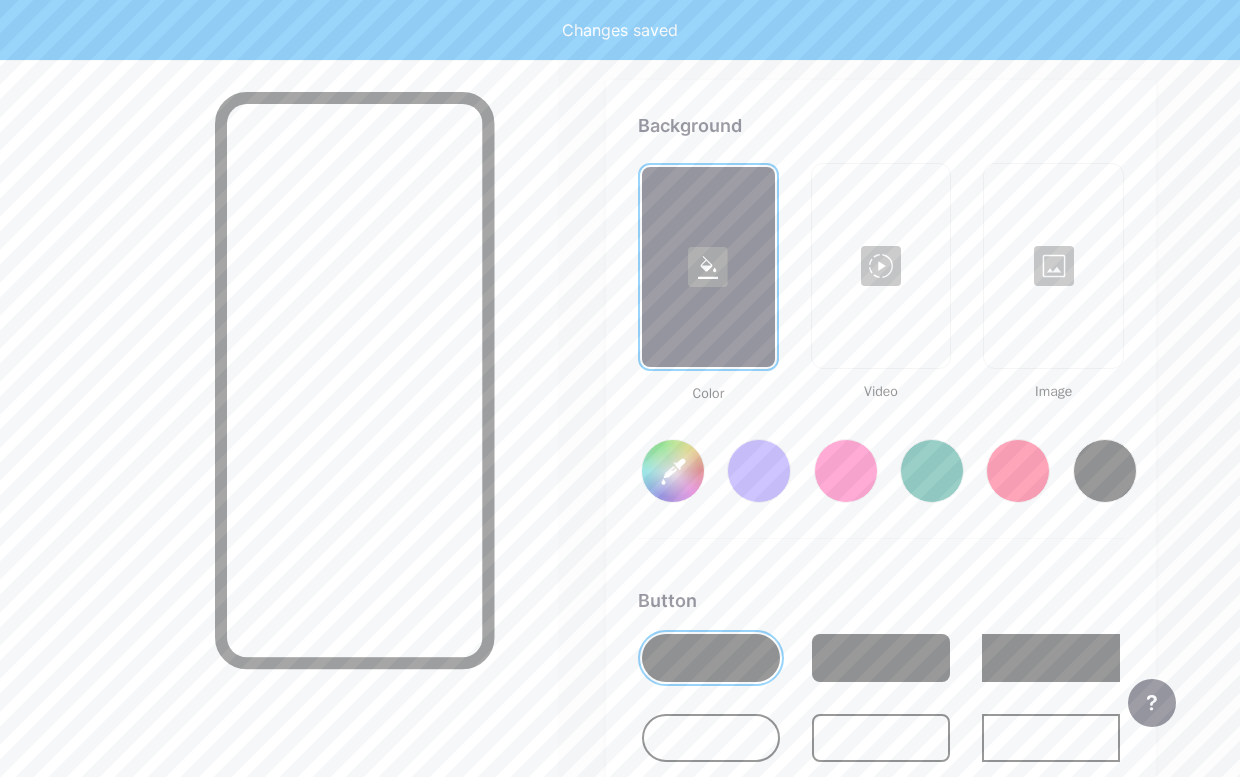 type on "#ffffff" 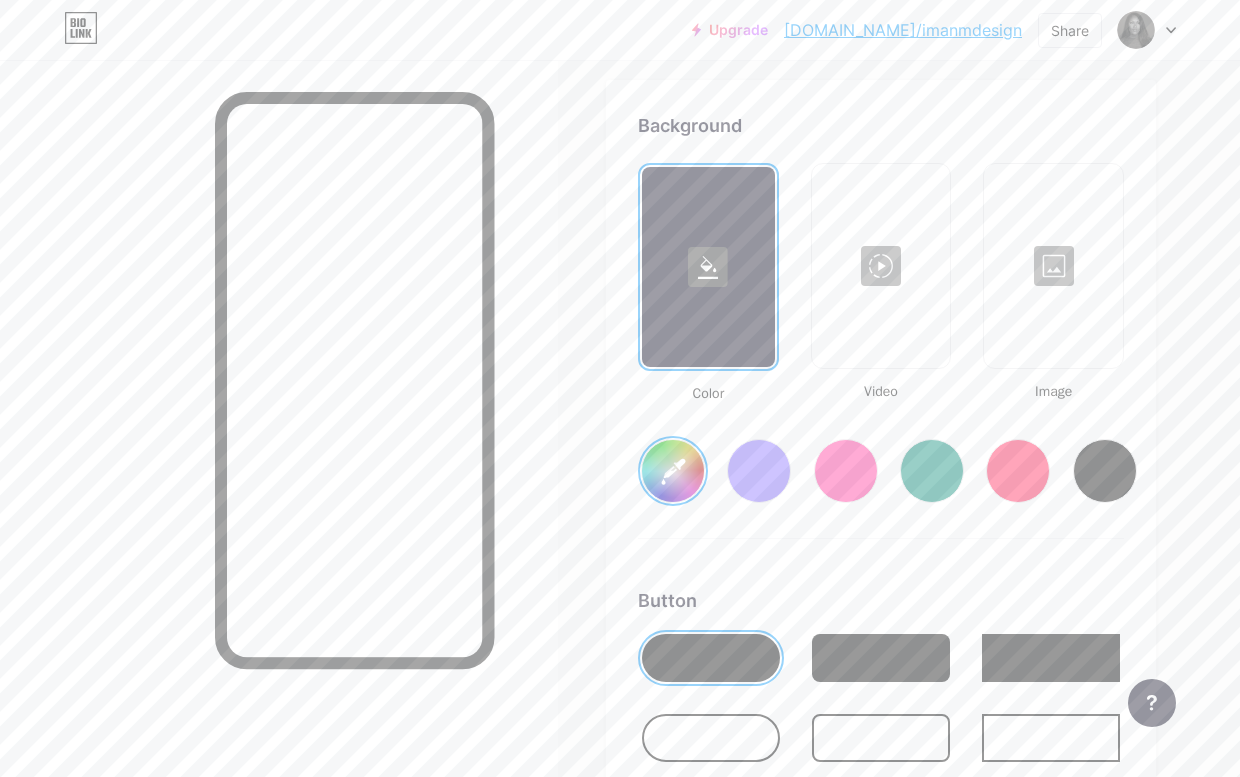 click at bounding box center (881, 658) 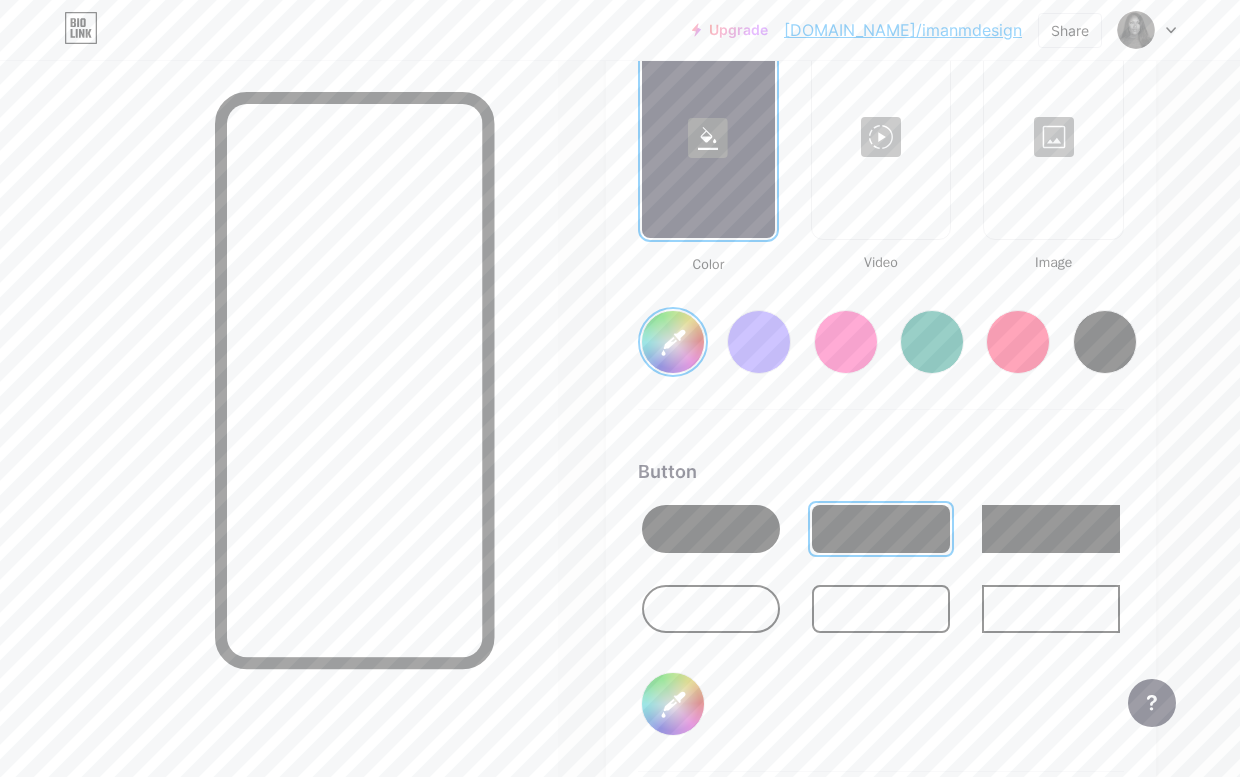 scroll, scrollTop: 2780, scrollLeft: 0, axis: vertical 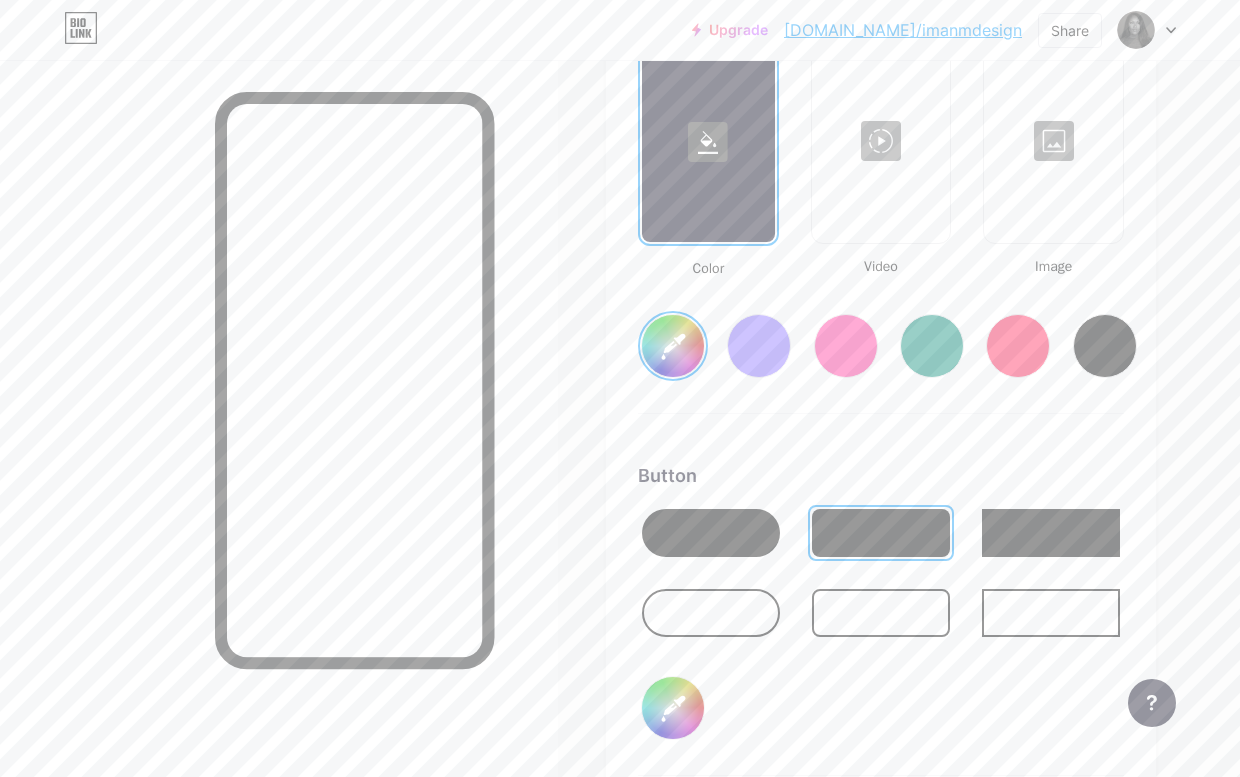 click at bounding box center [1105, 346] 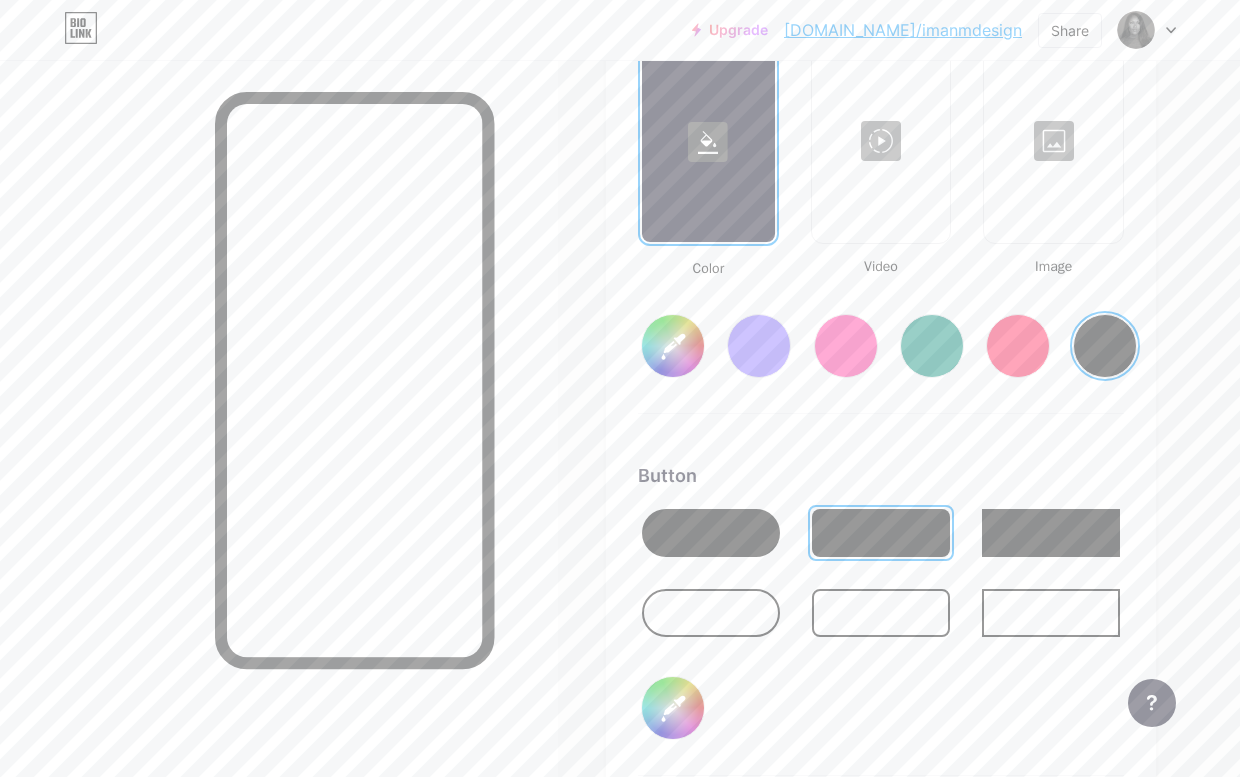 scroll, scrollTop: 2750, scrollLeft: 0, axis: vertical 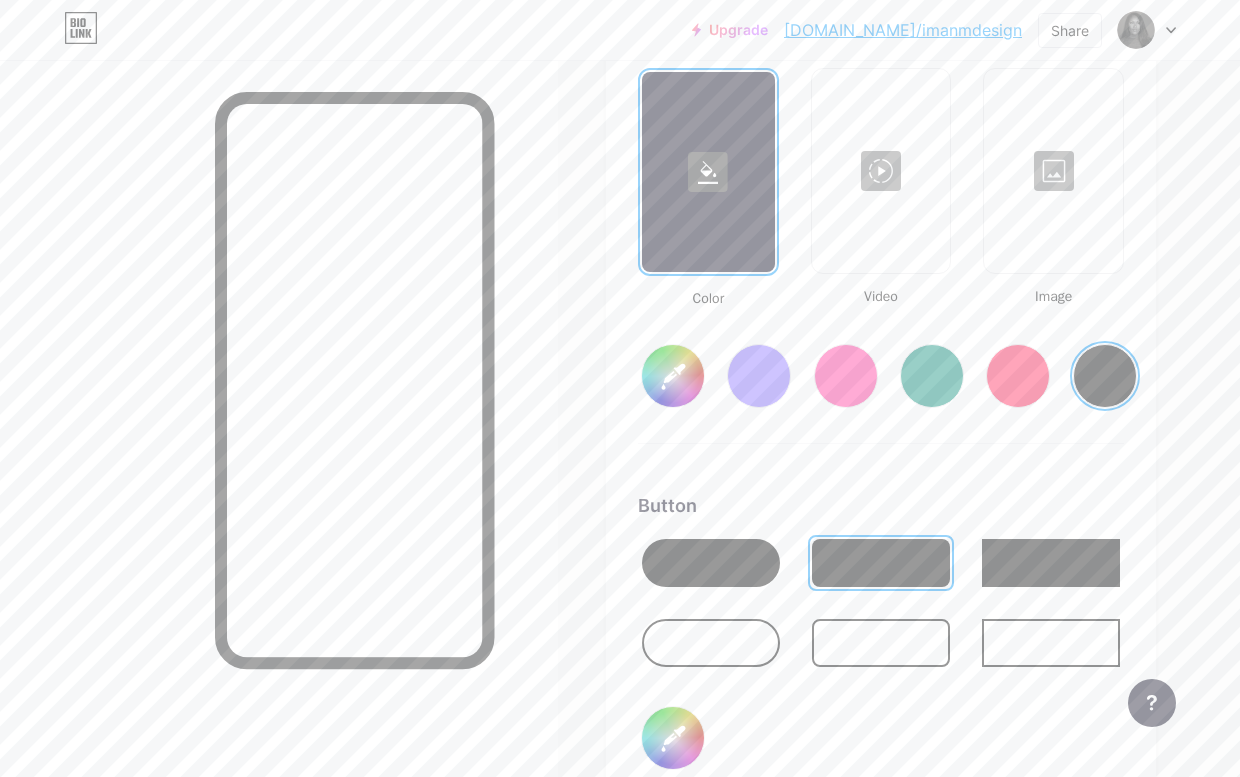 click at bounding box center [711, 643] 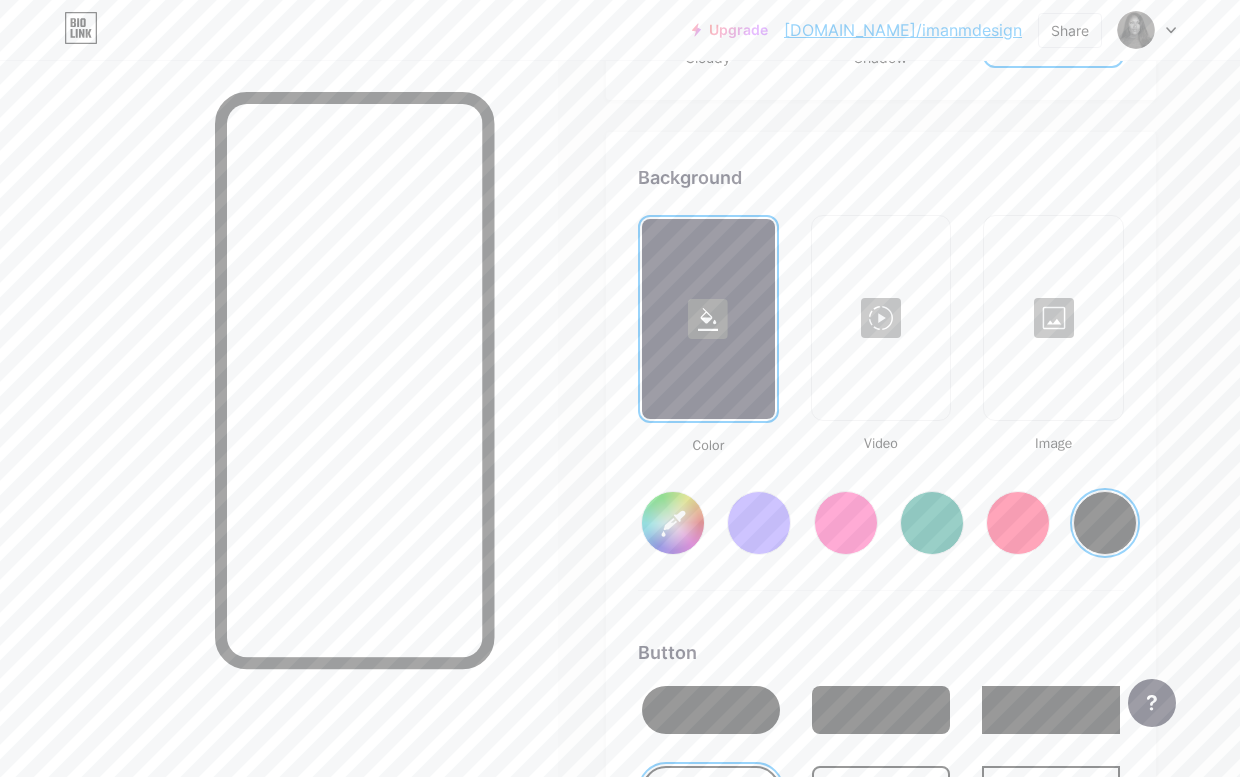scroll, scrollTop: 2695, scrollLeft: 0, axis: vertical 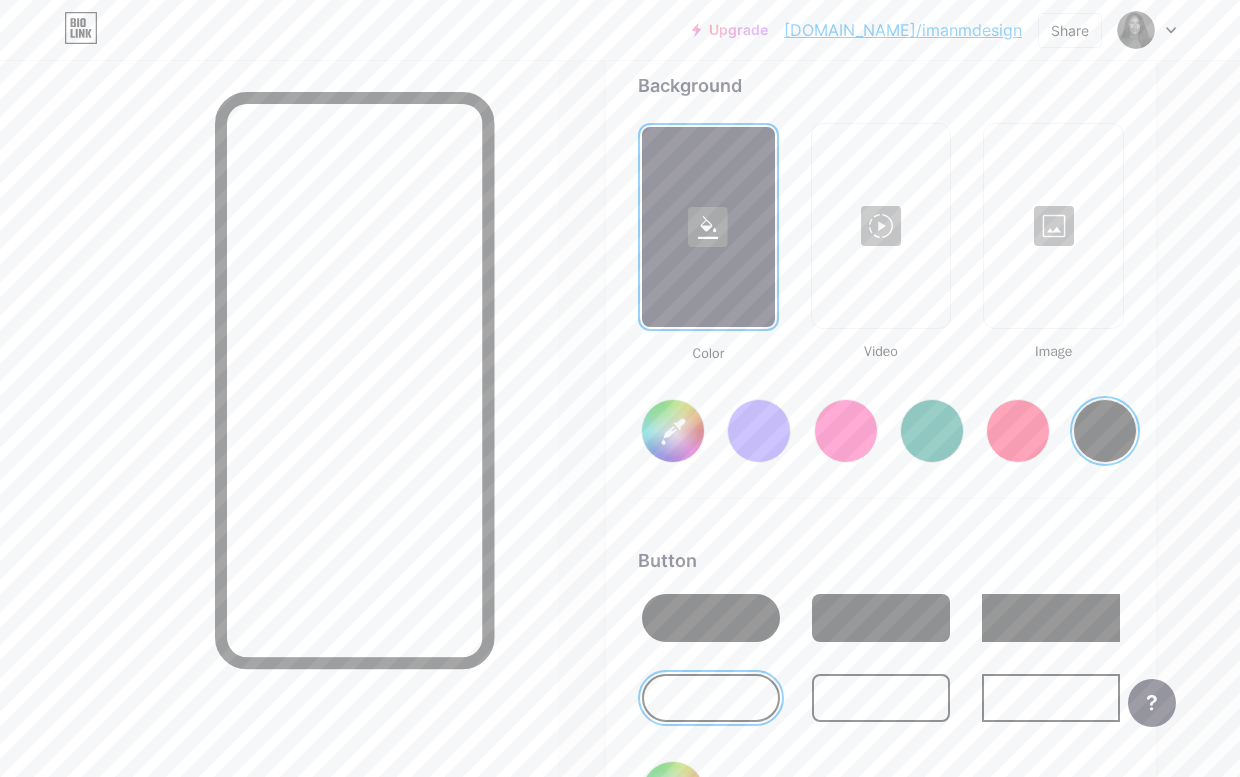 click at bounding box center (708, 227) 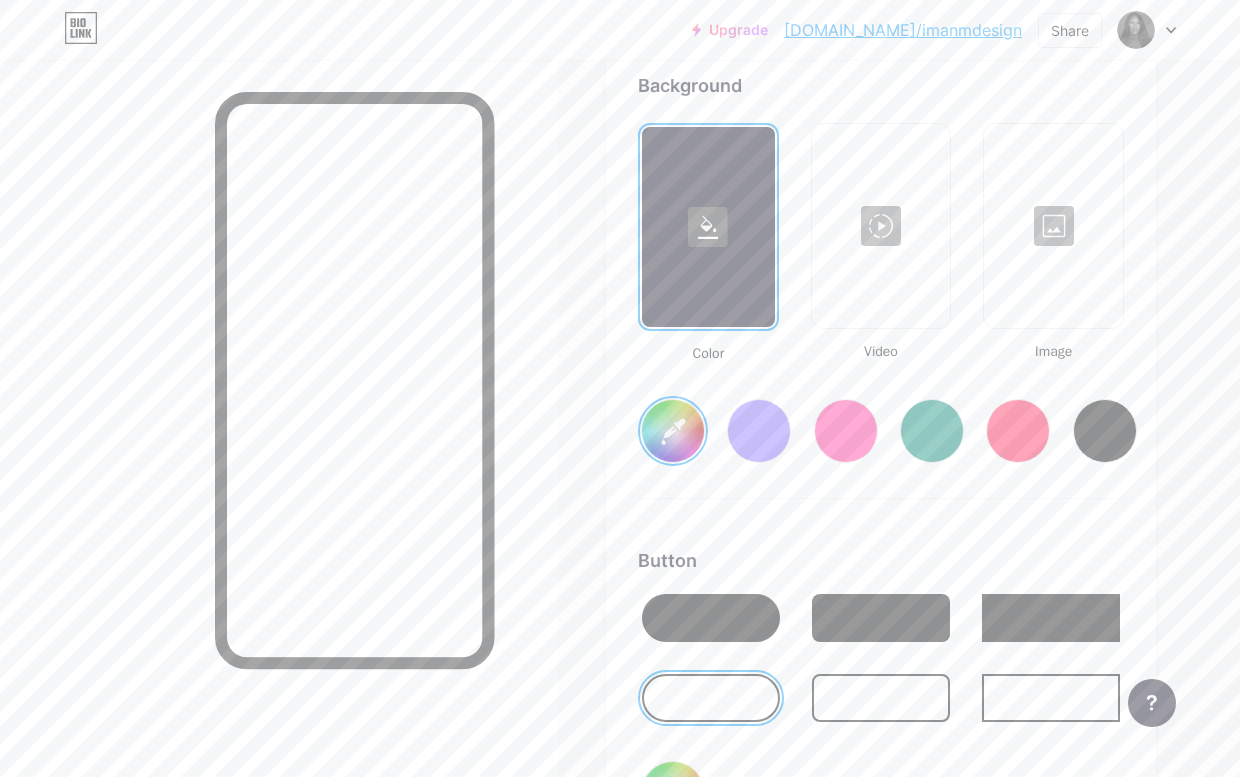 click on "Background         Color           Video             Image           #ffffff     Button       #000000   Font   Inter Poppins EB Garamond TEKO BALSAMIQ SANS Kite One PT Sans Quicksand DM Sans     #000000   Changes saved" at bounding box center [881, 664] 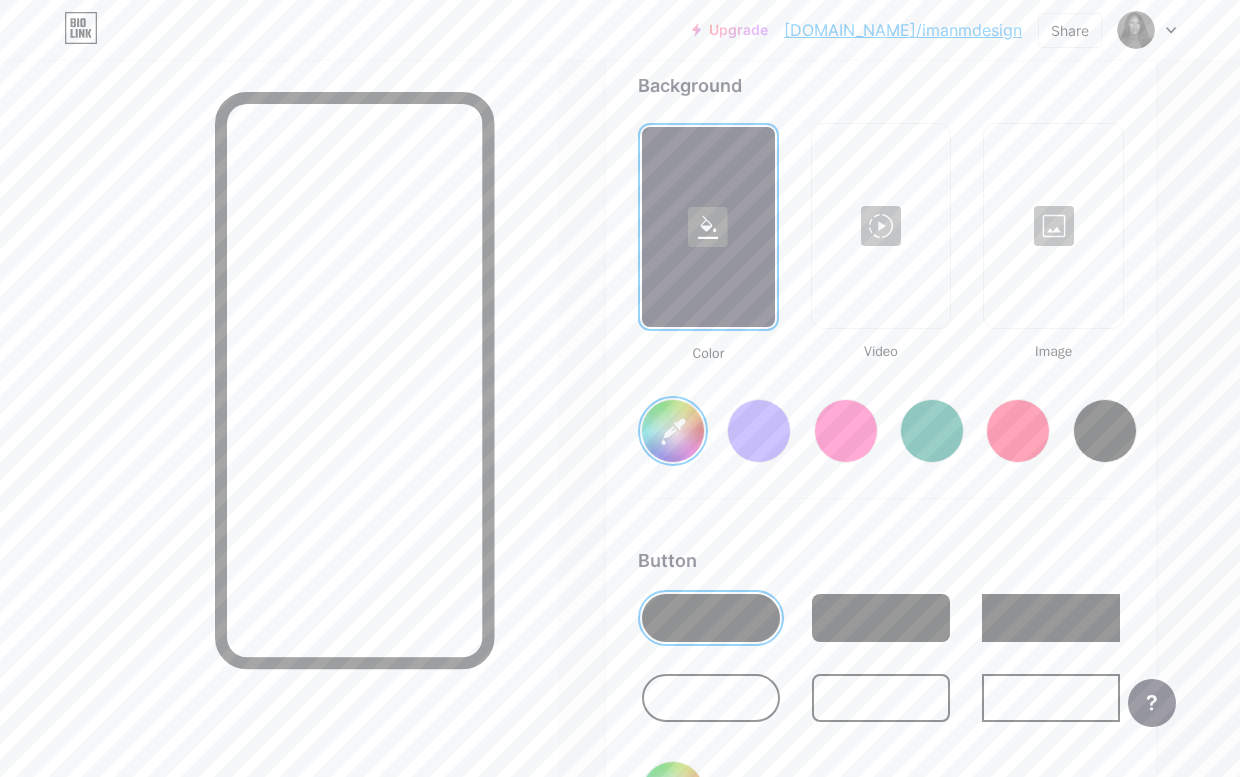 click on "Background         Color           Video             Image           #ffffff     Button       #000000   Font   Inter Poppins EB Garamond TEKO BALSAMIQ SANS Kite One PT Sans Quicksand DM Sans     #000000   Changes saved" at bounding box center [881, 664] 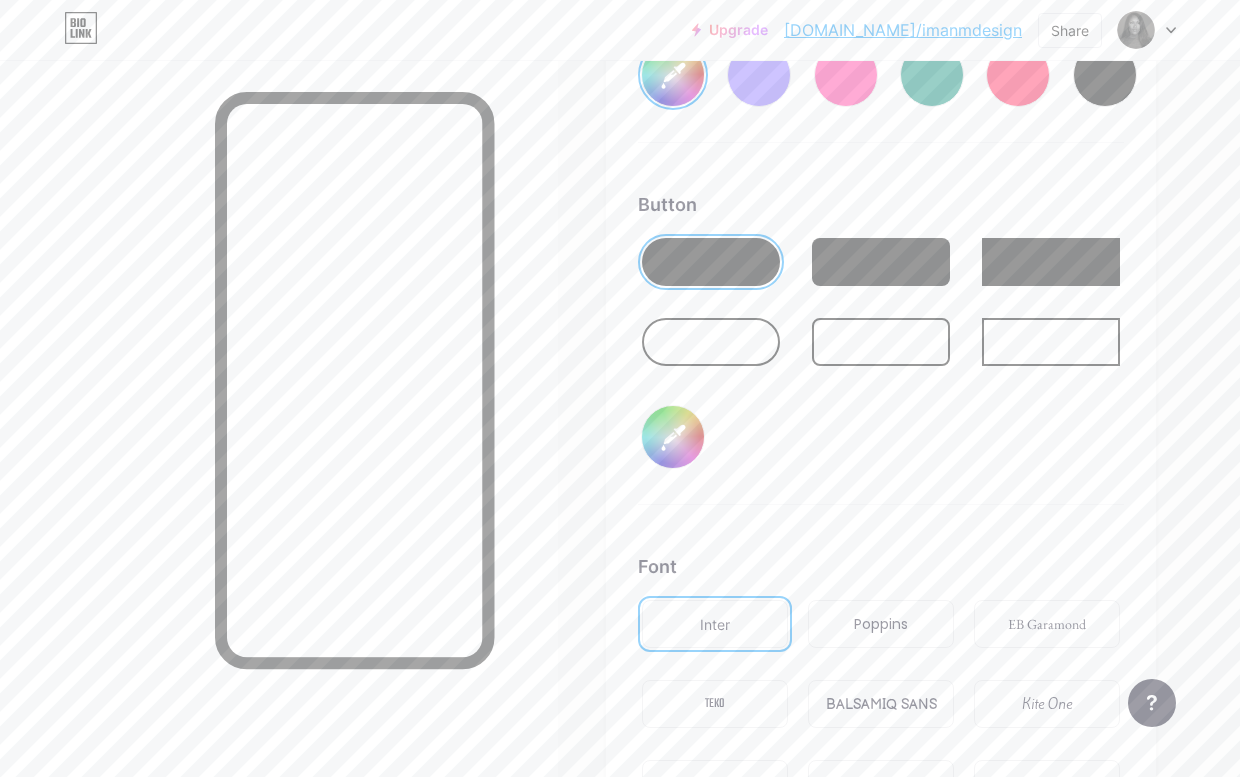 scroll, scrollTop: 3180, scrollLeft: 0, axis: vertical 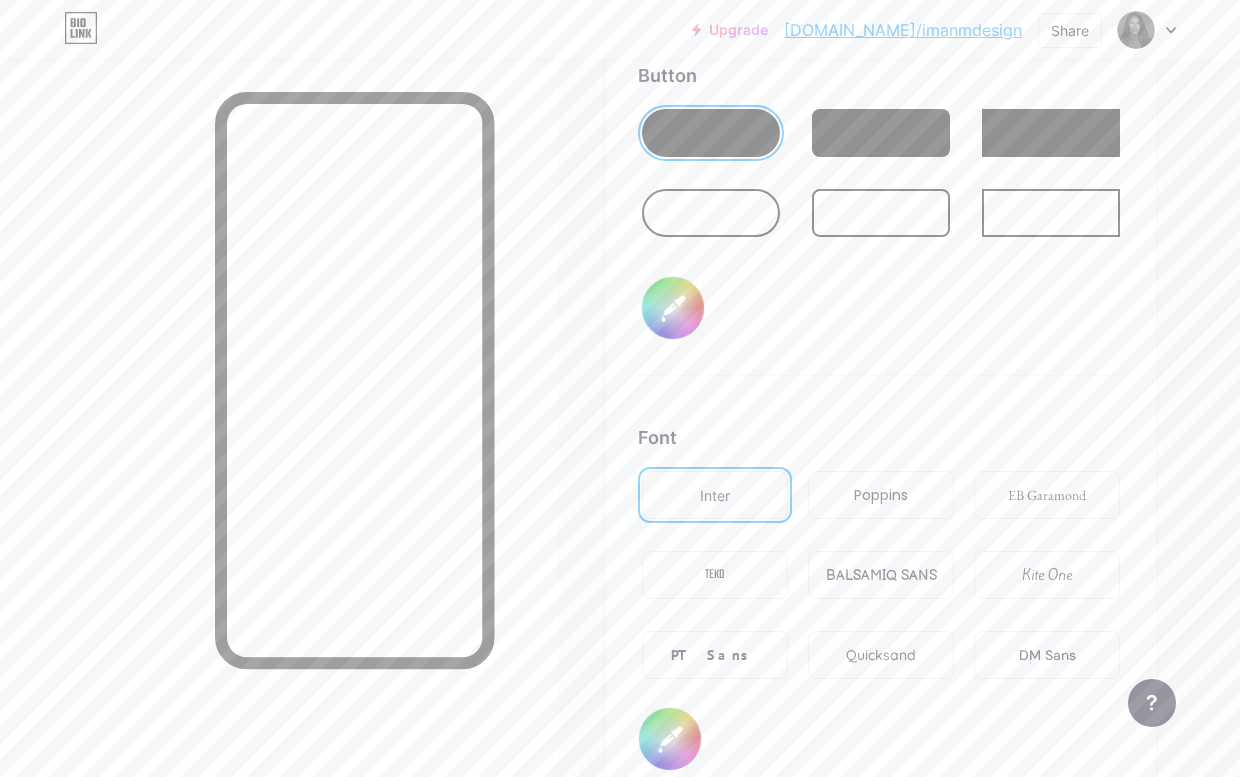 click on "Background         Color           Video             Image           #ffffff     Button       #000000   Font   Inter Poppins EB Garamond TEKO BALSAMIQ SANS Kite One PT Sans Quicksand DM Sans     #000000   Changes saved" at bounding box center [881, 179] 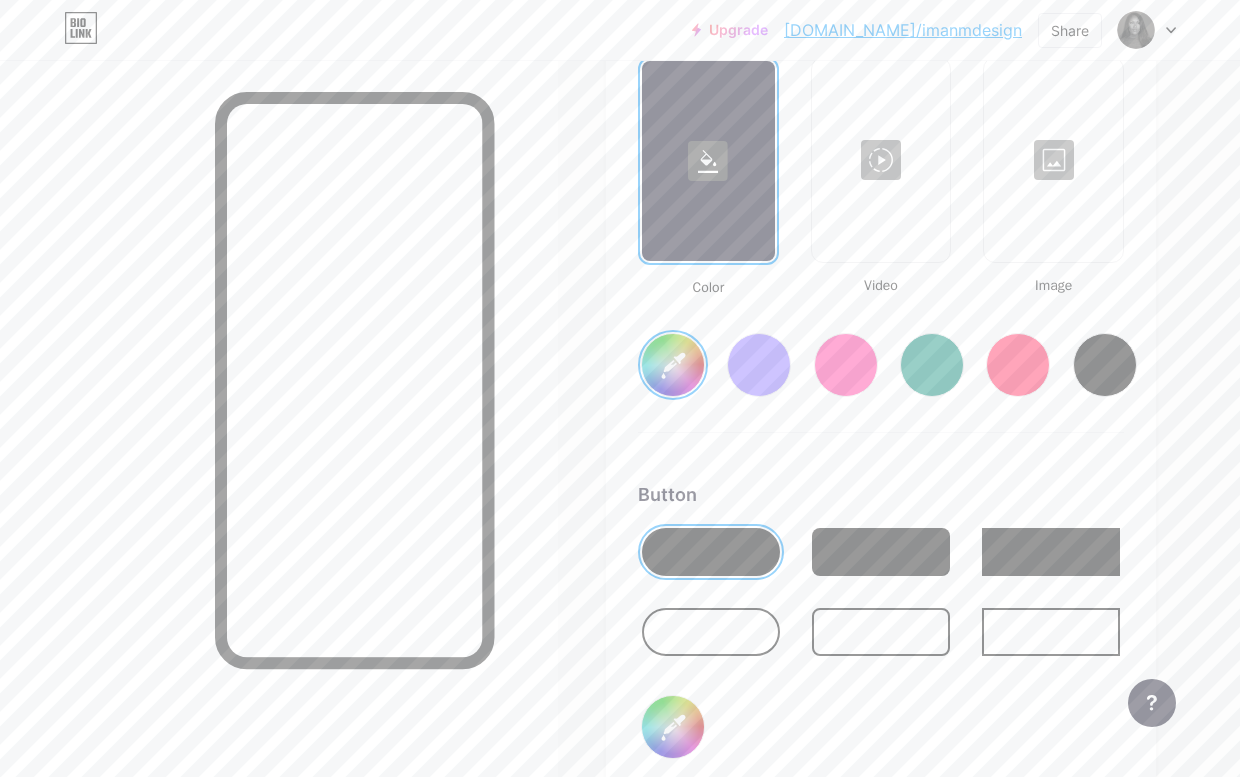 scroll, scrollTop: 2921, scrollLeft: 0, axis: vertical 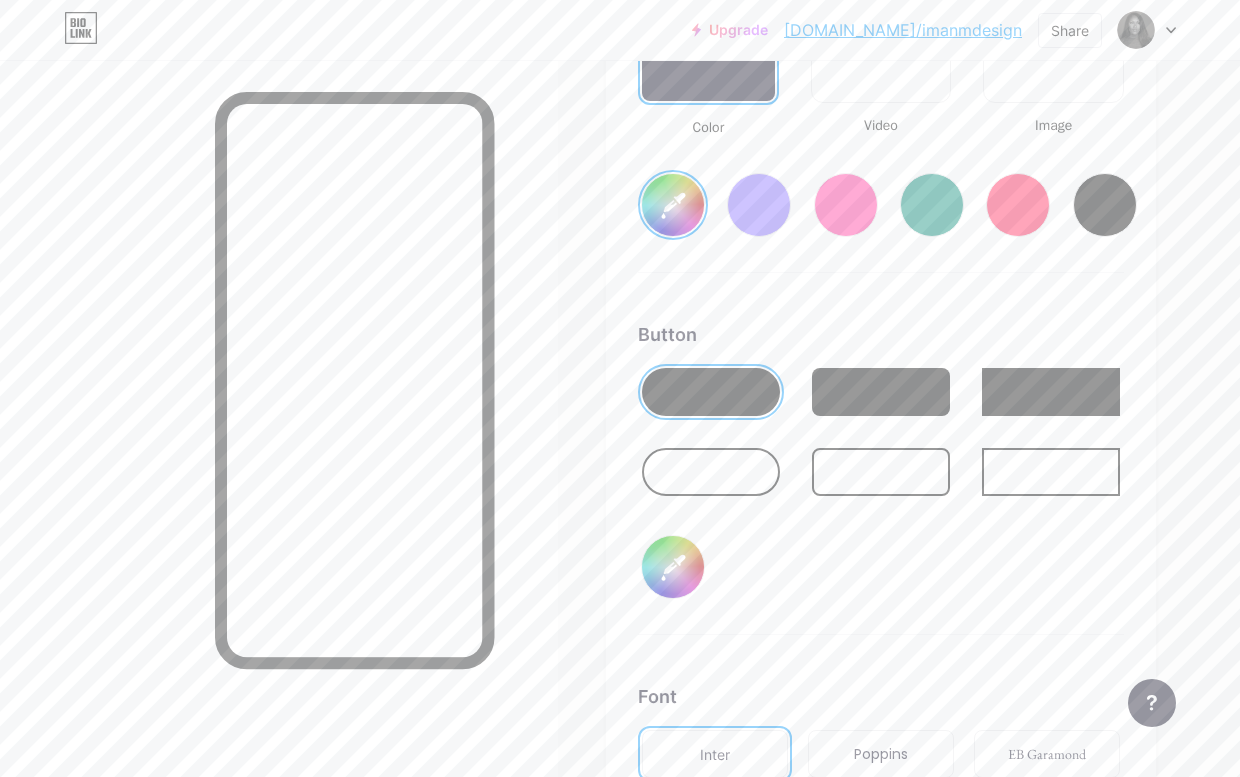 click at bounding box center [881, 392] 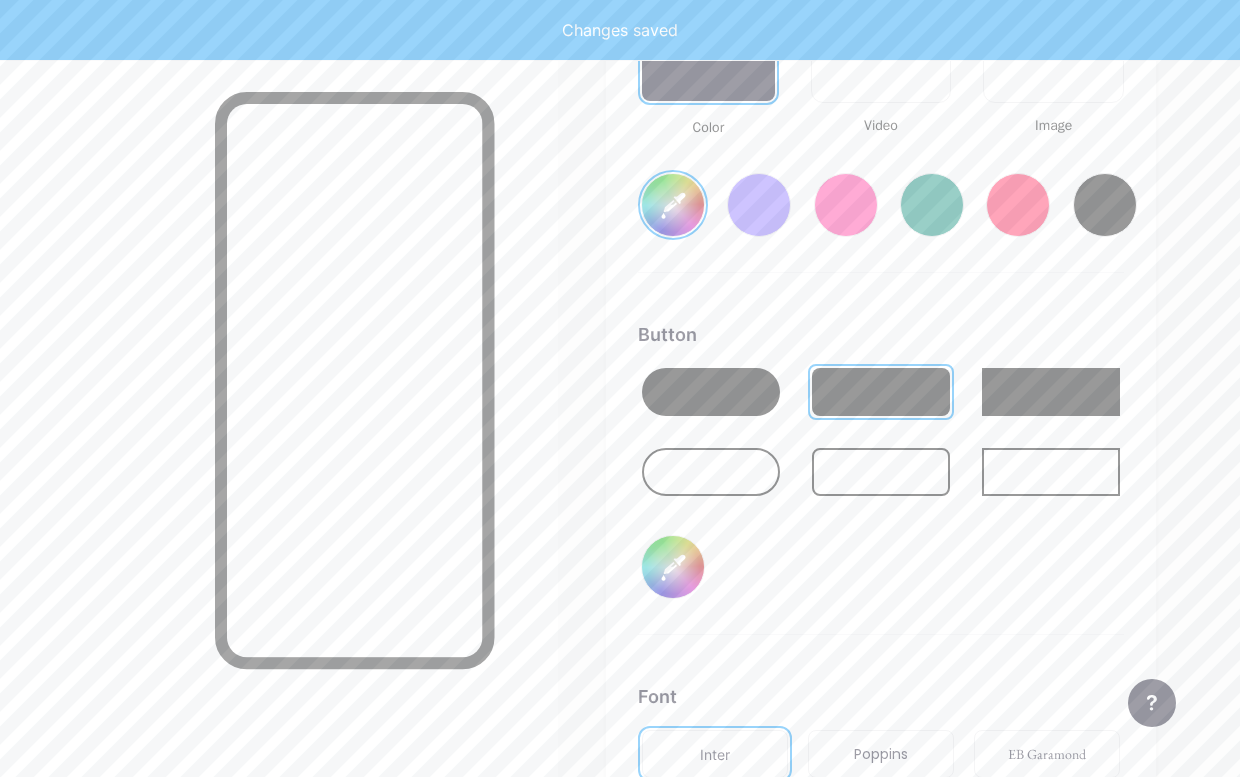 click on "Button       #000000" at bounding box center [881, 478] 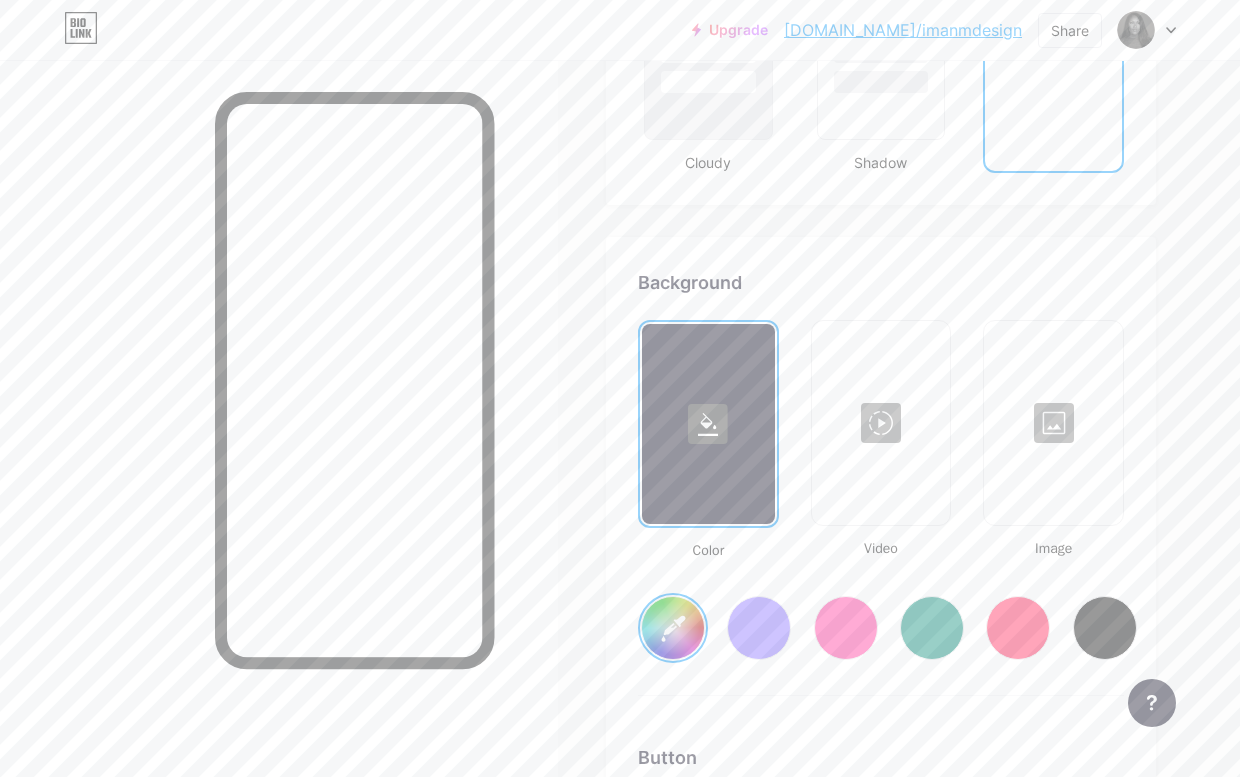 scroll, scrollTop: 2780, scrollLeft: 0, axis: vertical 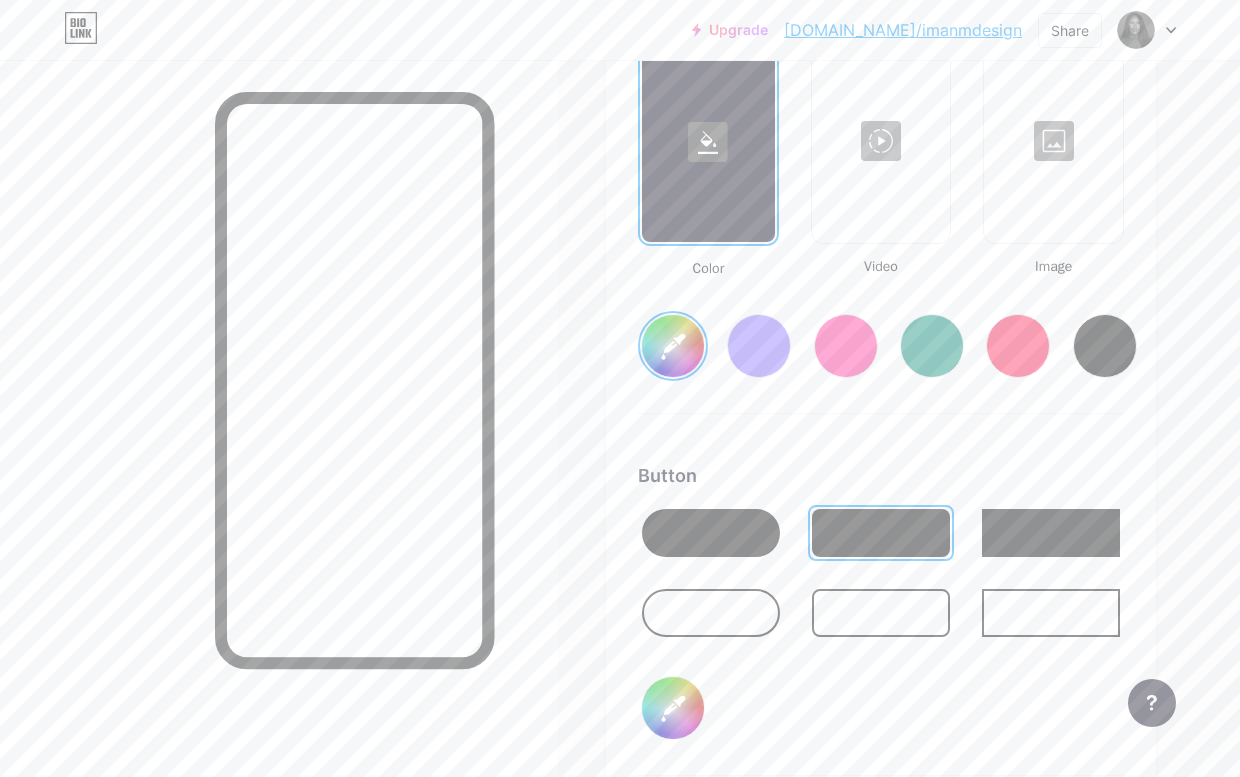 click at bounding box center (711, 533) 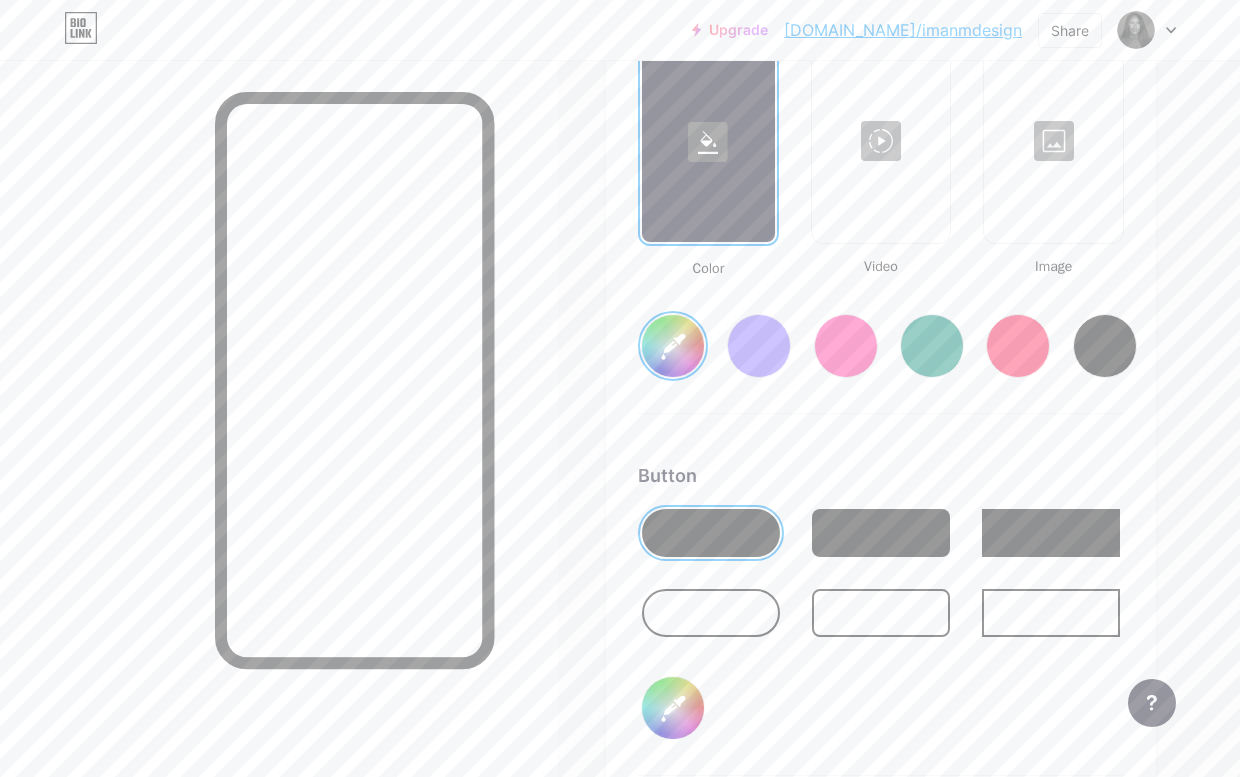 click at bounding box center [881, 533] 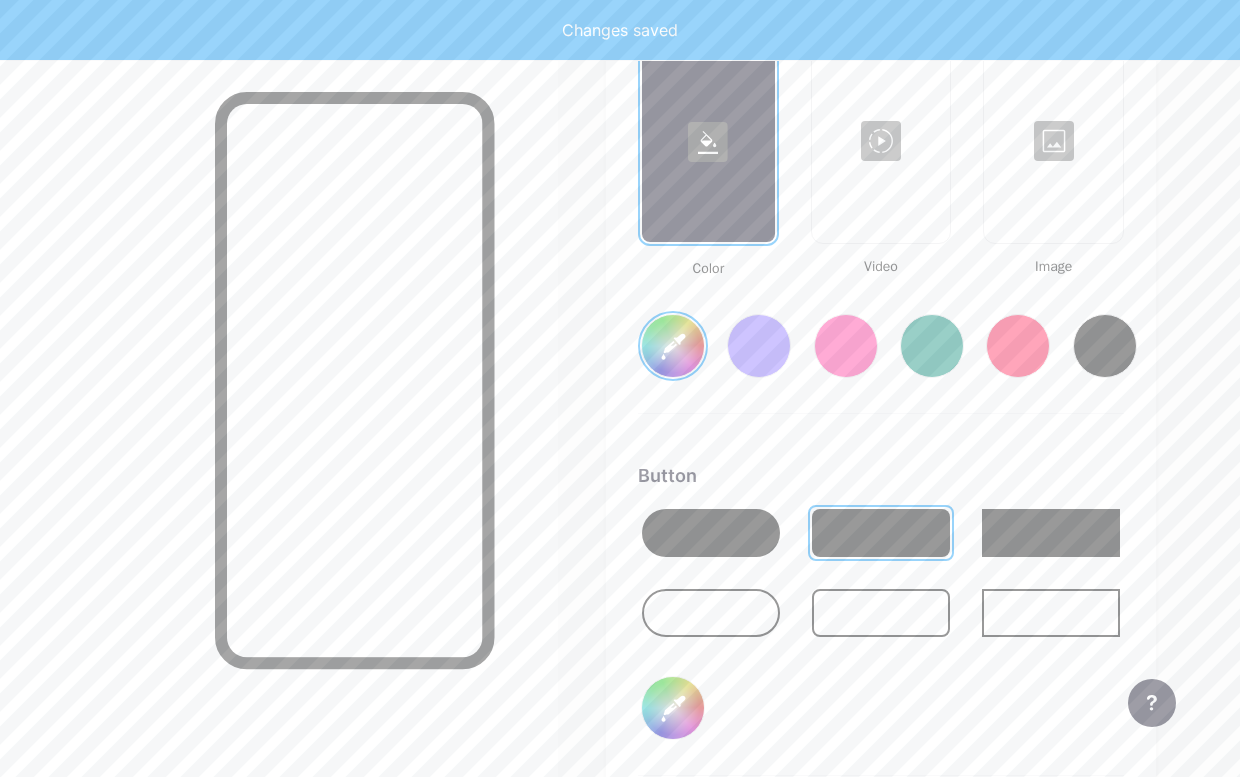 click on "Button       #000000" at bounding box center (881, 619) 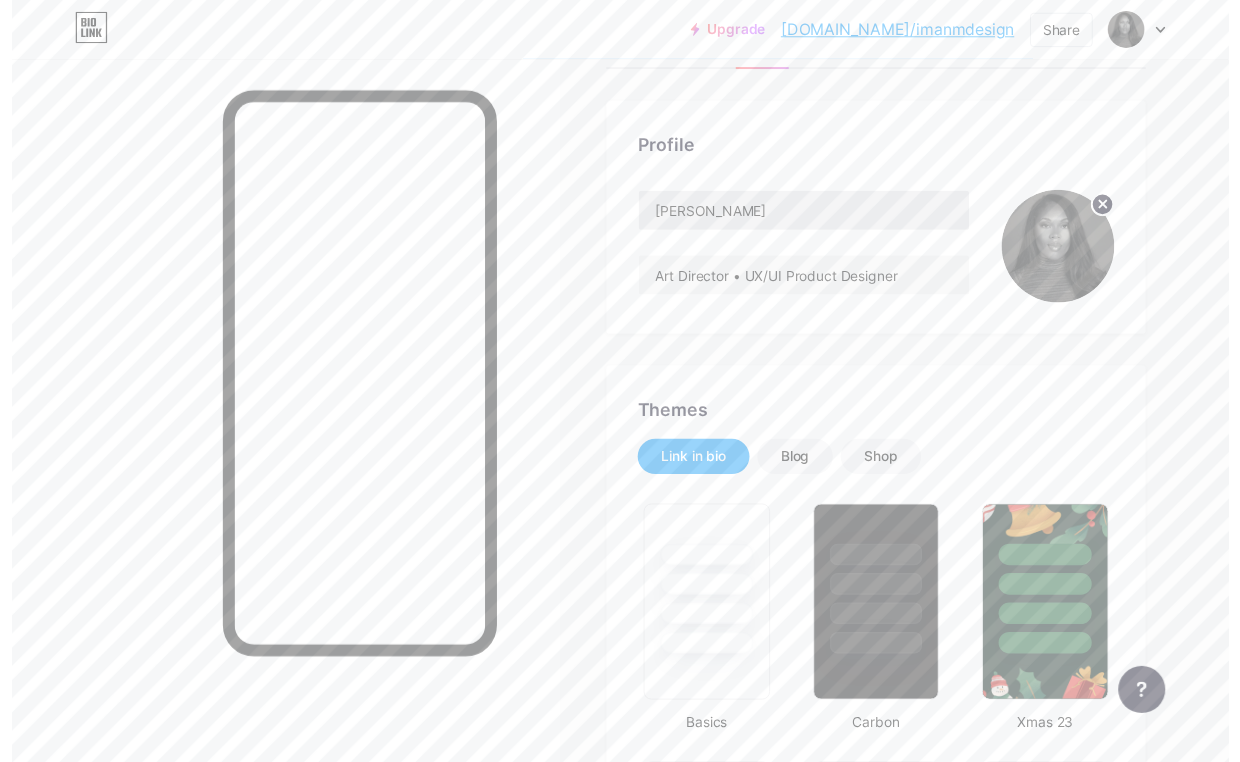 scroll, scrollTop: 0, scrollLeft: 0, axis: both 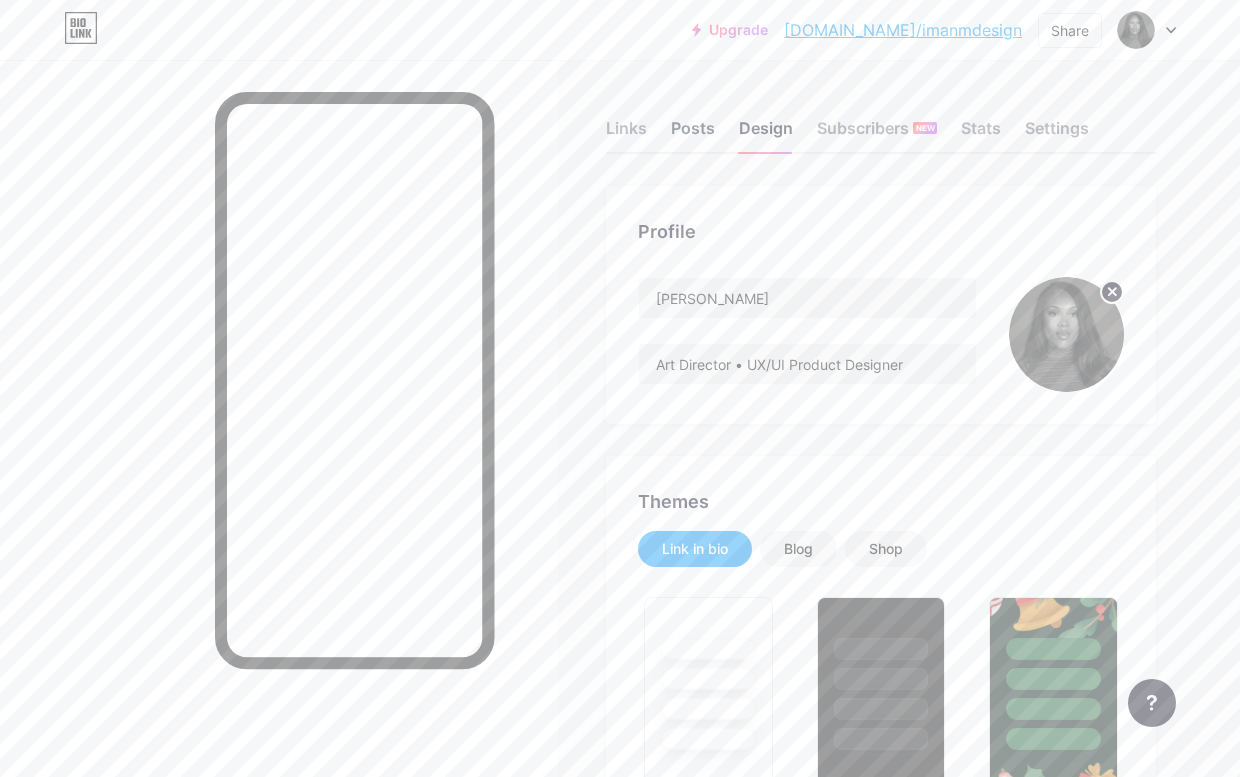 click on "Posts" at bounding box center (693, 134) 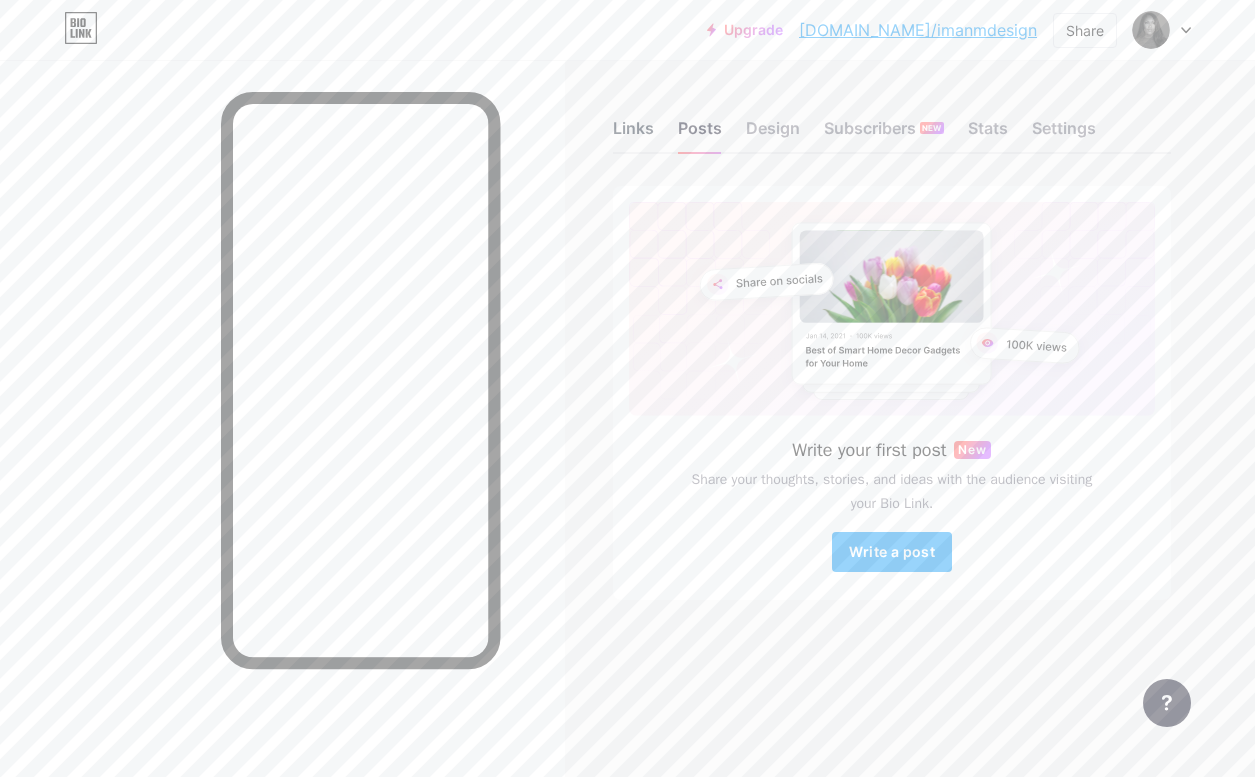 click on "Links" at bounding box center (633, 134) 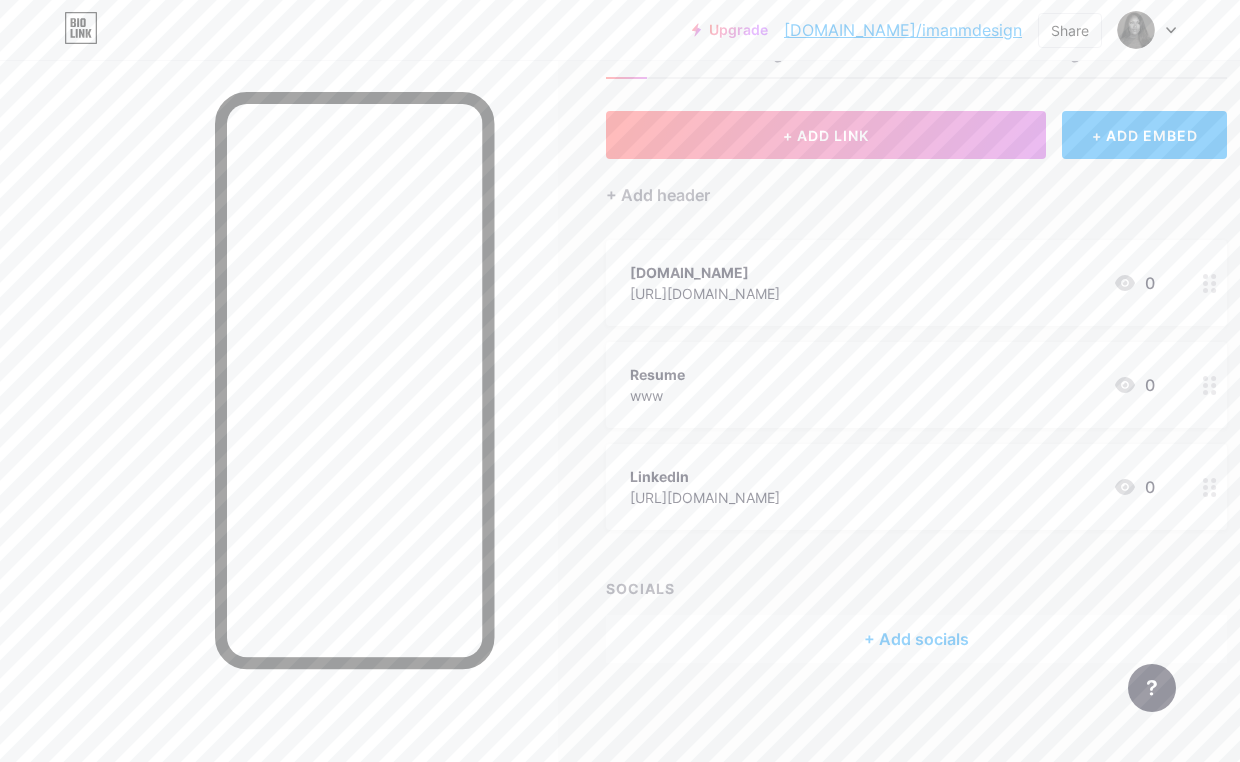 scroll, scrollTop: 0, scrollLeft: 0, axis: both 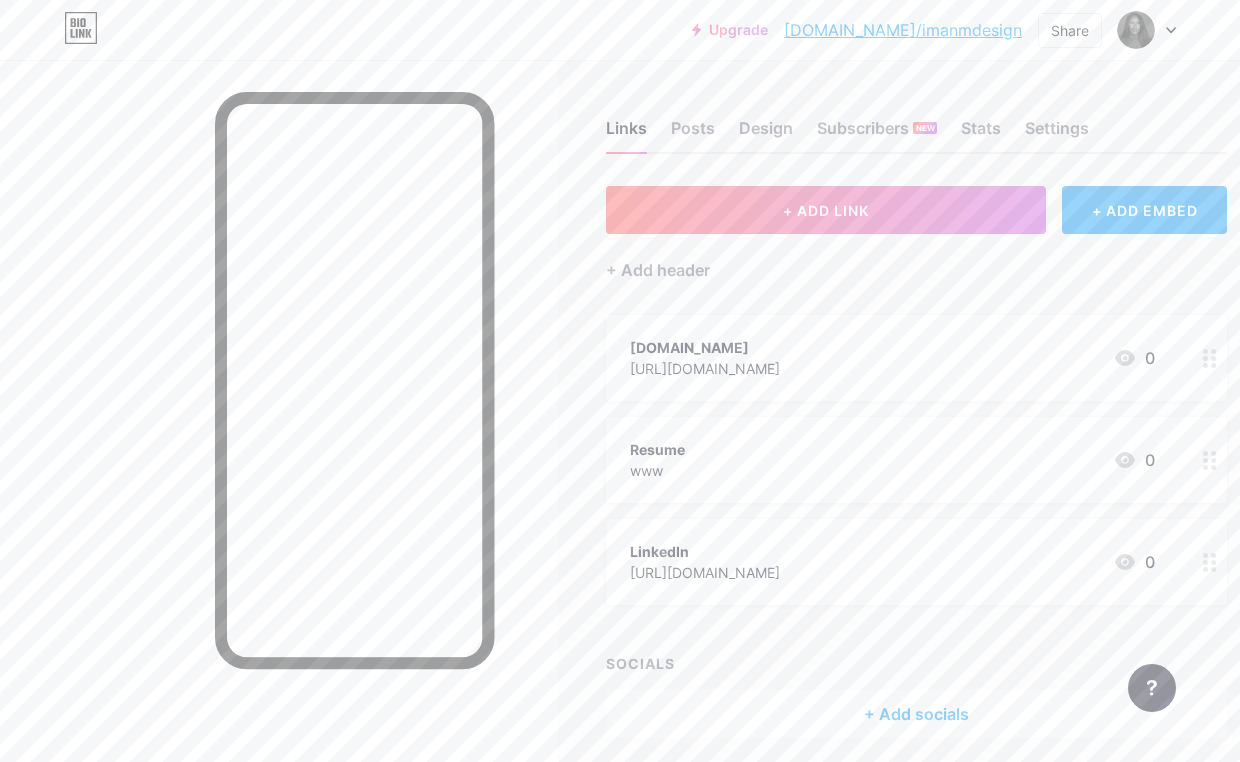 click at bounding box center (1210, 358) 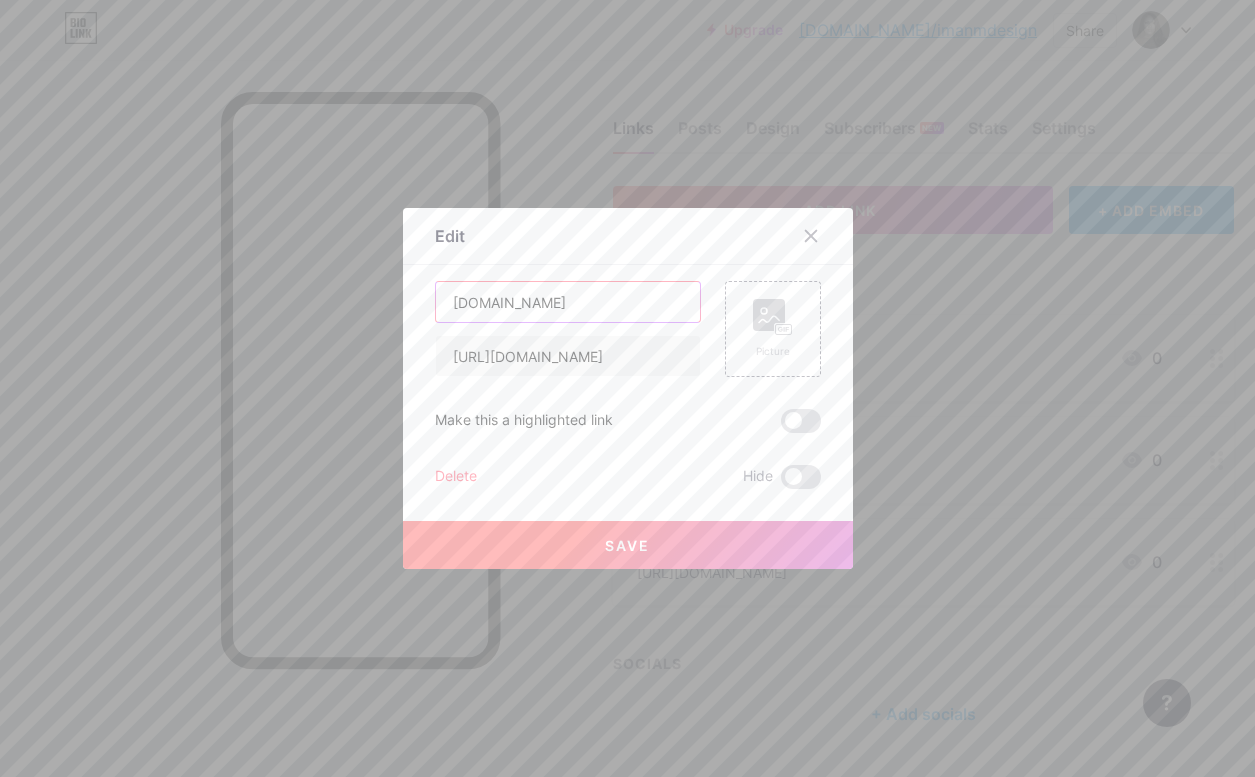 drag, startPoint x: 590, startPoint y: 308, endPoint x: 378, endPoint y: 298, distance: 212.23572 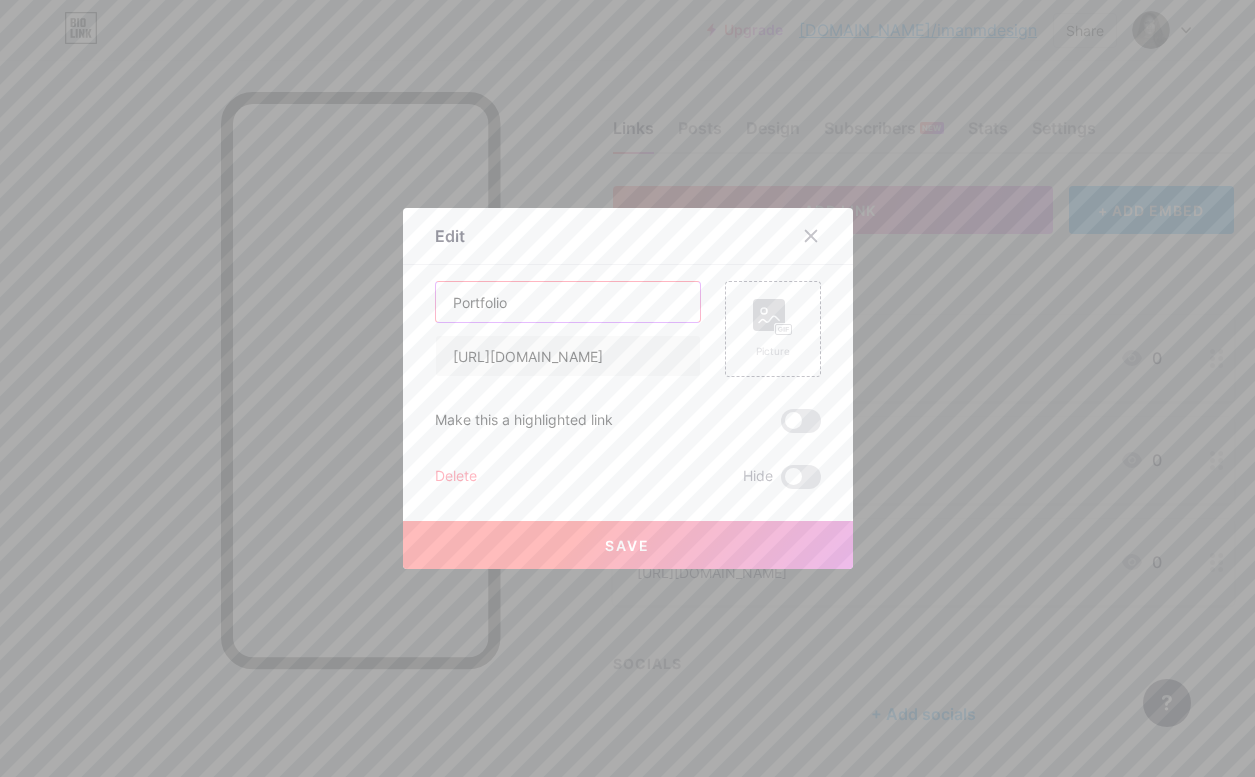 type on "Portfolio" 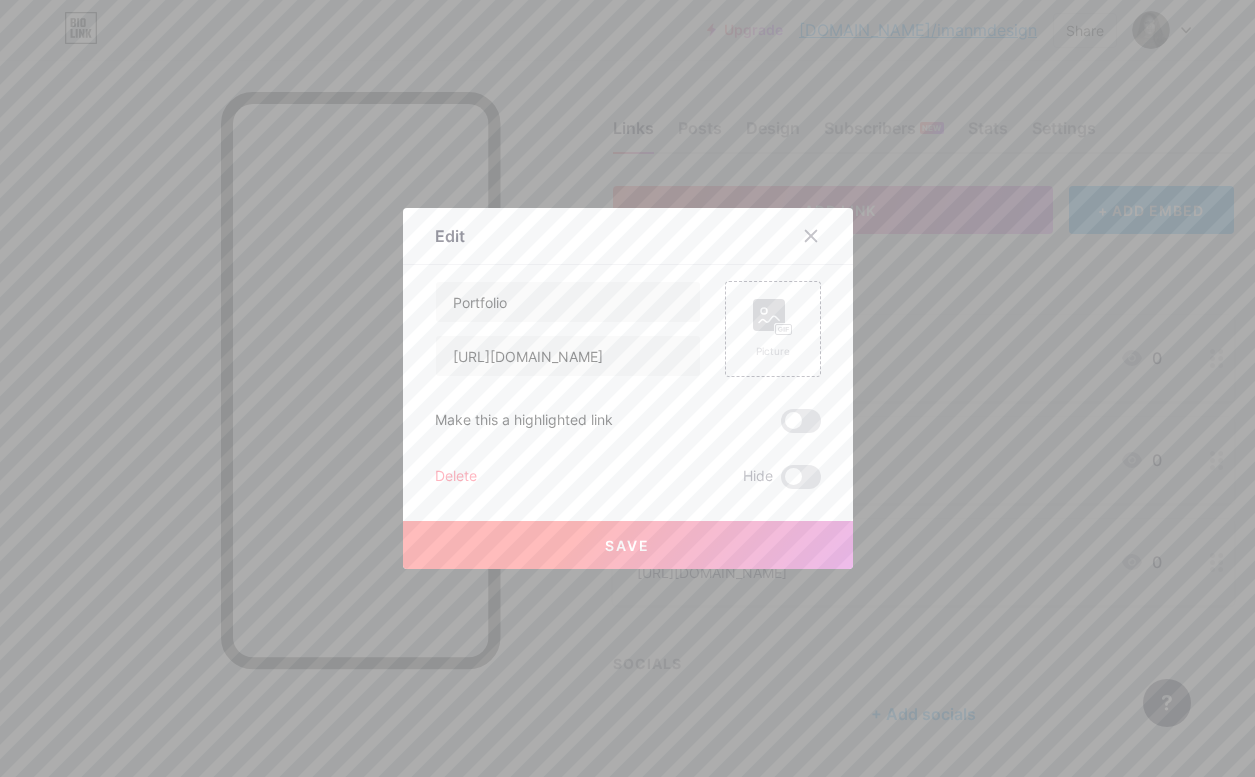 click on "Save" at bounding box center [628, 545] 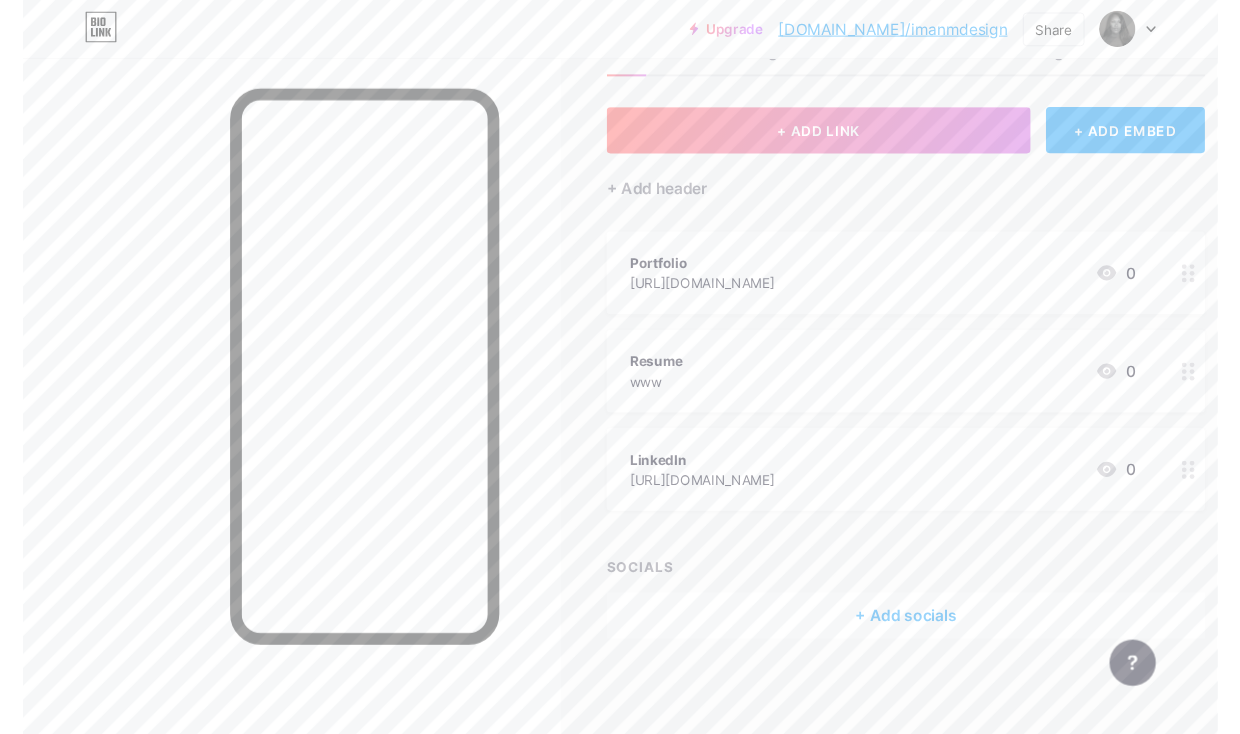 scroll, scrollTop: 0, scrollLeft: 0, axis: both 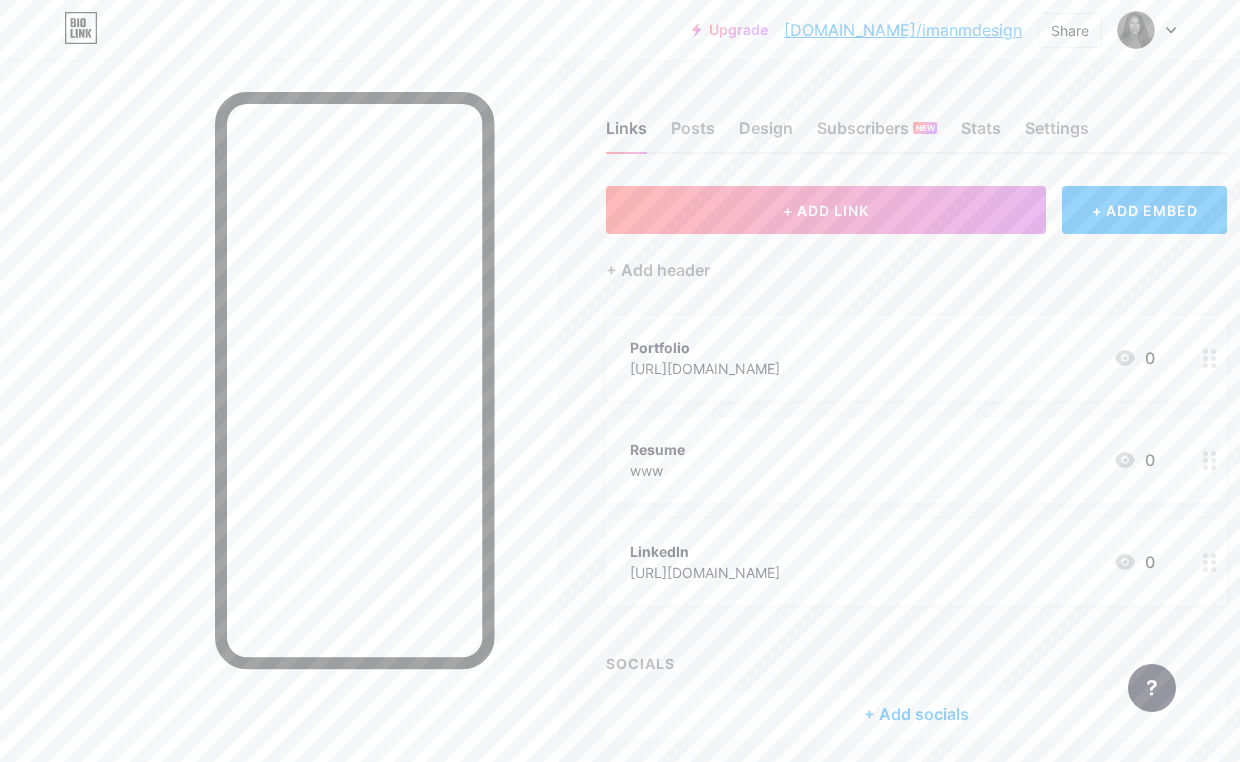 click on "Links
Posts
Design
Subscribers
NEW
Stats
Settings" at bounding box center (916, 119) 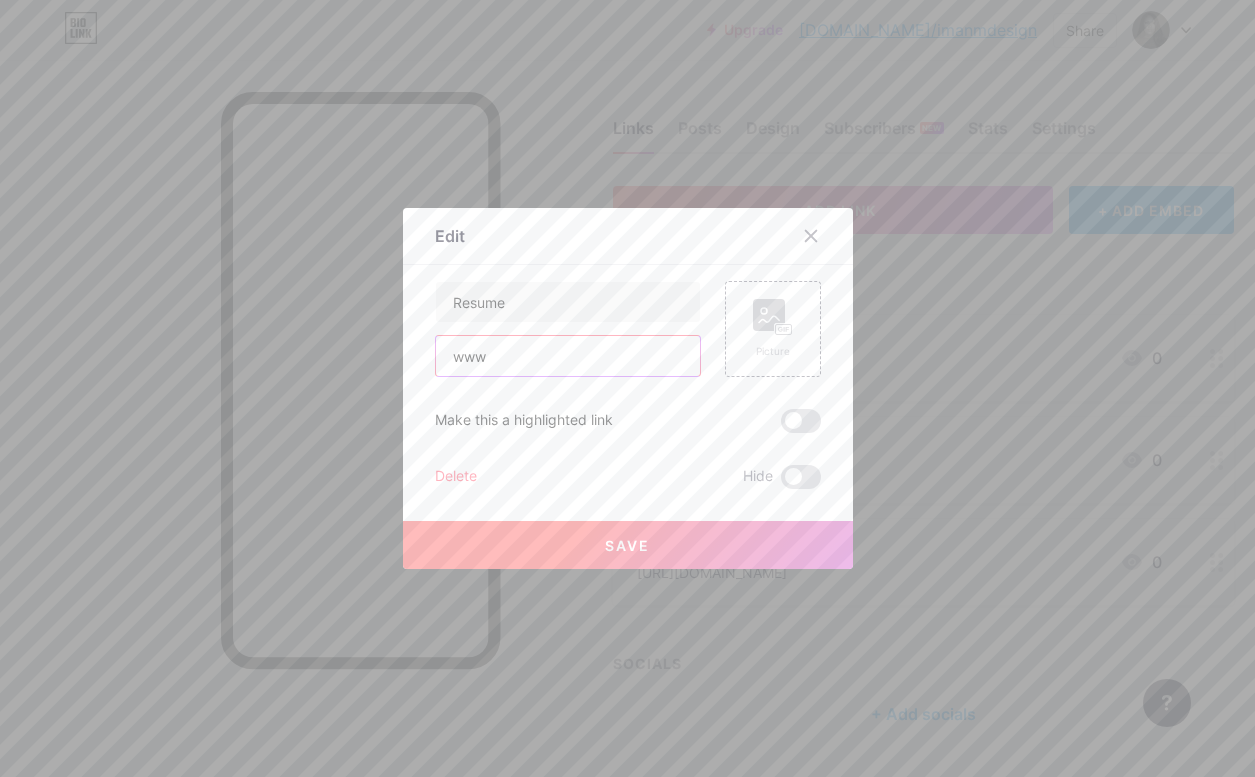 drag, startPoint x: 516, startPoint y: 351, endPoint x: 417, endPoint y: 350, distance: 99.00505 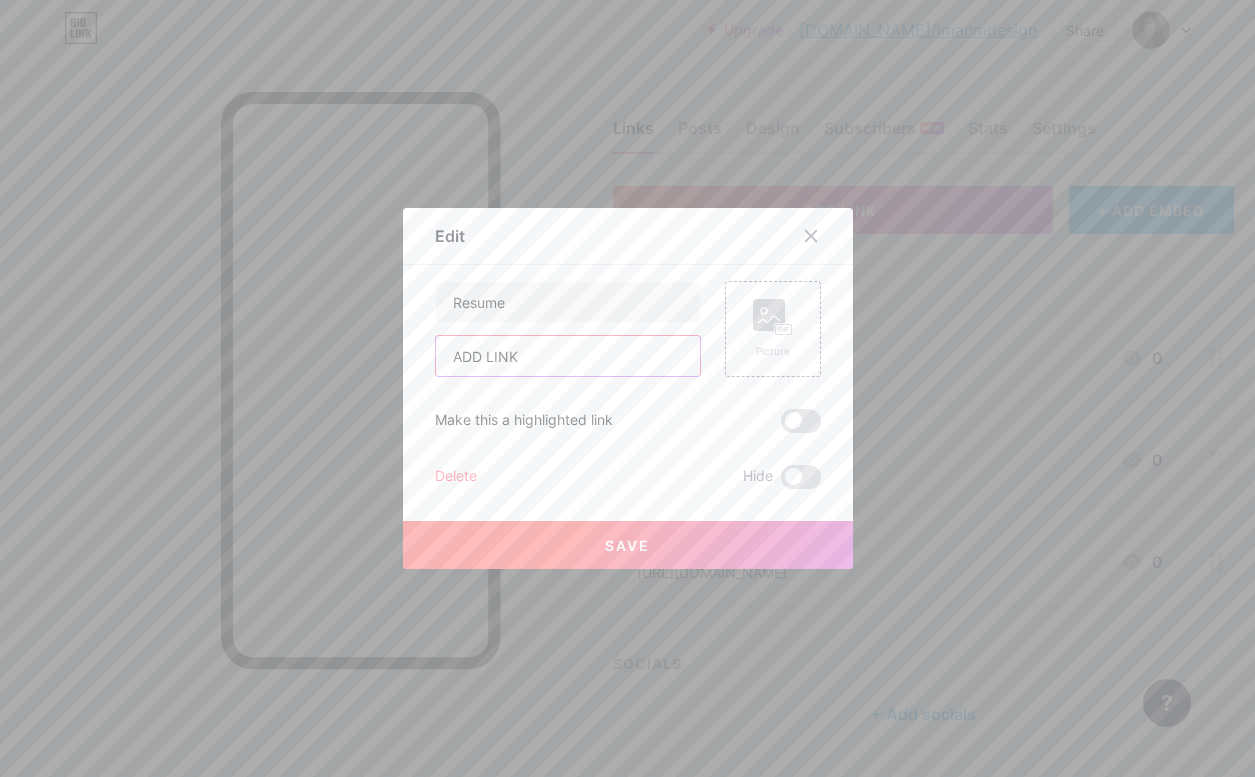 type on "ADD LINK" 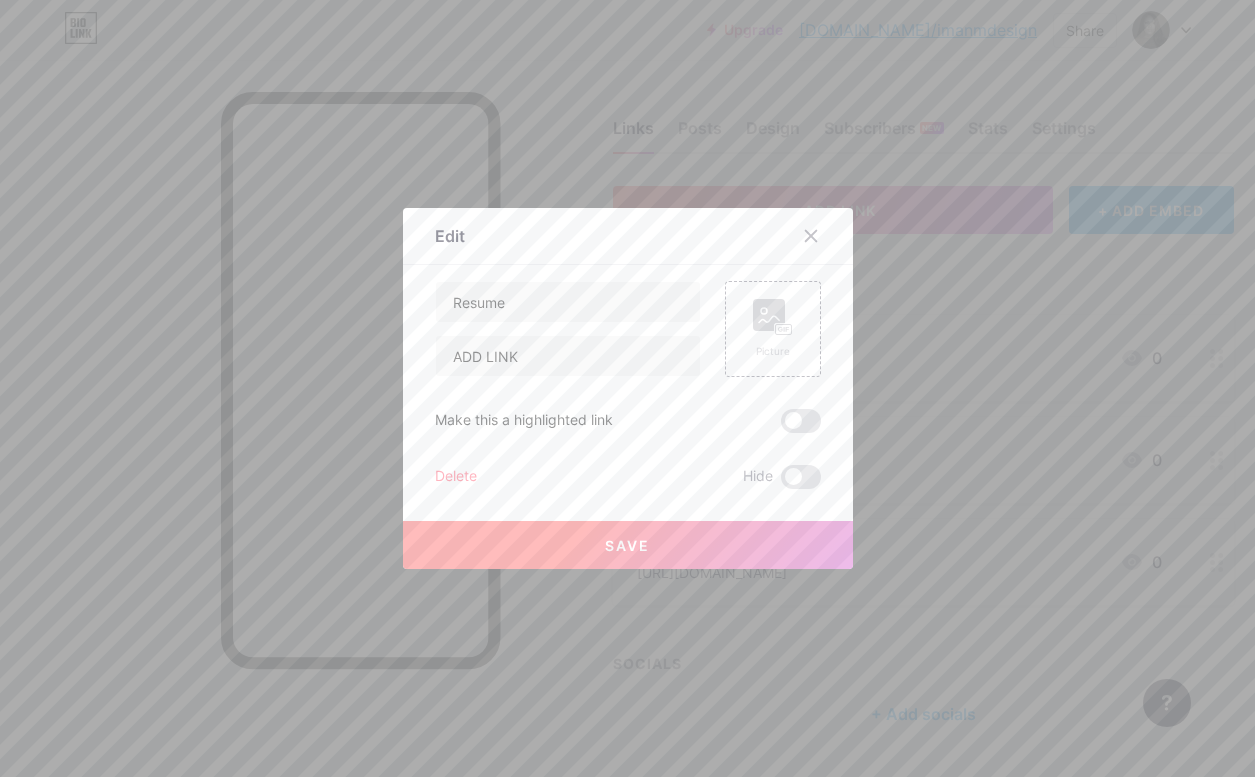 click on "Save" at bounding box center [628, 545] 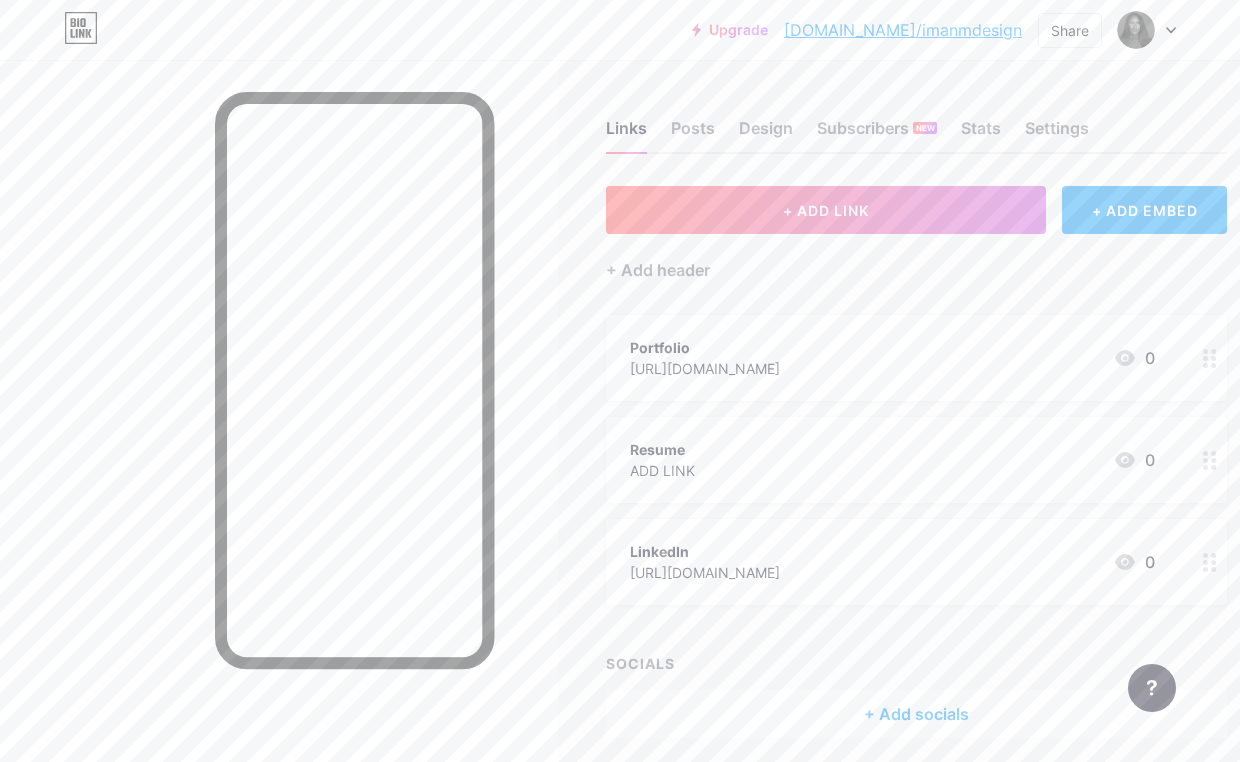 click on "Links
Posts
Design
Subscribers
NEW
Stats
Settings       + ADD LINK     + ADD EMBED
+ Add header
Portfolio
[URL][DOMAIN_NAME]
0
Resume
ADD LINK
0
LinkedIn
[URL][DOMAIN_NAME]
0
SOCIALS     + Add socials                       Feature requests             Help center         Contact support" at bounding box center [655, 449] 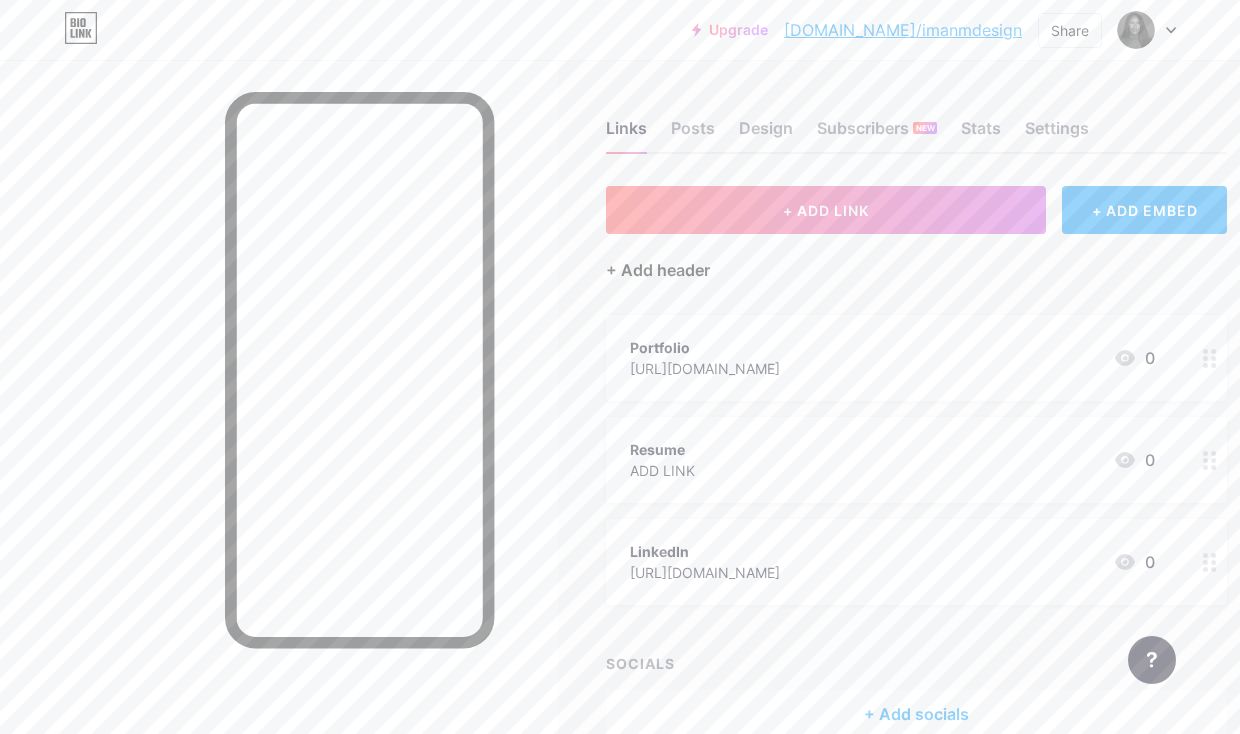 click on "+ Add header" at bounding box center [658, 270] 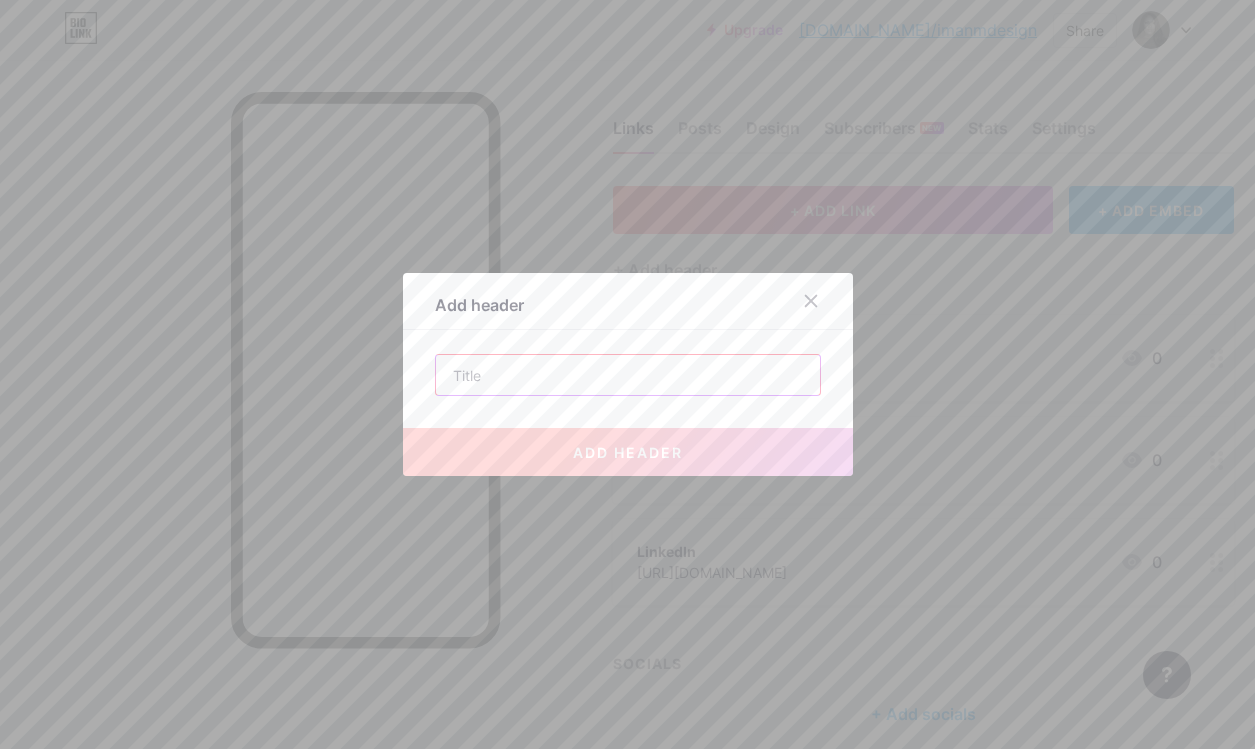 click at bounding box center [628, 375] 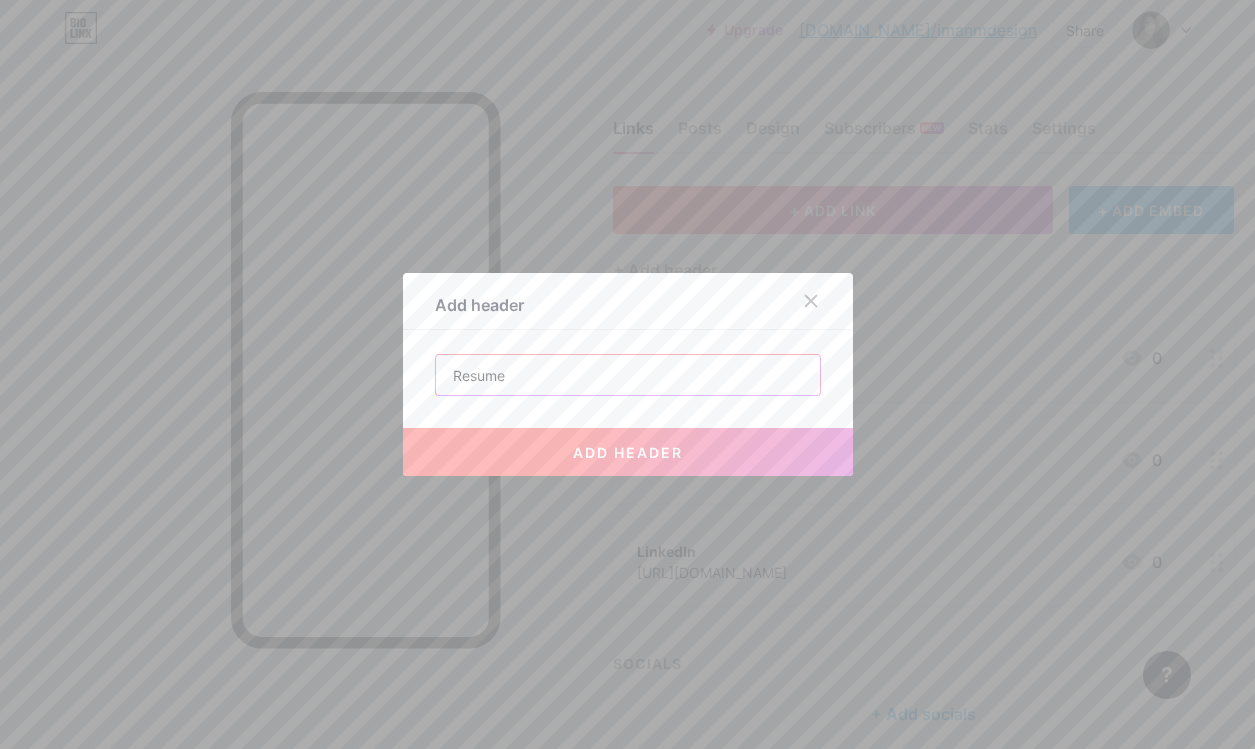 type on "Resume" 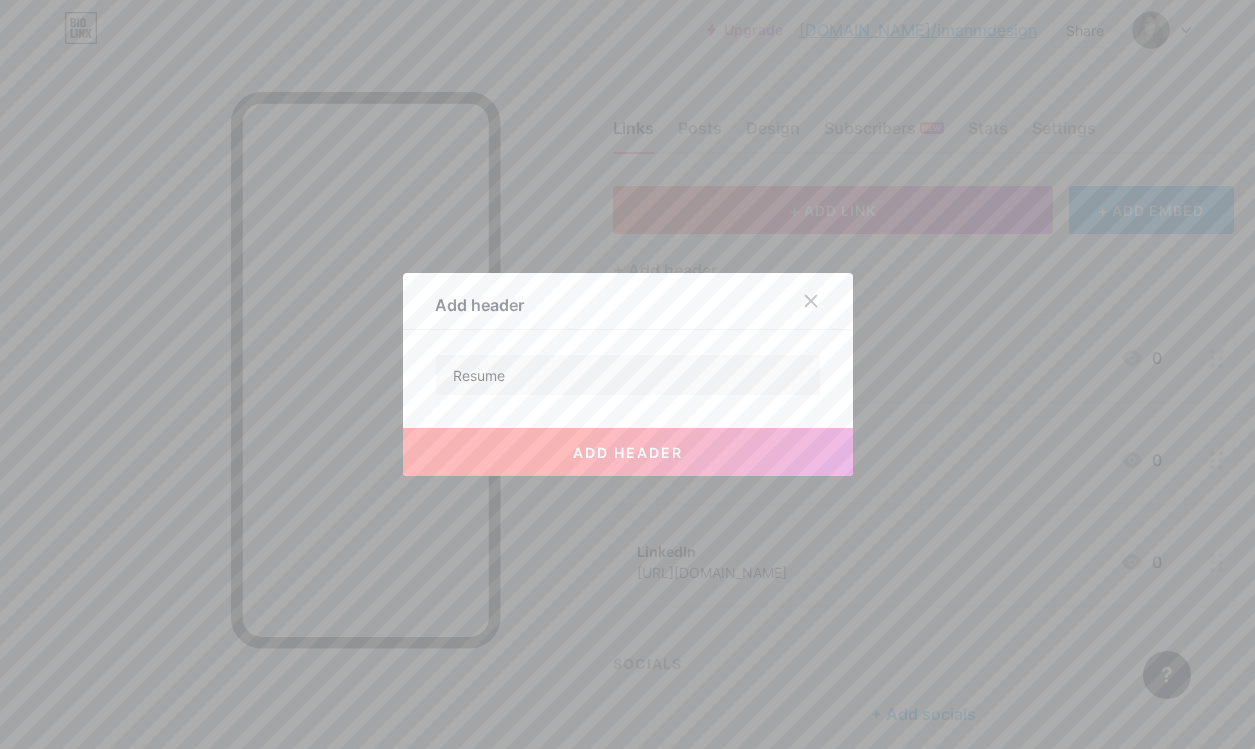 click on "add header" at bounding box center (628, 452) 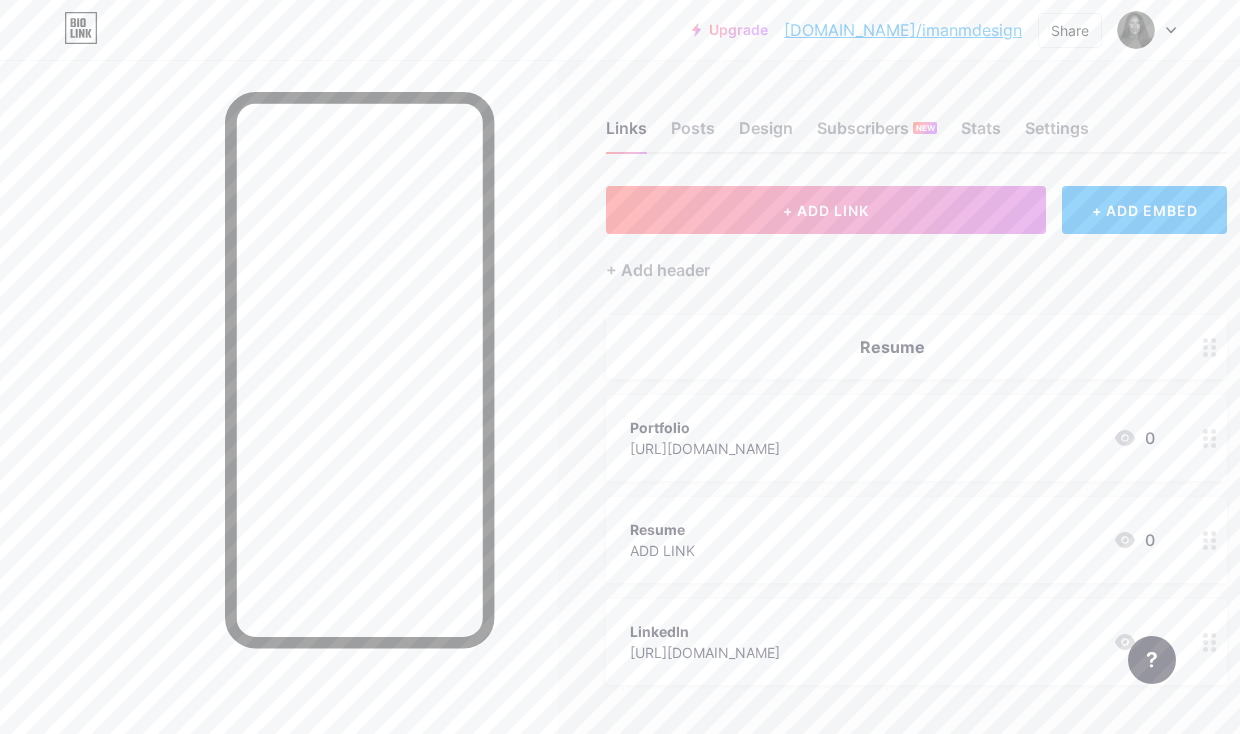 scroll, scrollTop: 137, scrollLeft: 0, axis: vertical 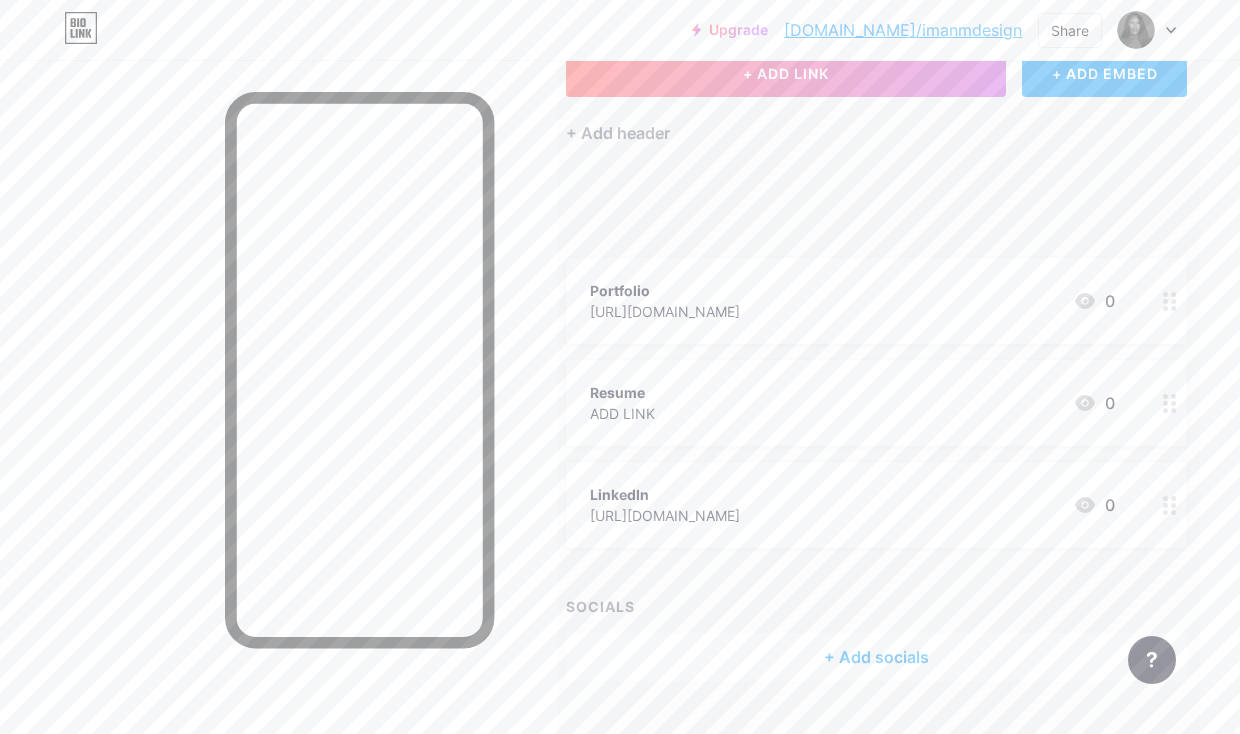 type 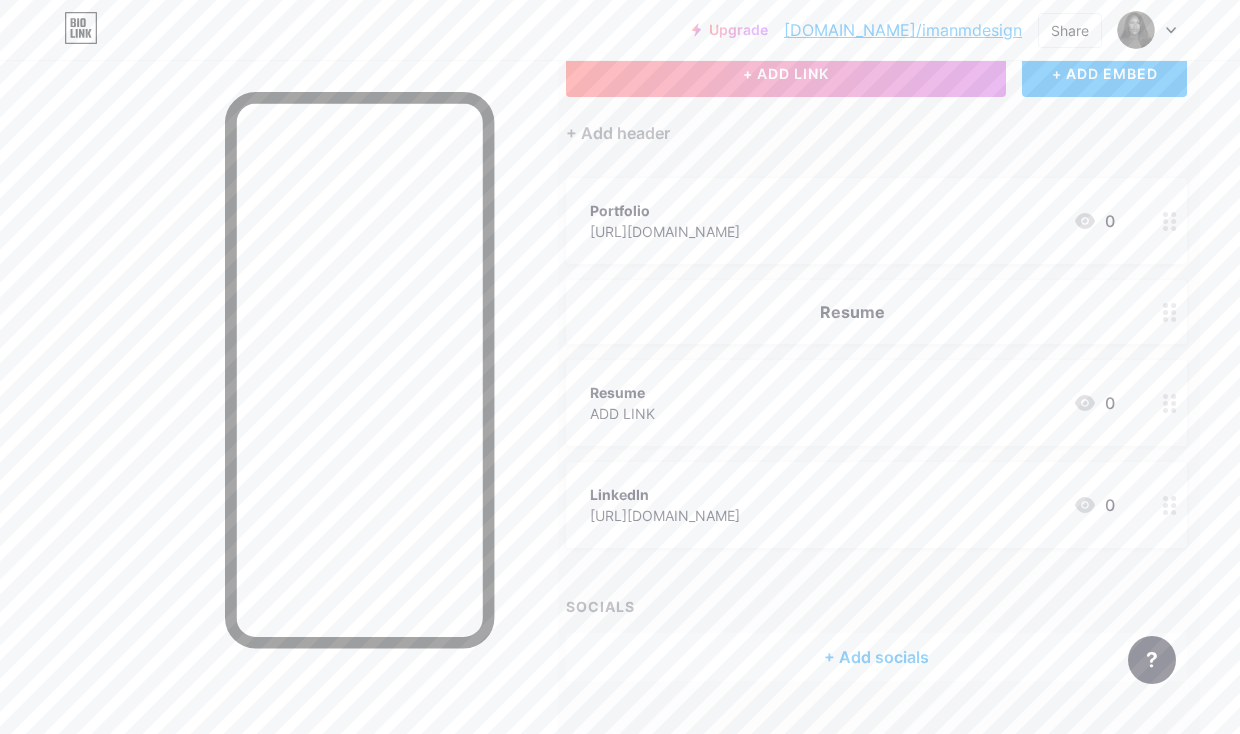 drag, startPoint x: 1176, startPoint y: 506, endPoint x: 1163, endPoint y: 311, distance: 195.43285 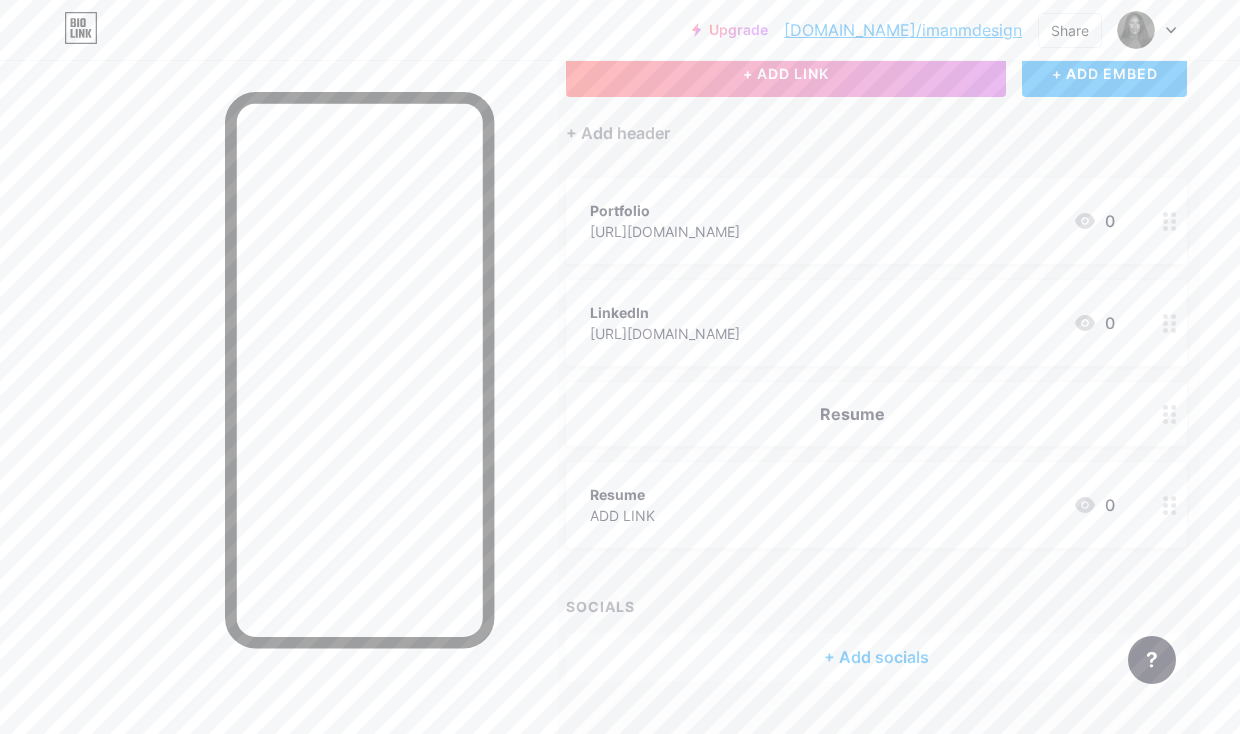 click 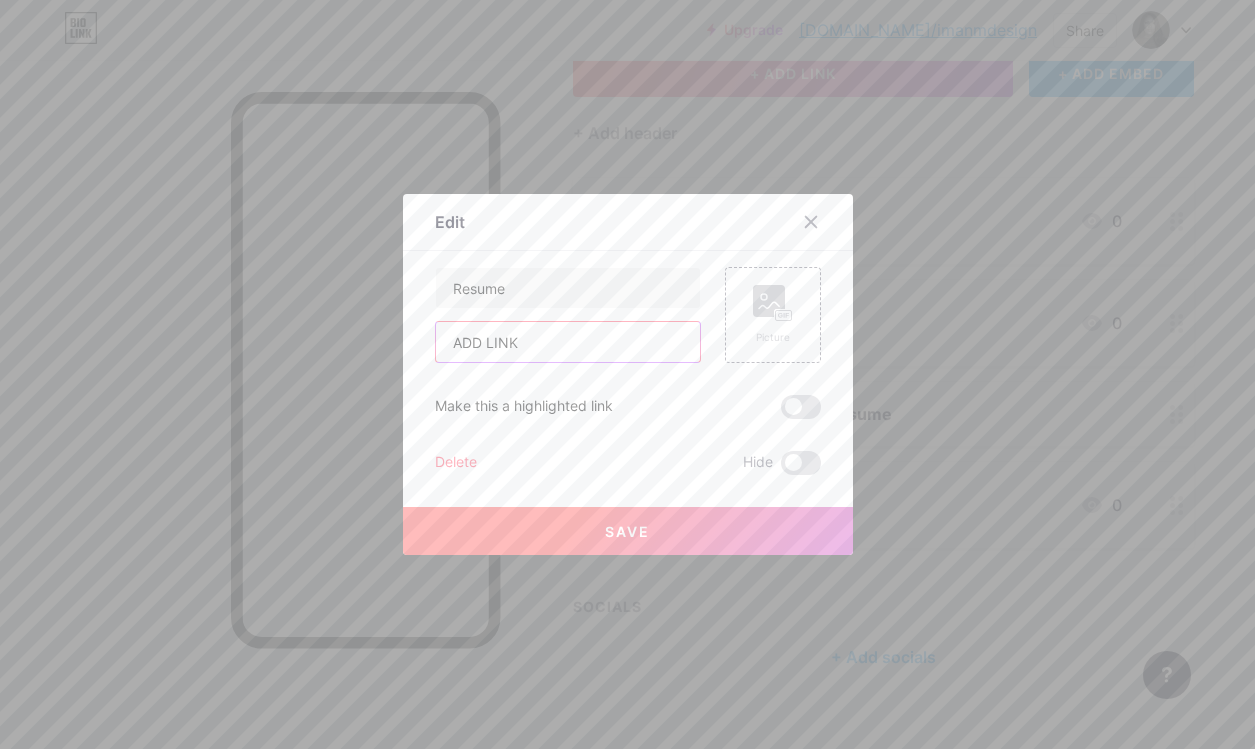 click on "ADD LINK" at bounding box center (568, 342) 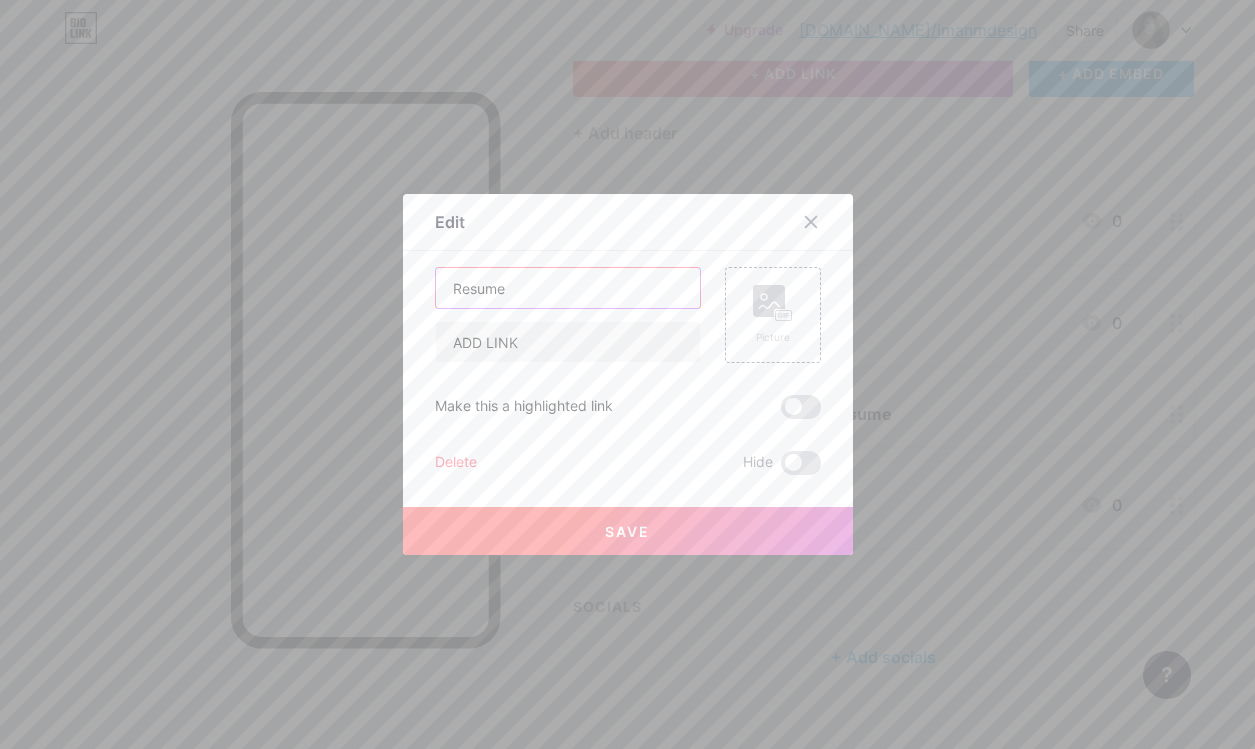 click on "Resume" at bounding box center (568, 288) 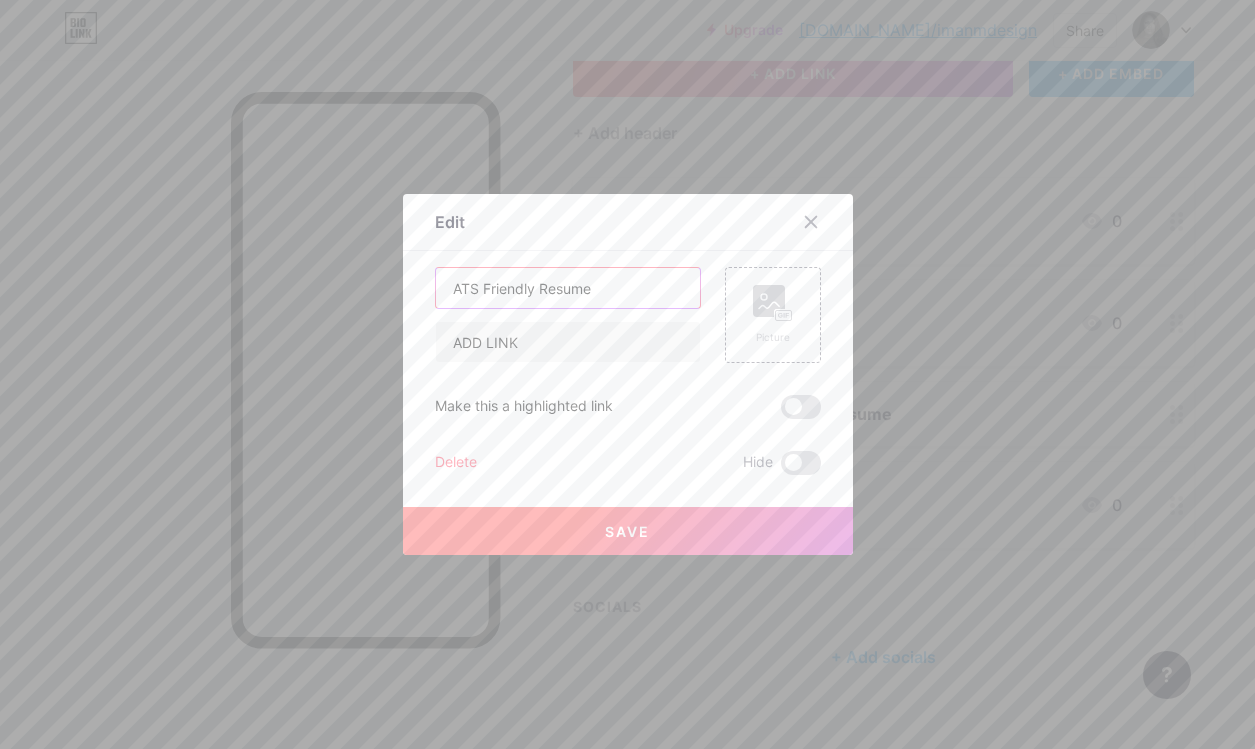type on "ATS Friendly Resume" 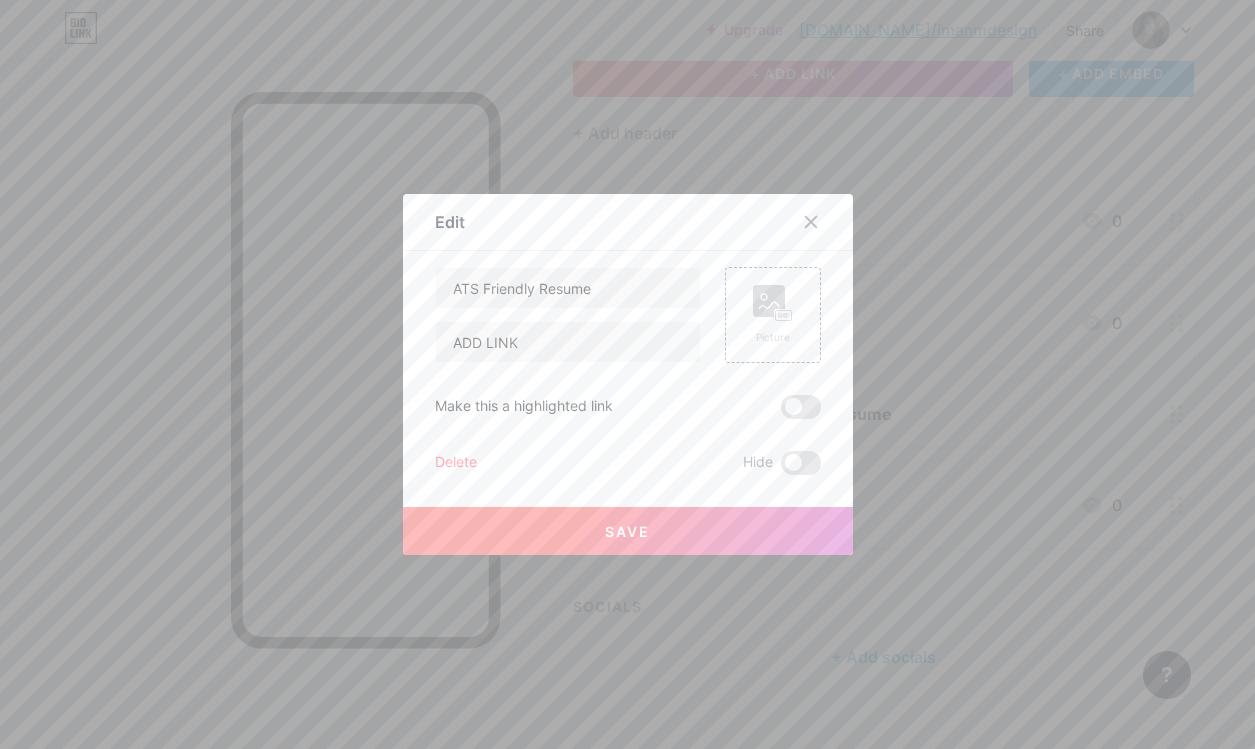 click on "Save" at bounding box center [627, 531] 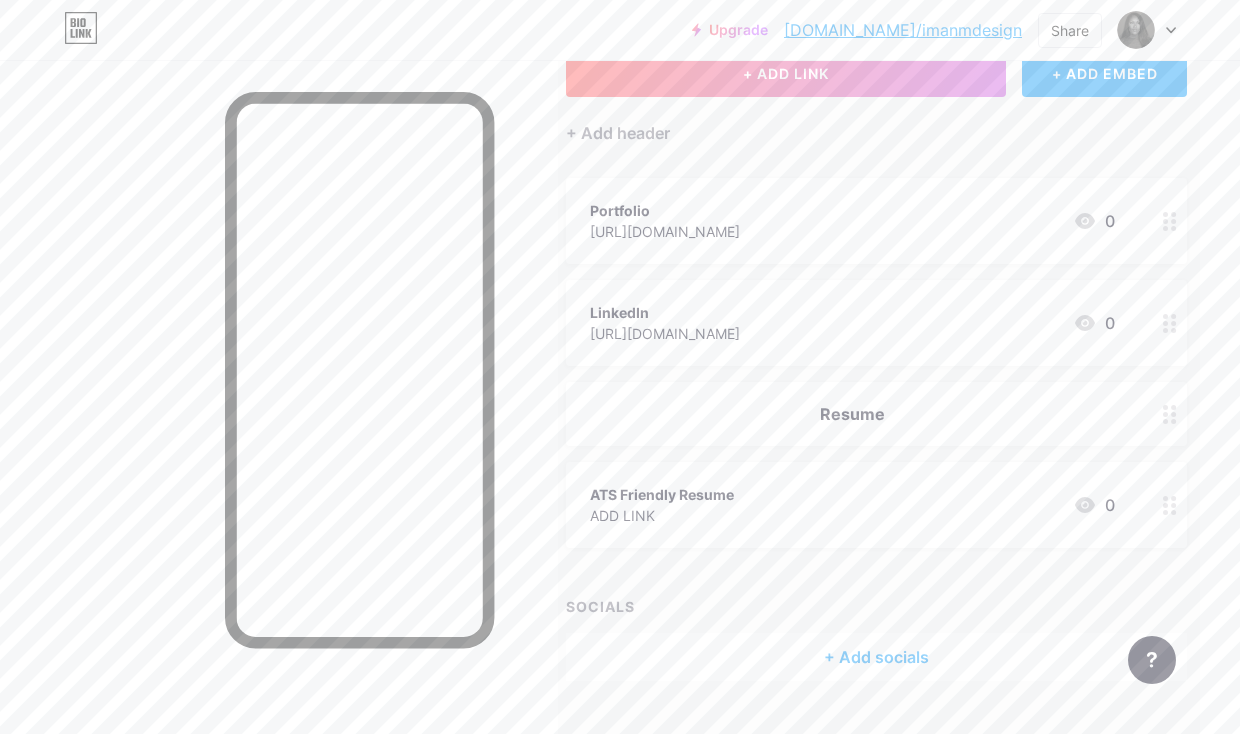 click 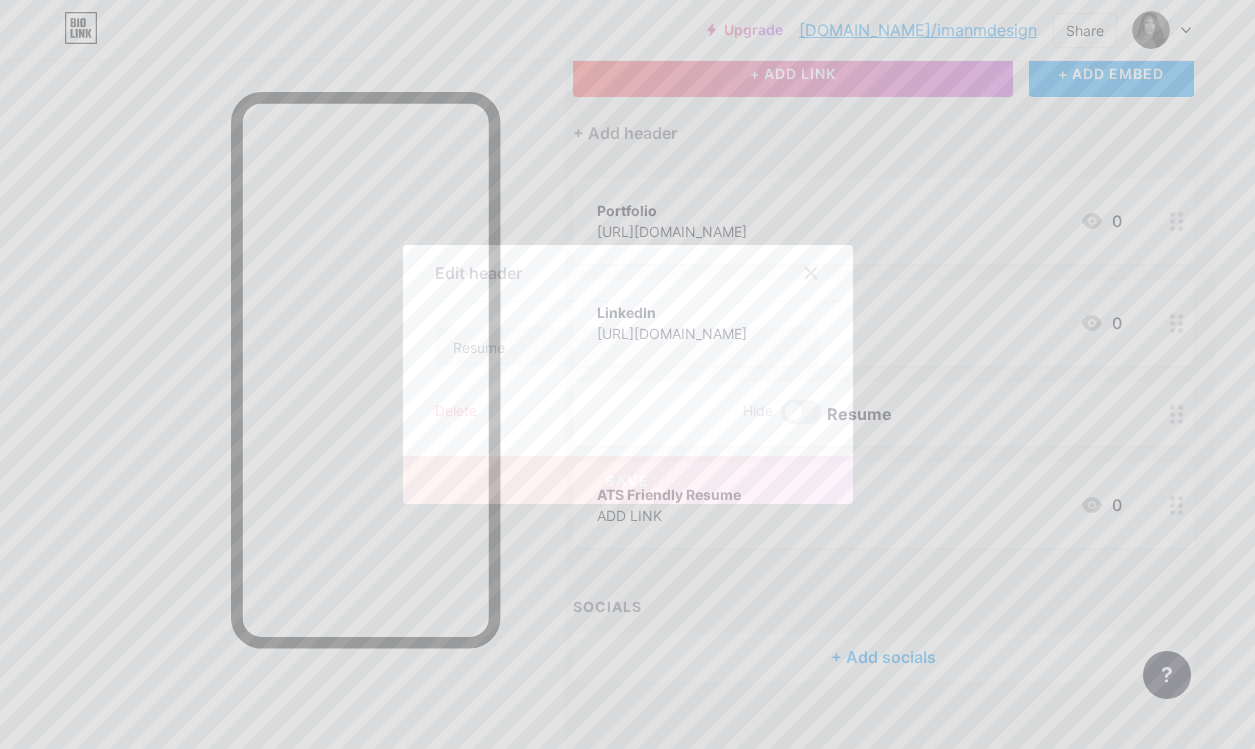 click on "Delete" at bounding box center [456, 412] 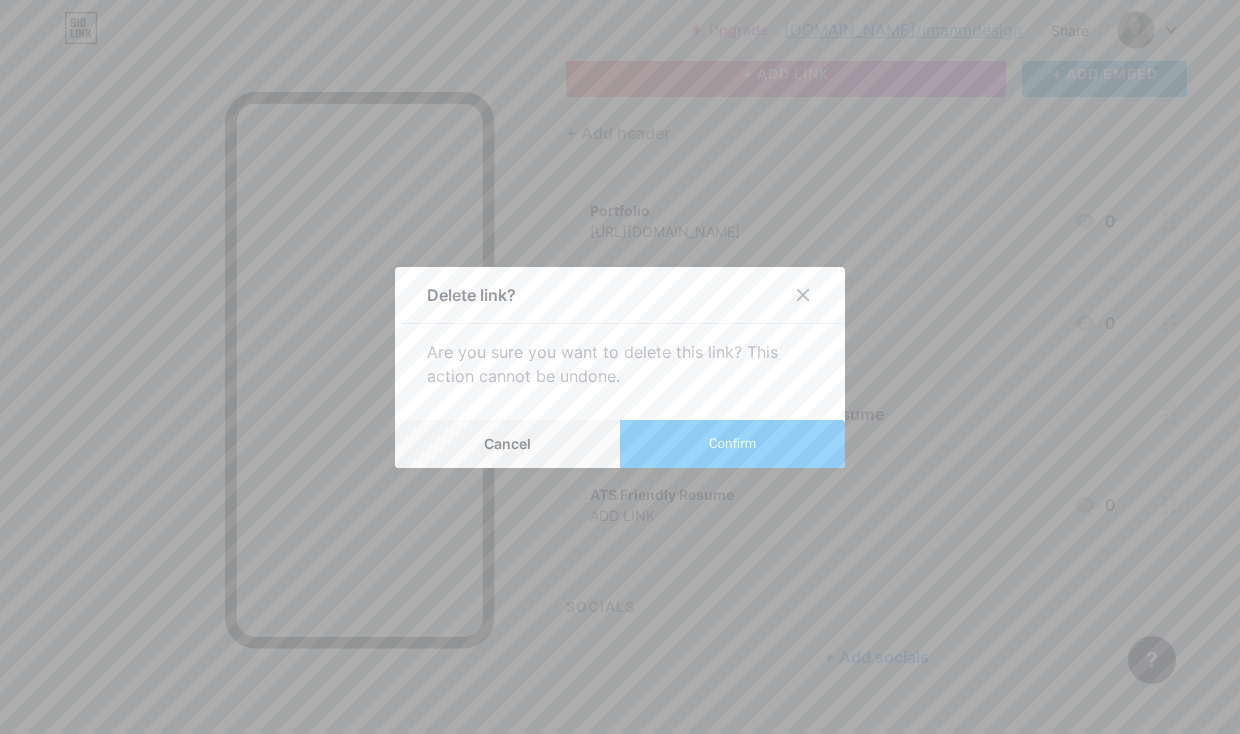 click on "Confirm" at bounding box center [732, 443] 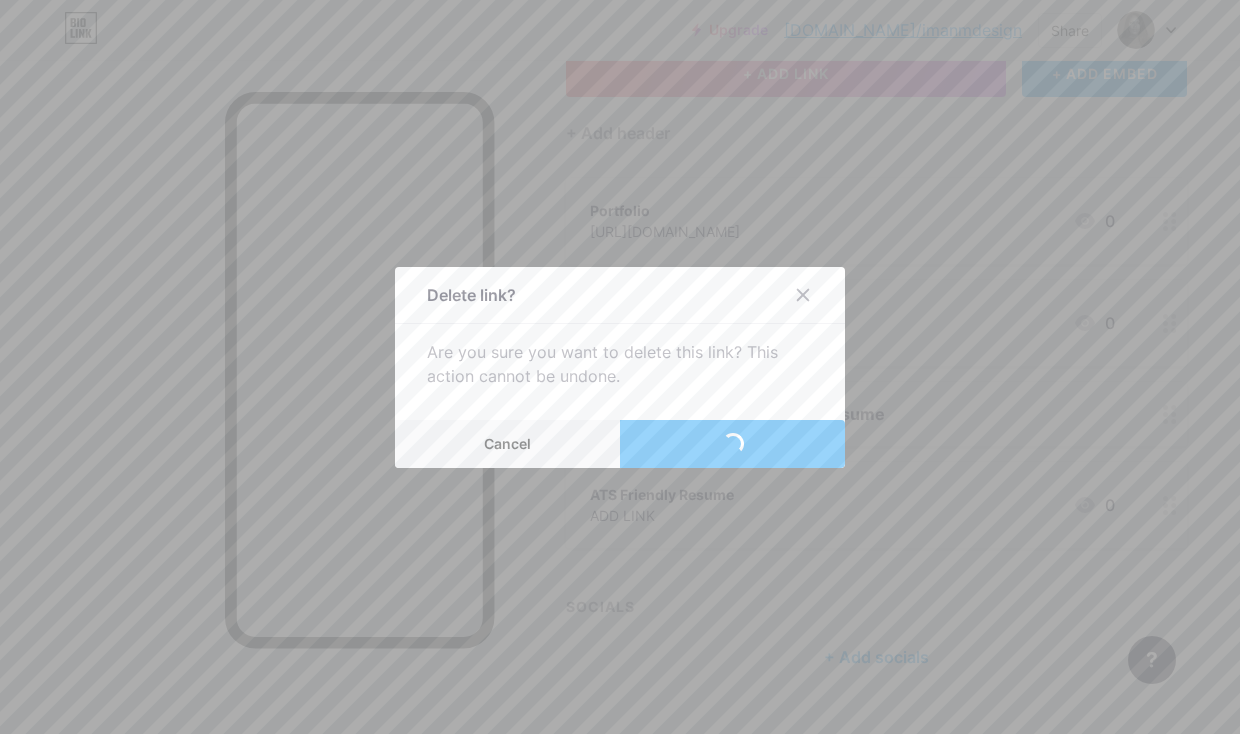 scroll, scrollTop: 103, scrollLeft: 40, axis: both 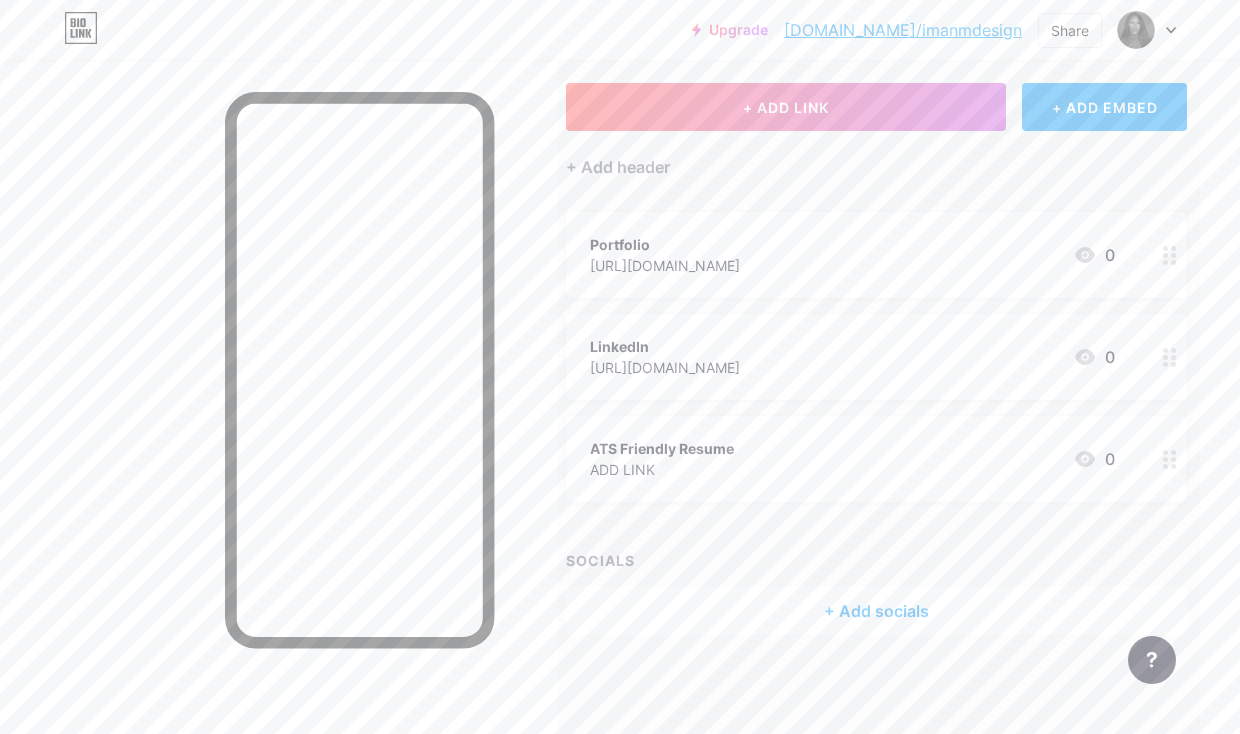 click at bounding box center [1170, 459] 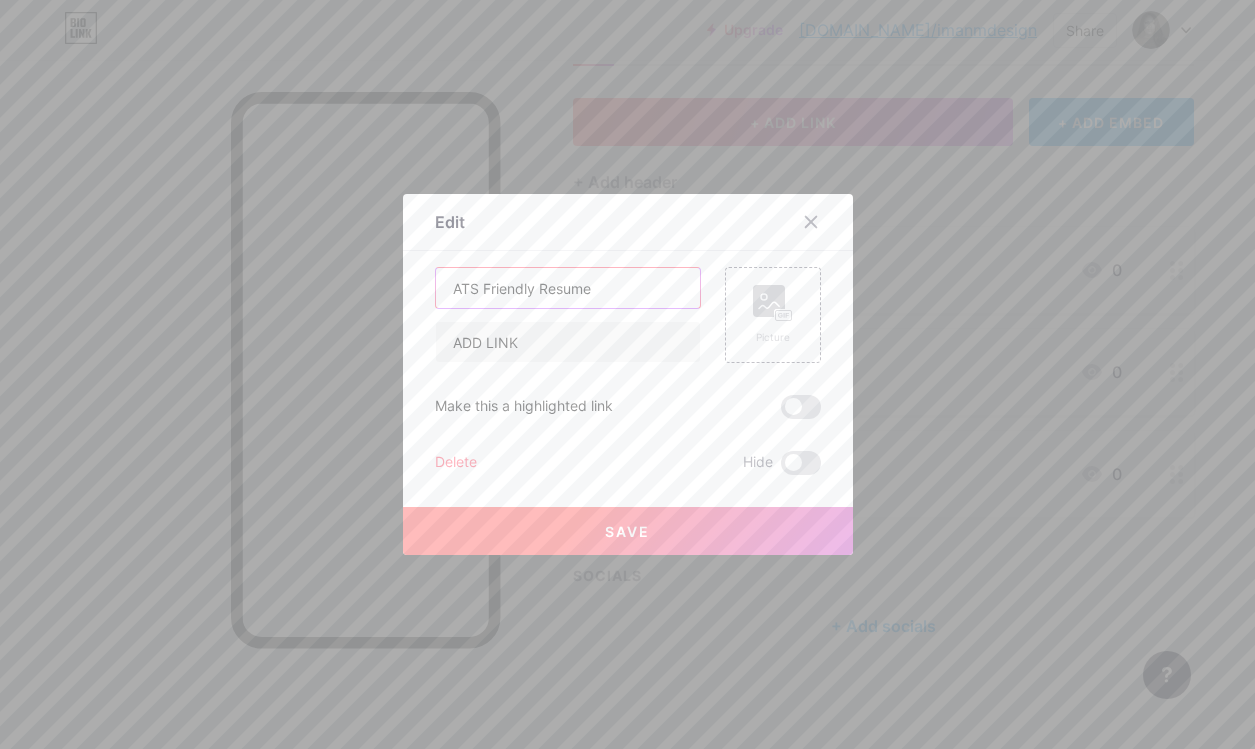 drag, startPoint x: 603, startPoint y: 283, endPoint x: 318, endPoint y: 288, distance: 285.04385 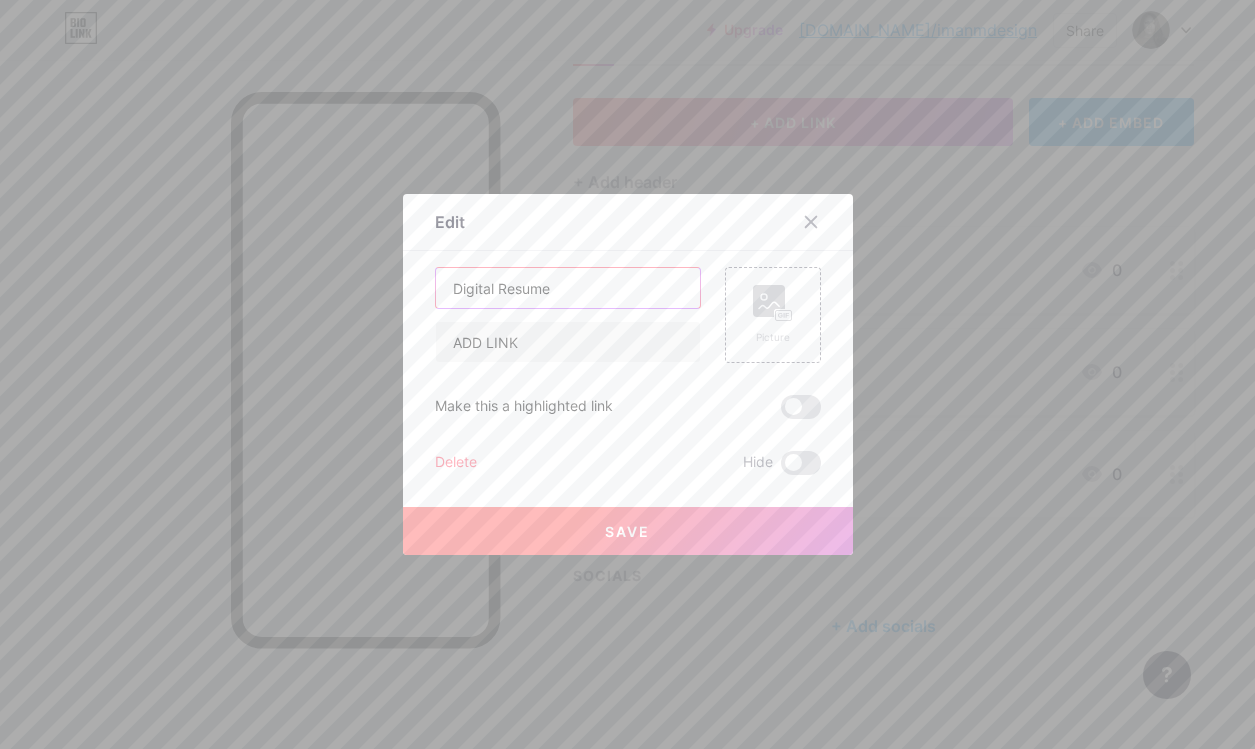 type on "Digital Resume" 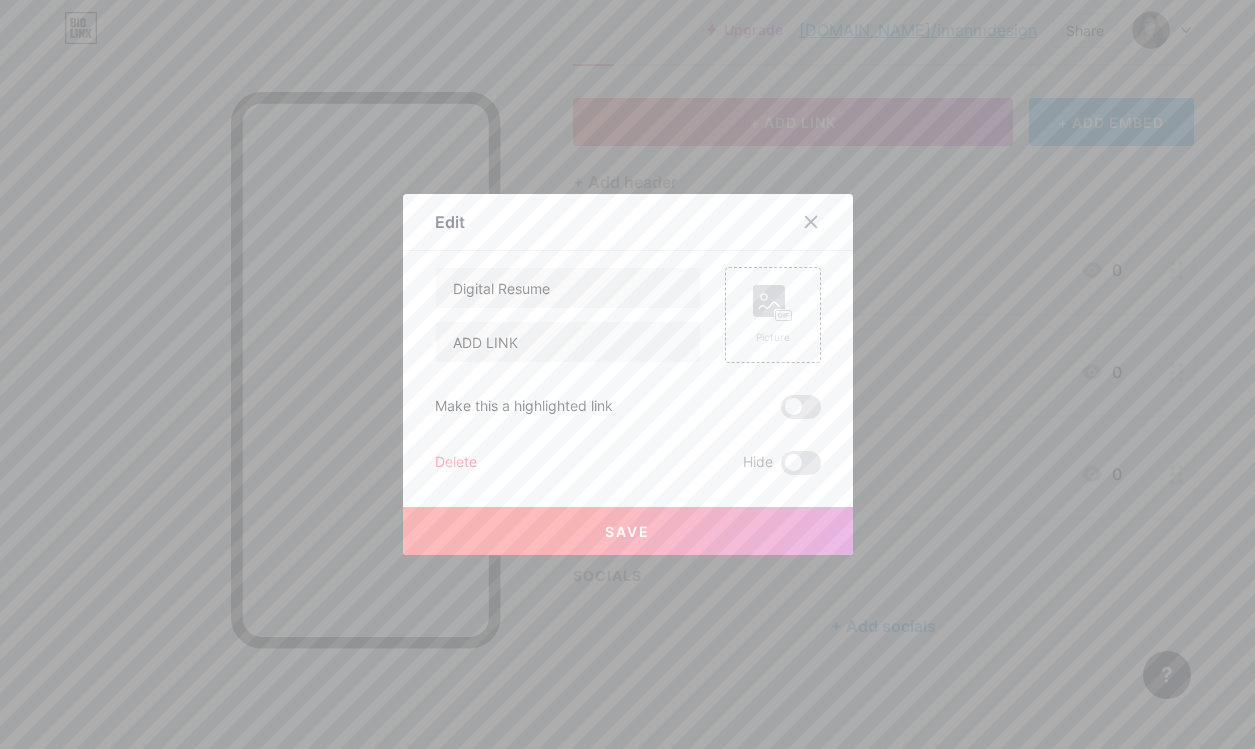 click on "Save" at bounding box center [628, 531] 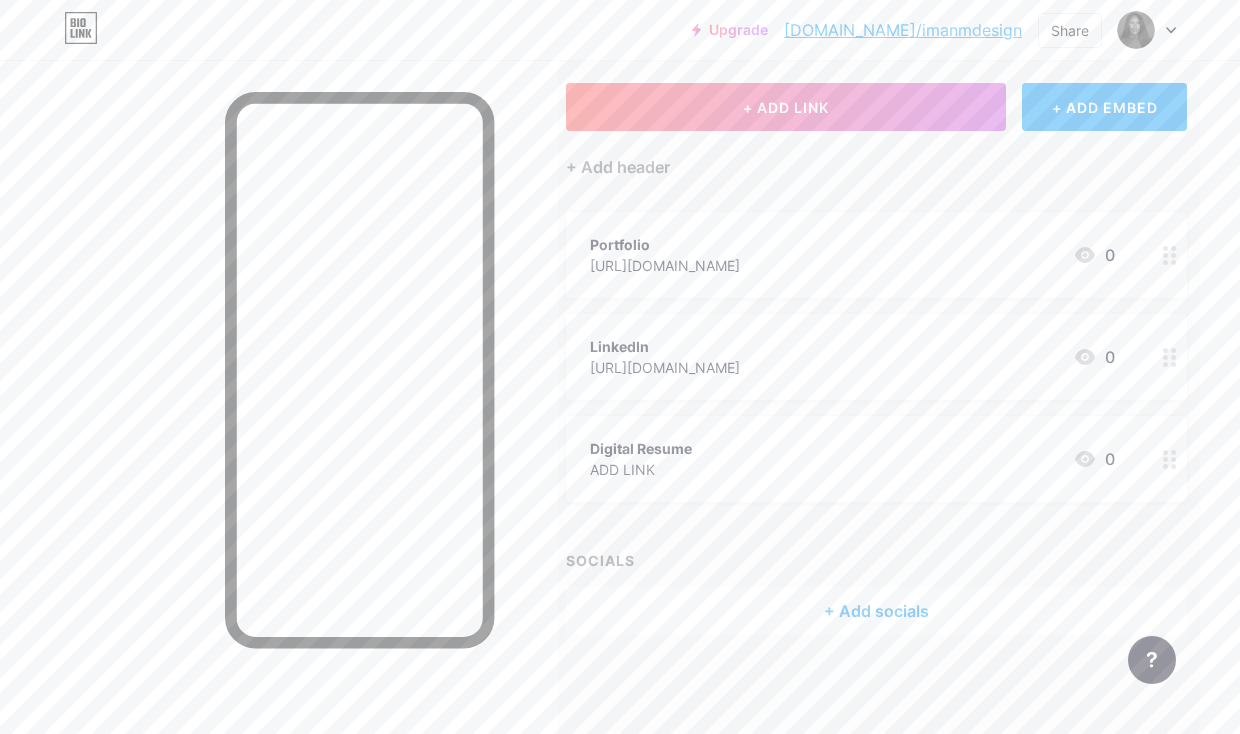 scroll, scrollTop: 0, scrollLeft: 40, axis: horizontal 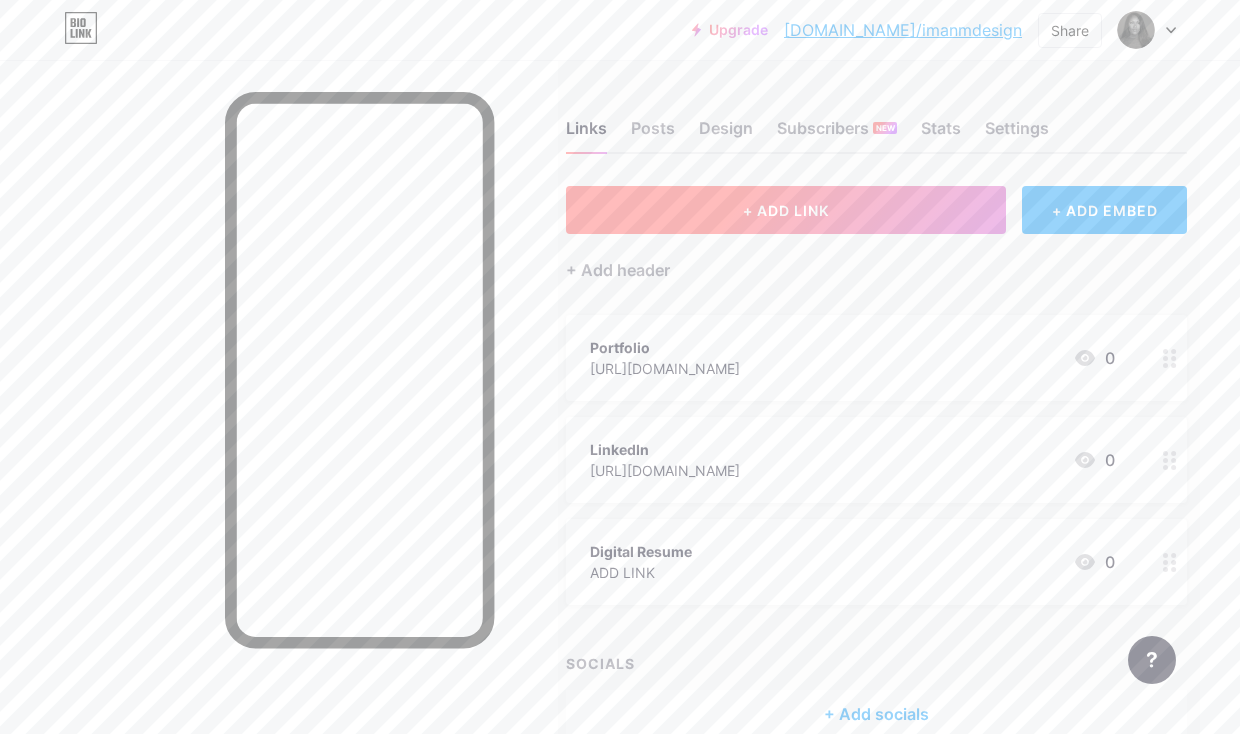 click on "+ ADD LINK" at bounding box center (786, 210) 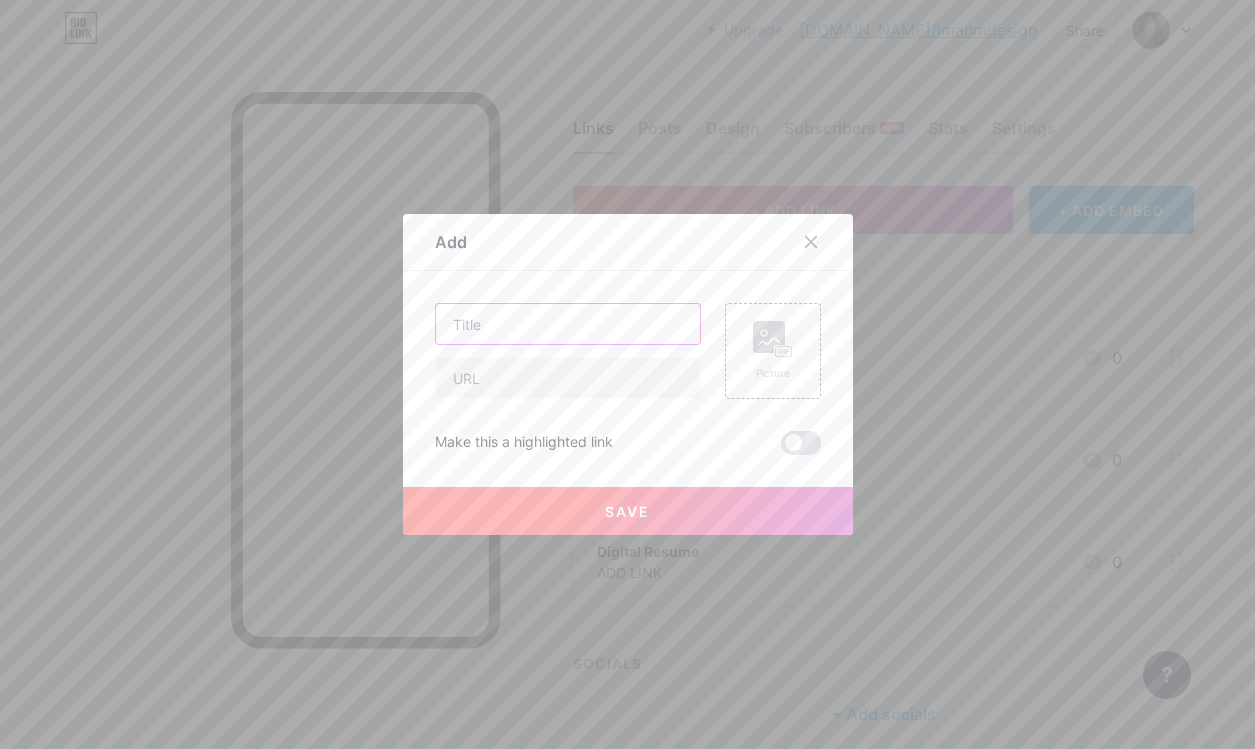 click at bounding box center [568, 324] 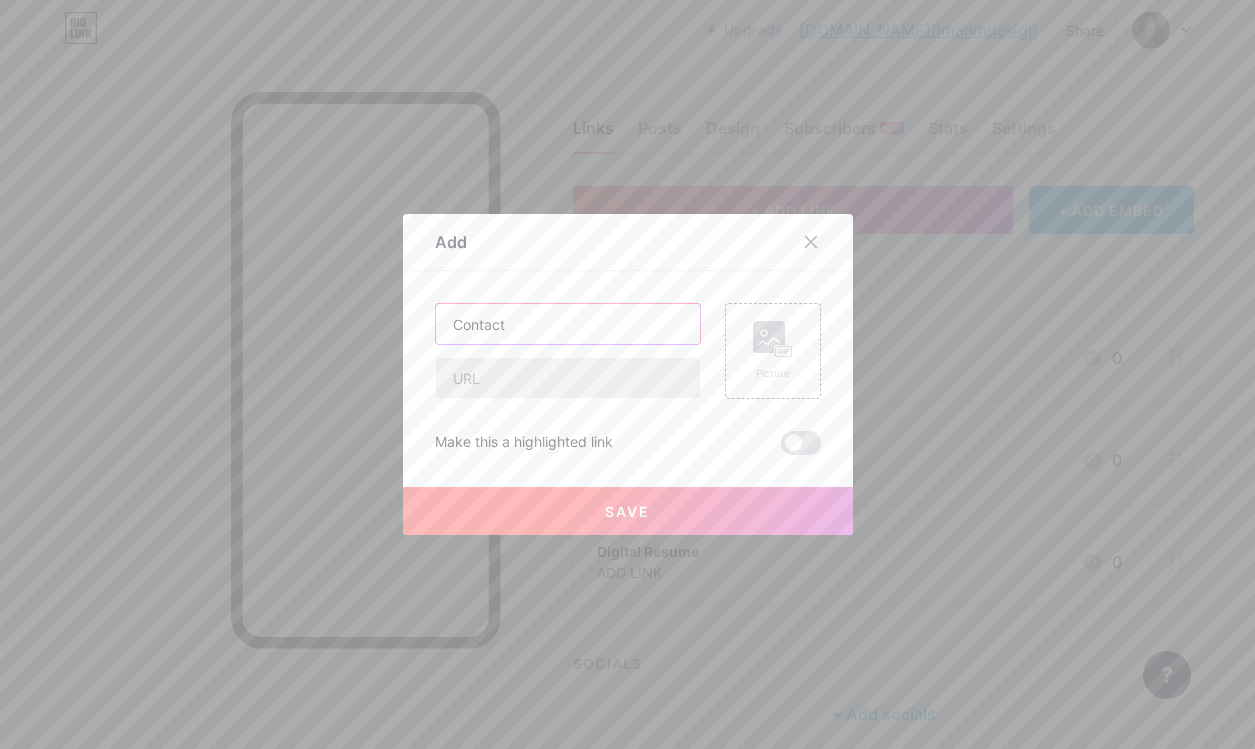 type on "Contact" 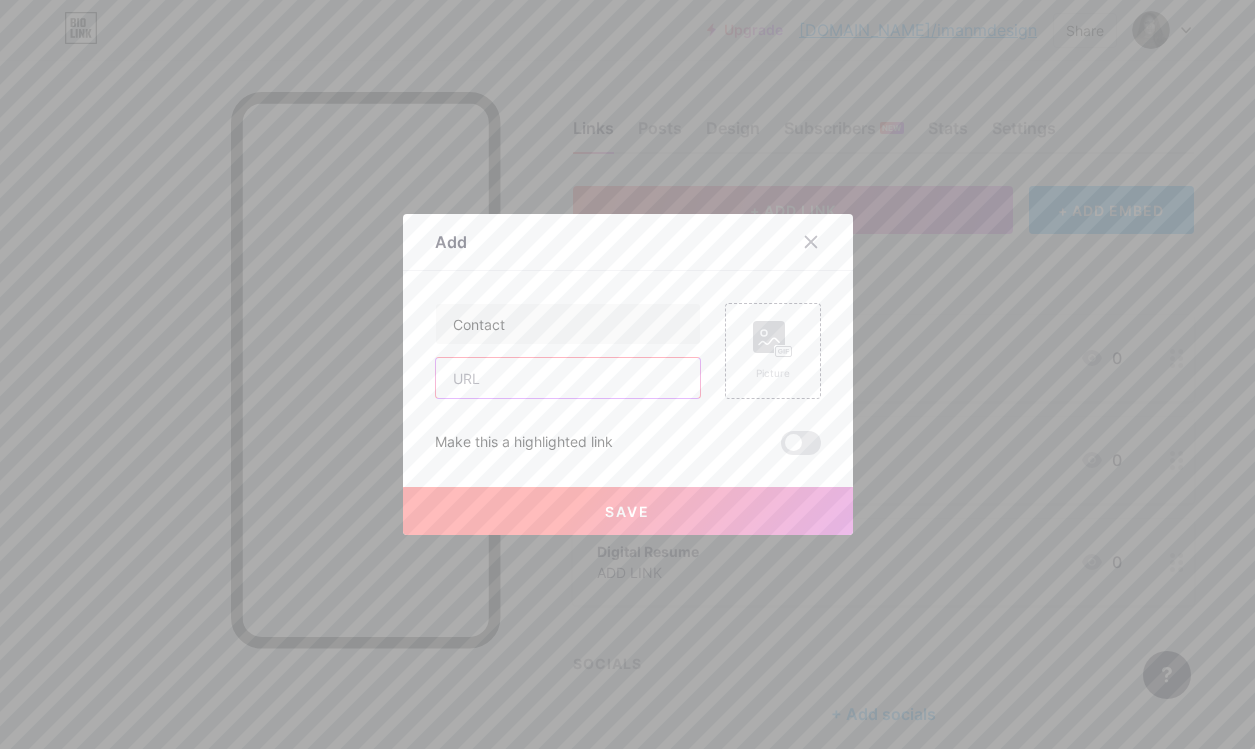 click at bounding box center (568, 378) 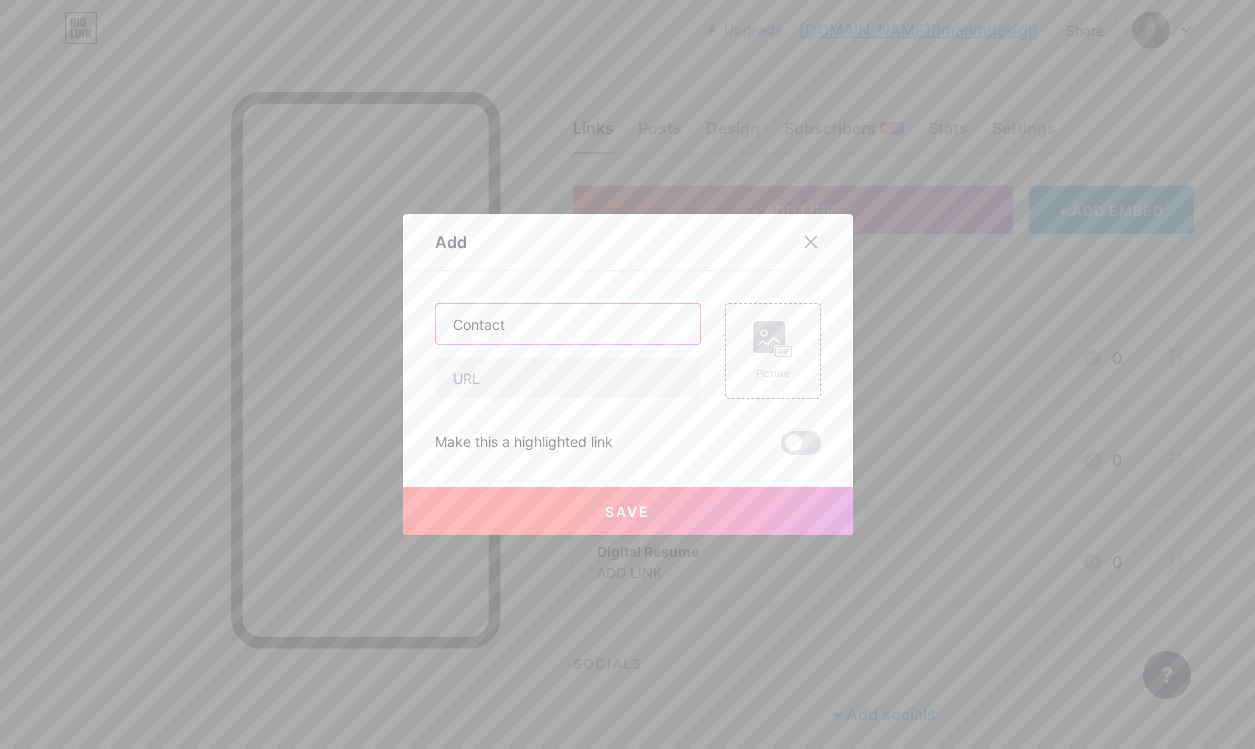 click on "Contact" at bounding box center [568, 324] 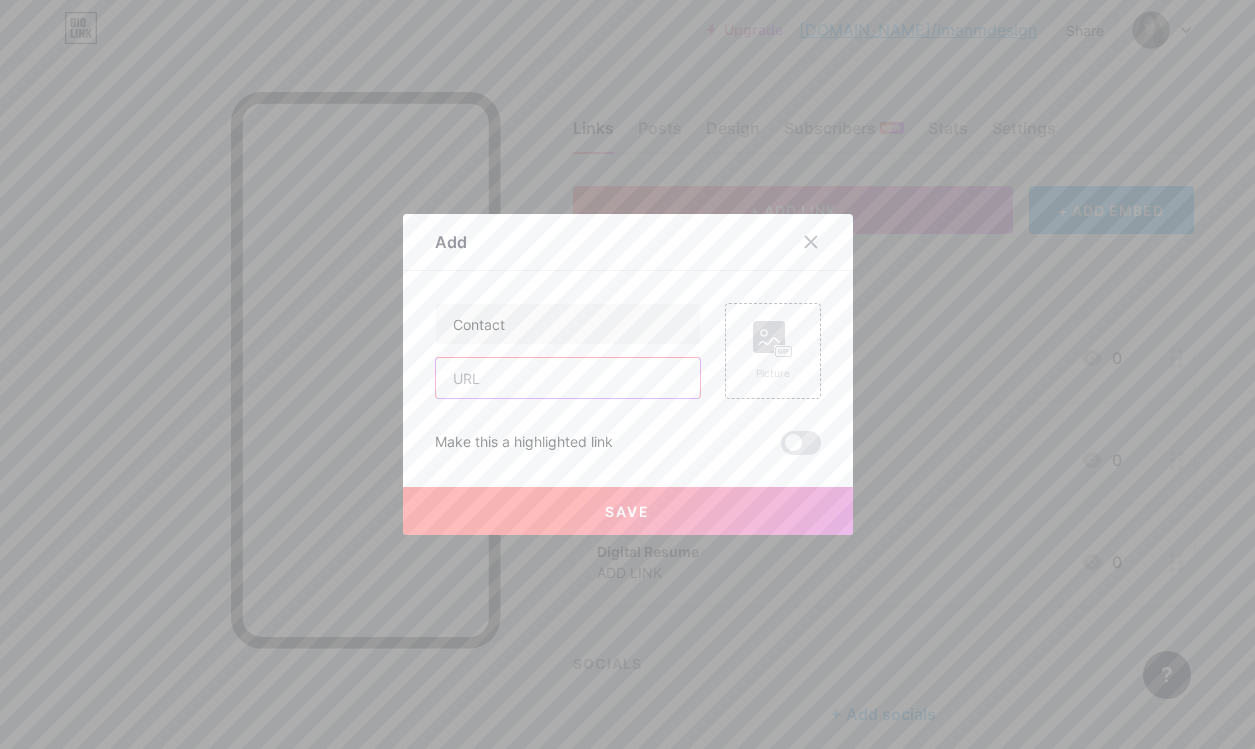 click at bounding box center (568, 378) 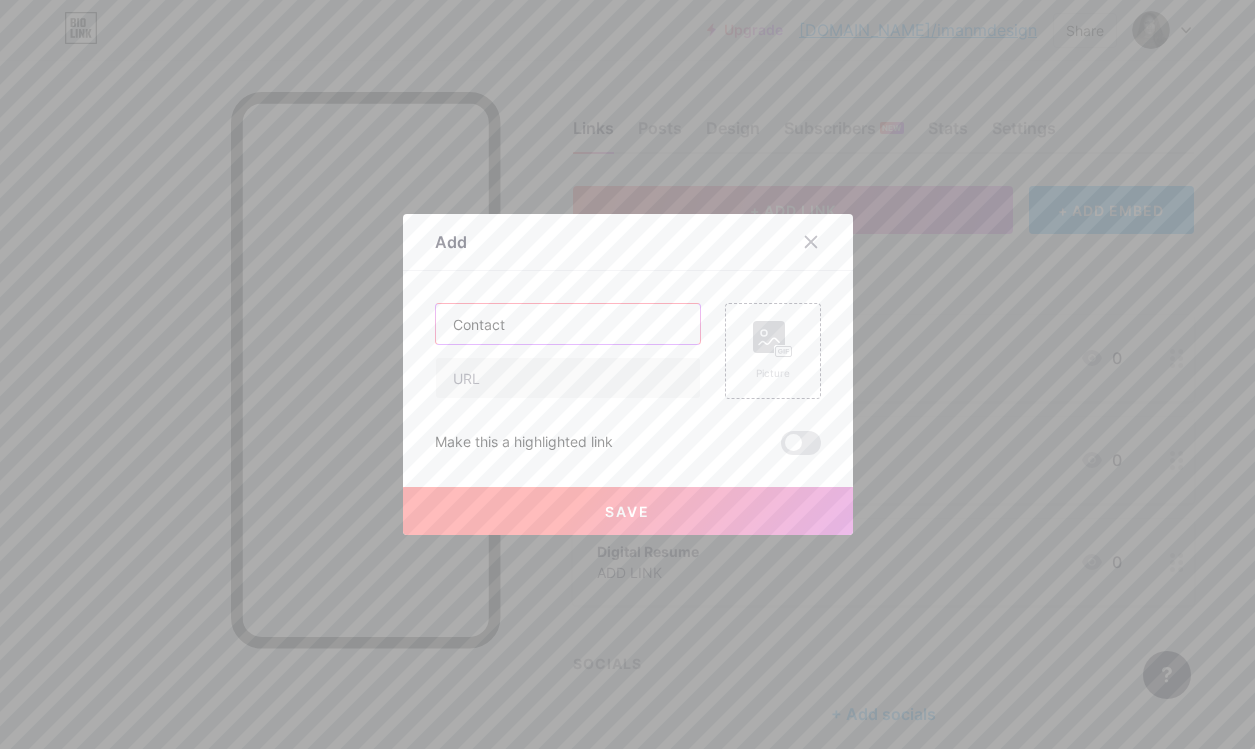 click on "Contact" at bounding box center (568, 324) 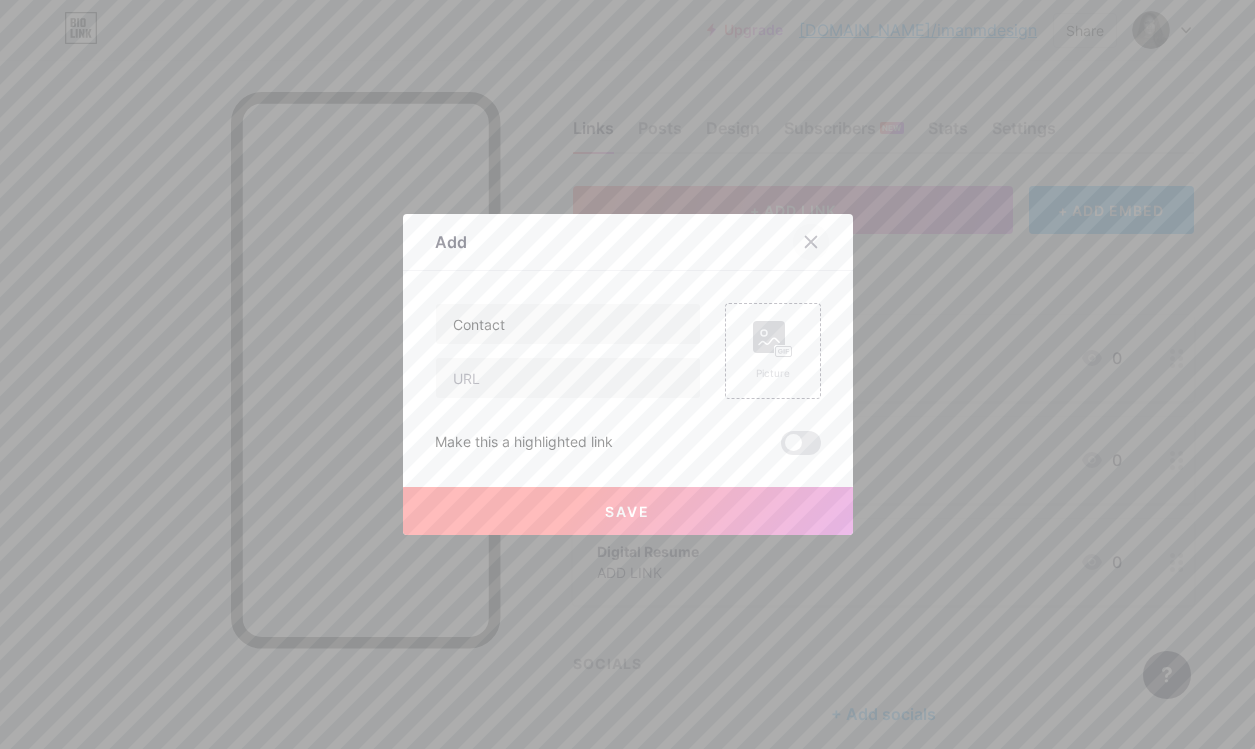 click at bounding box center (811, 242) 